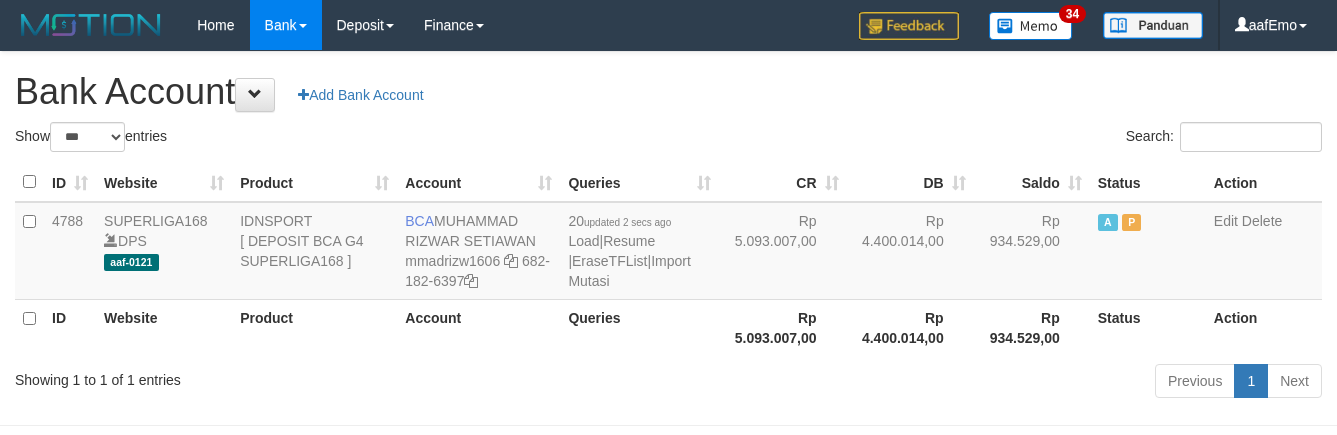 select on "***" 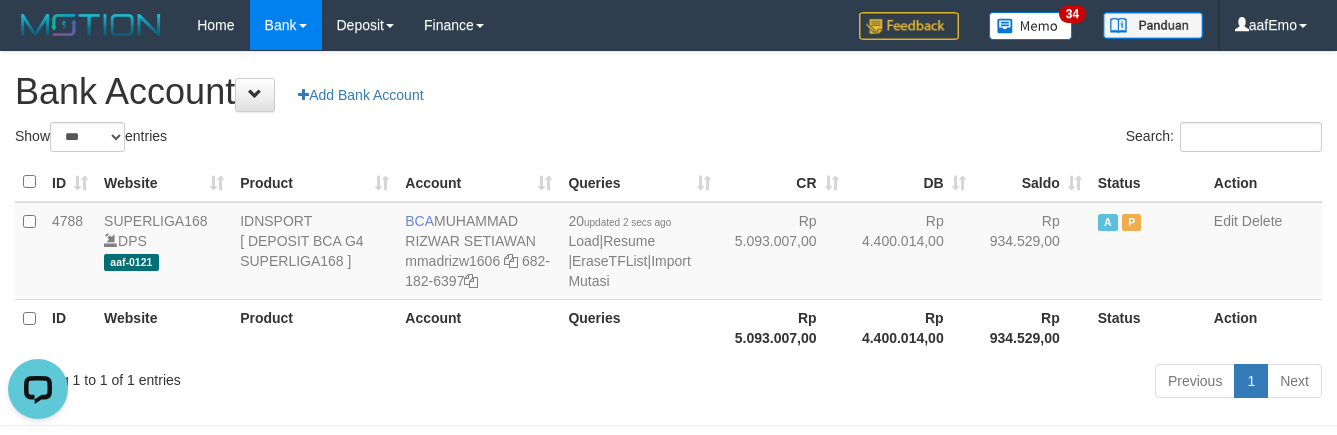 scroll, scrollTop: 0, scrollLeft: 0, axis: both 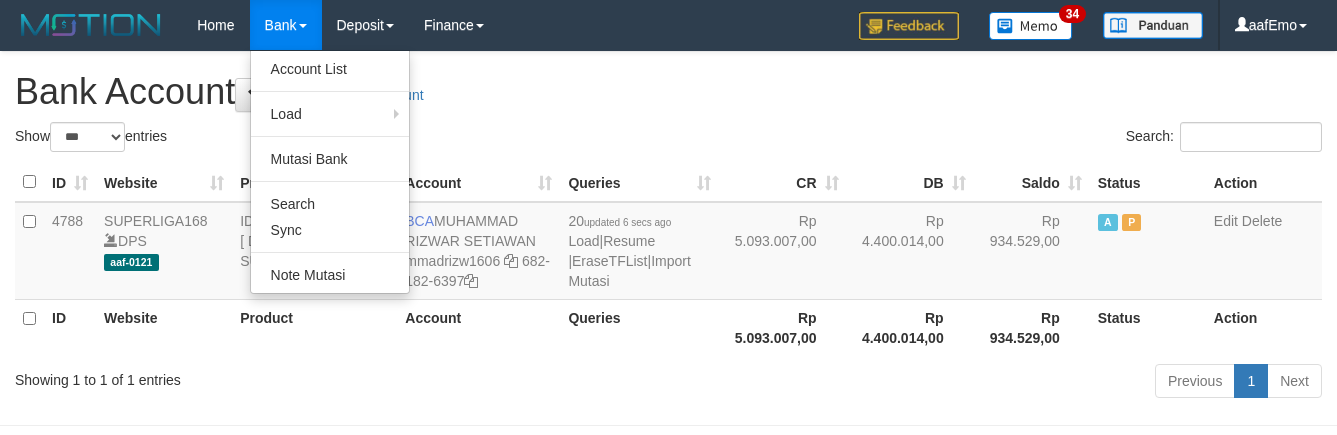 select on "***" 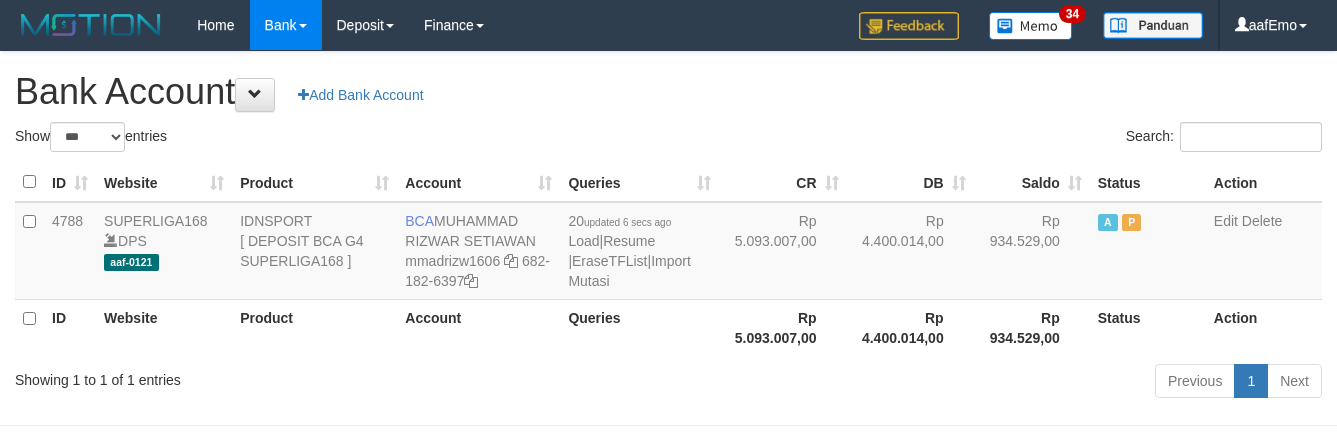 click on "**********" at bounding box center (668, 228) 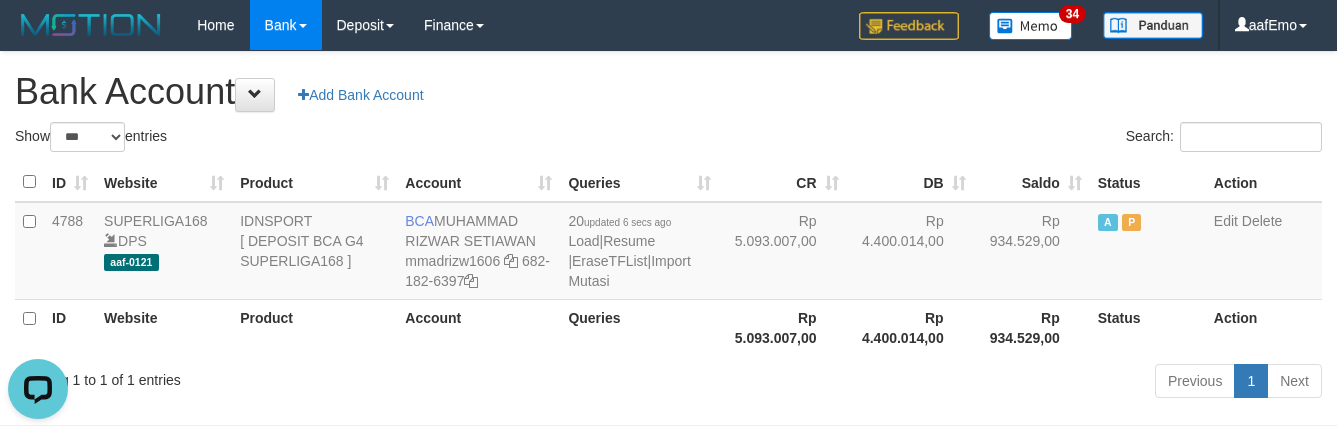 scroll, scrollTop: 0, scrollLeft: 0, axis: both 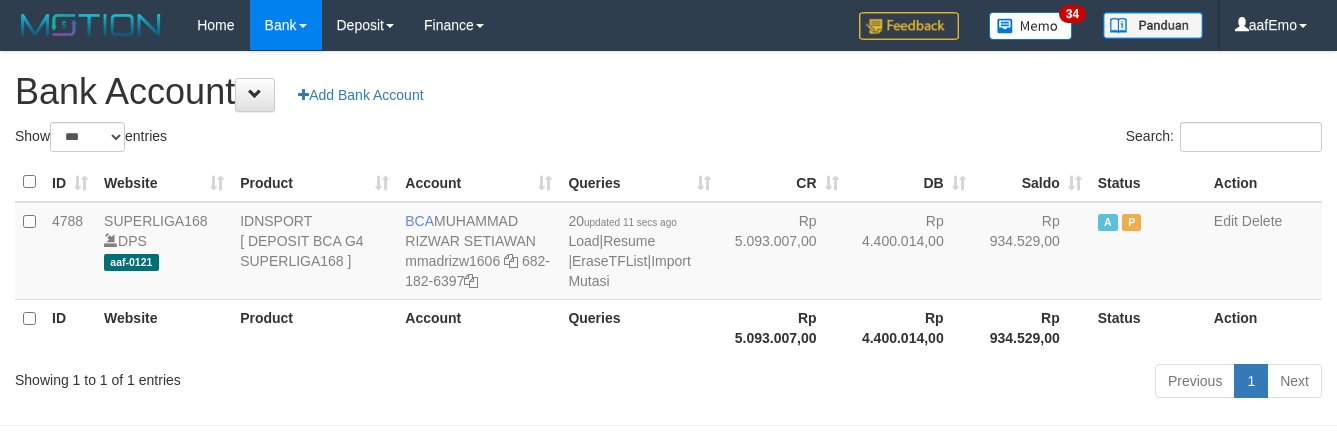 select on "***" 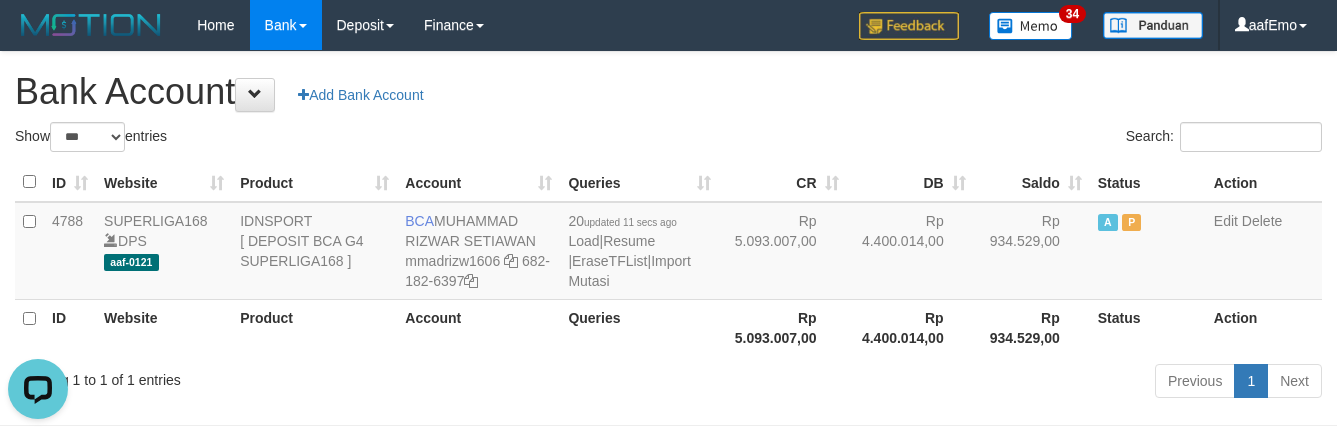 scroll, scrollTop: 0, scrollLeft: 0, axis: both 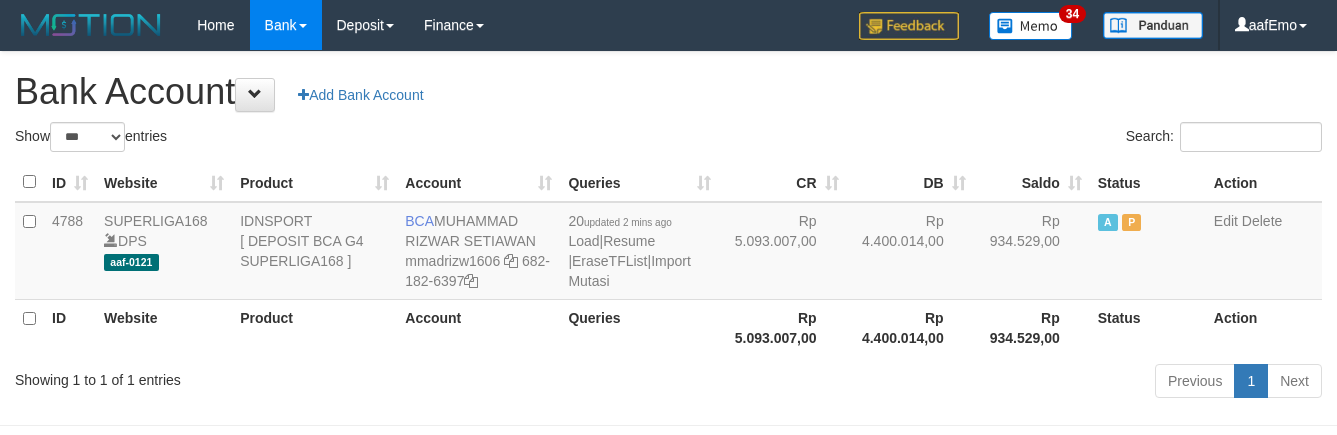 select on "***" 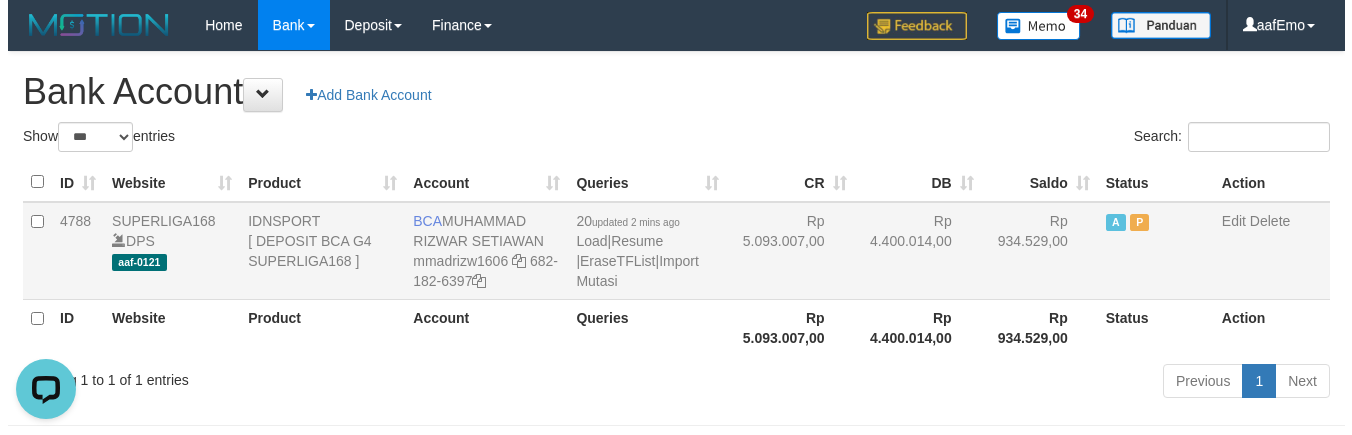 scroll, scrollTop: 0, scrollLeft: 0, axis: both 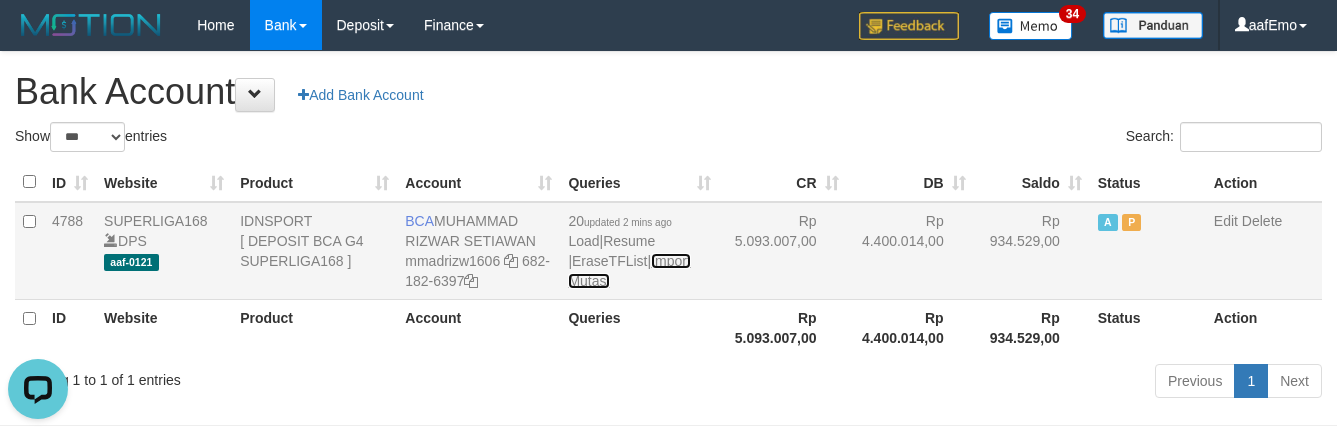 click on "Import Mutasi" at bounding box center (629, 271) 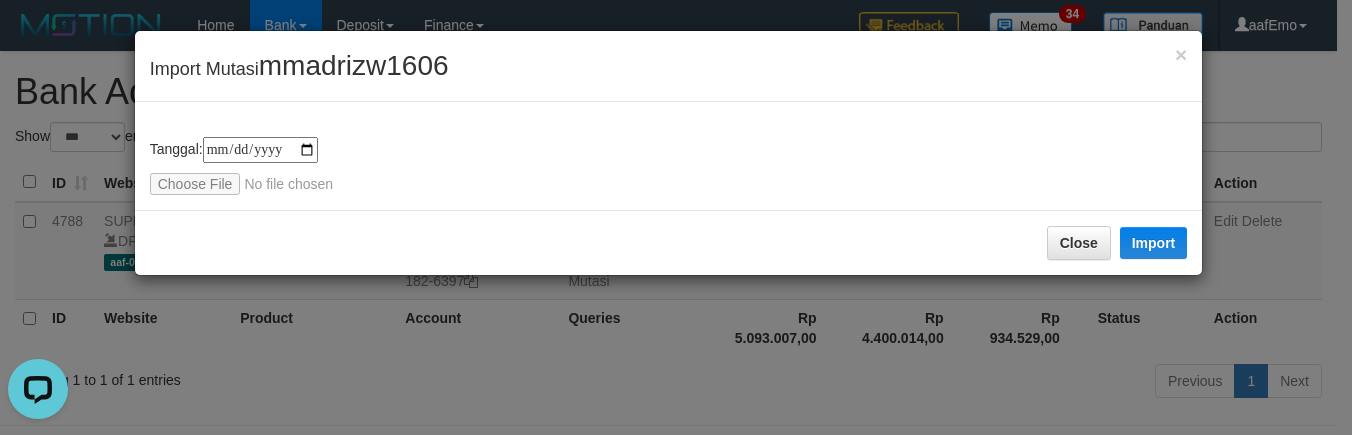 type on "**********" 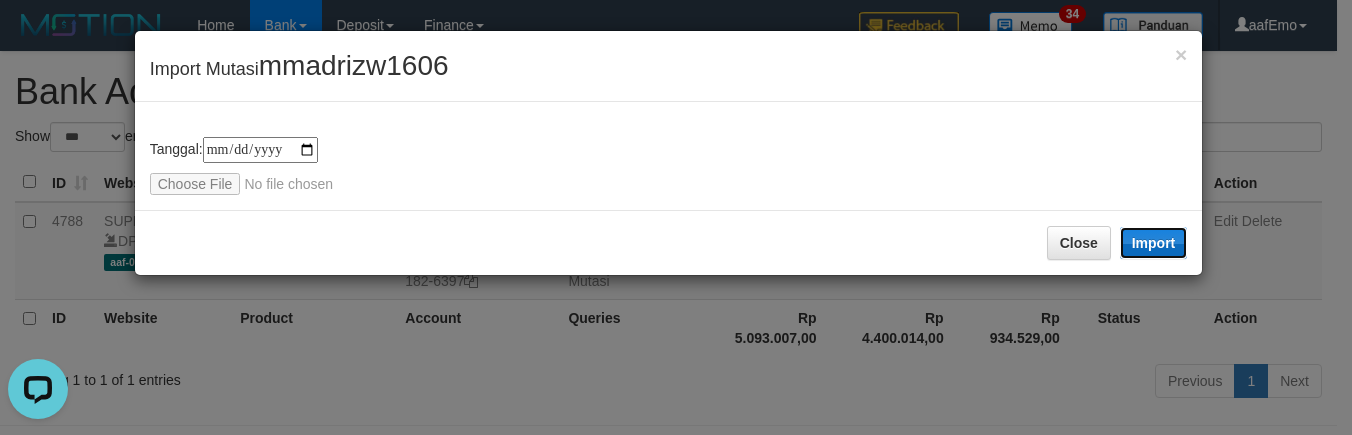 click on "Import" at bounding box center [1154, 243] 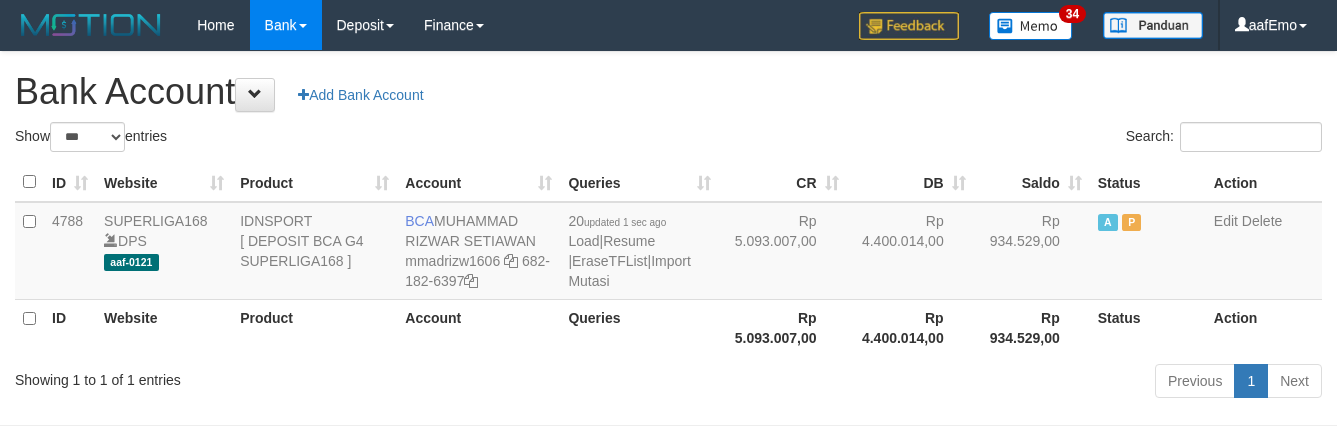 select on "***" 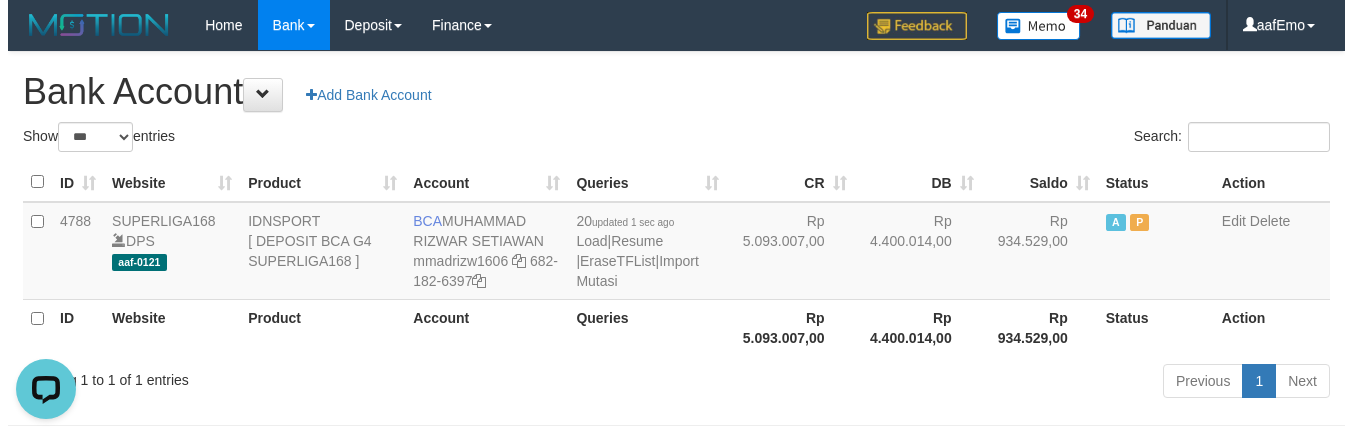 scroll, scrollTop: 0, scrollLeft: 0, axis: both 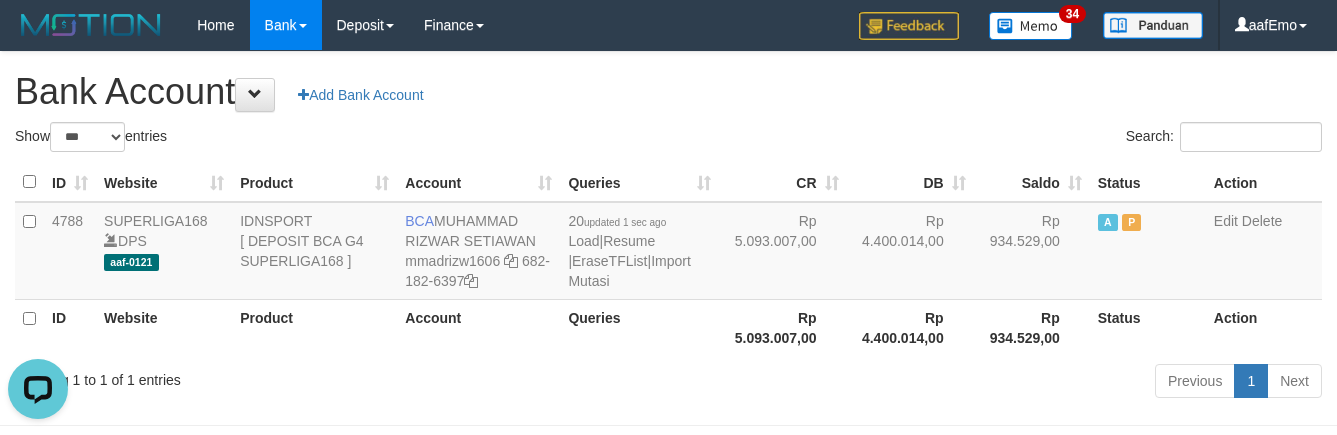 drag, startPoint x: 698, startPoint y: 107, endPoint x: 716, endPoint y: 301, distance: 194.83327 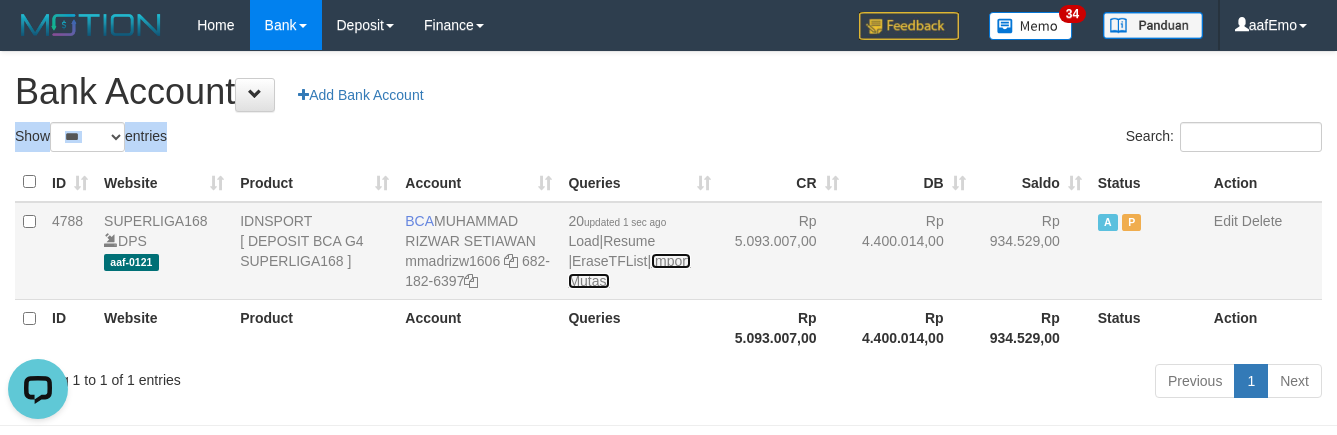 click on "Import Mutasi" at bounding box center (629, 271) 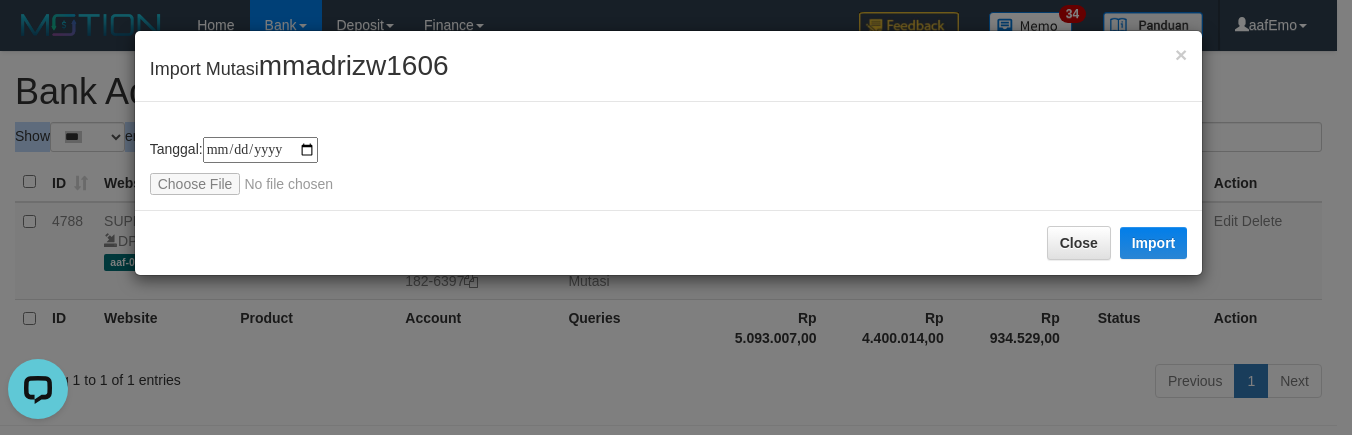 type on "**********" 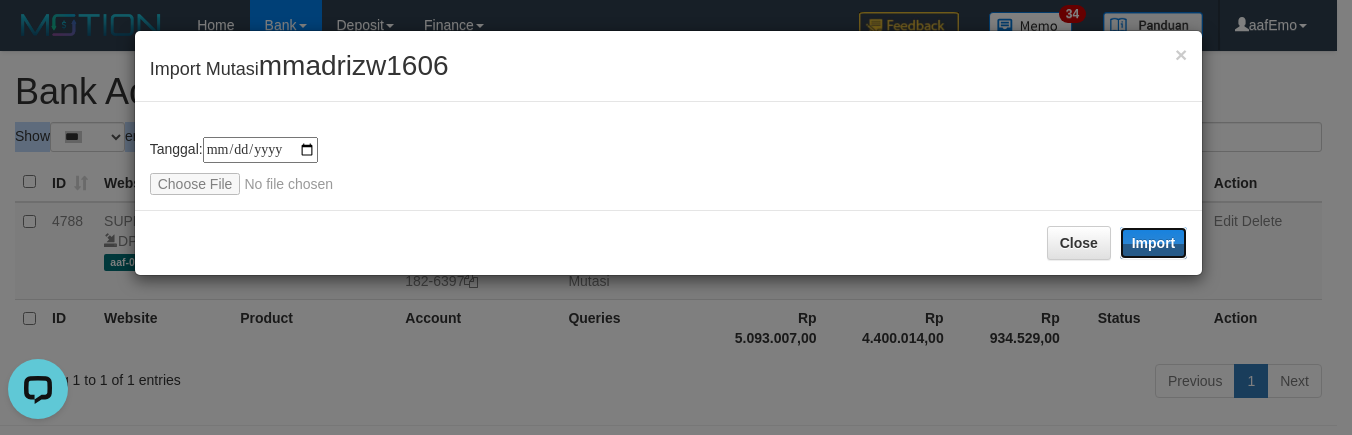 drag, startPoint x: 1159, startPoint y: 236, endPoint x: 470, endPoint y: 281, distance: 690.46796 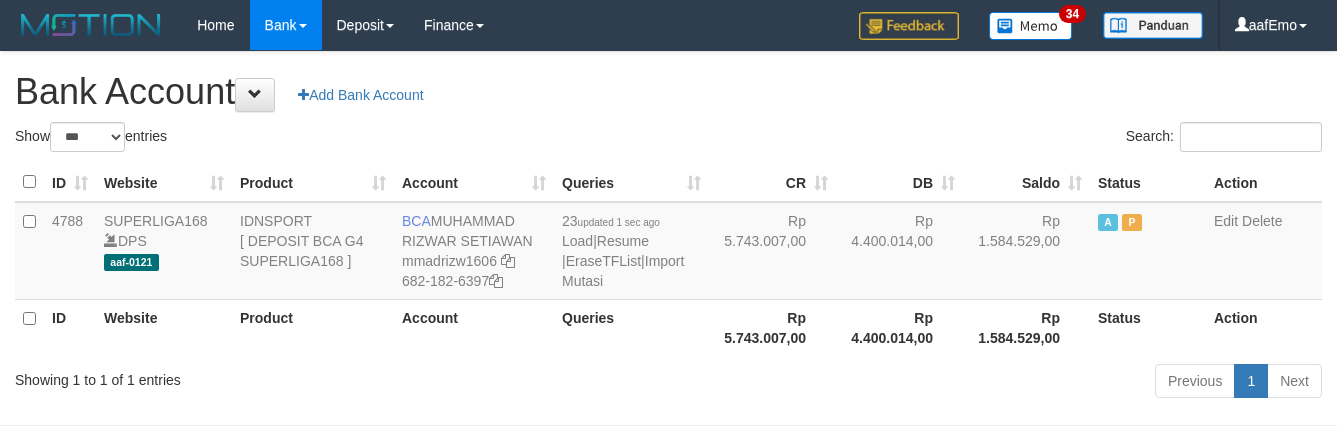 select on "***" 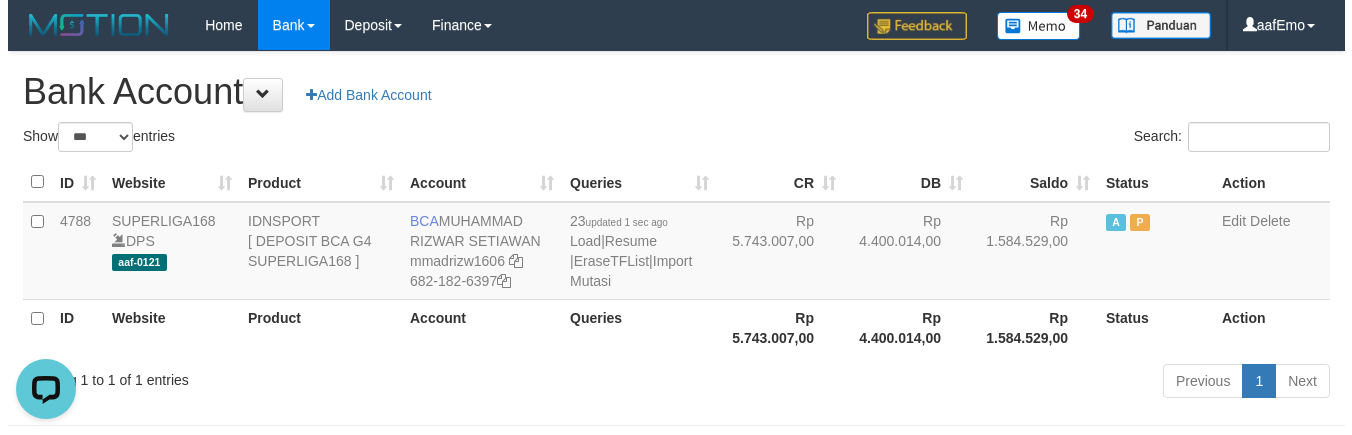 scroll, scrollTop: 0, scrollLeft: 0, axis: both 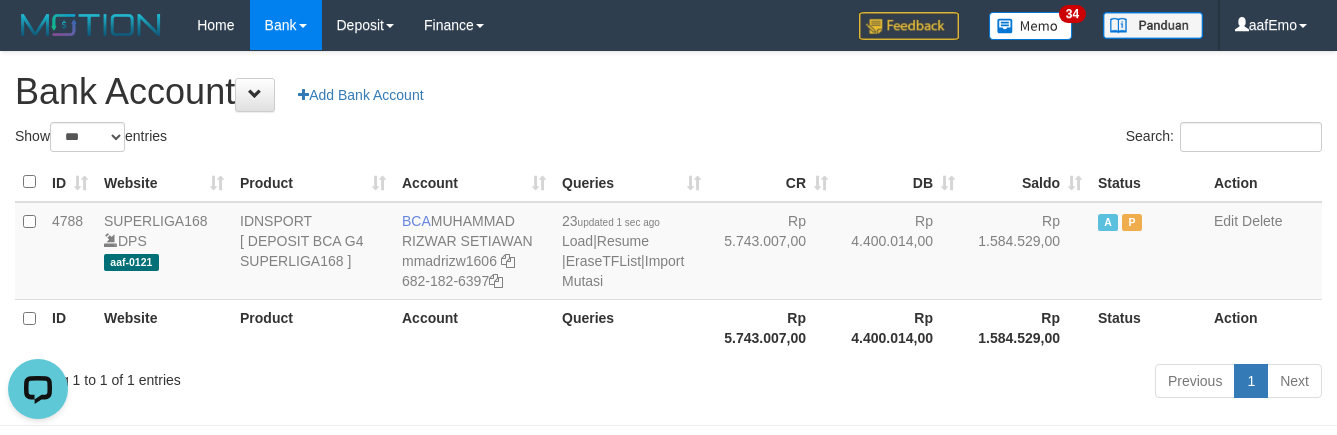 click on "Bank Account
Add Bank Account" at bounding box center (668, 92) 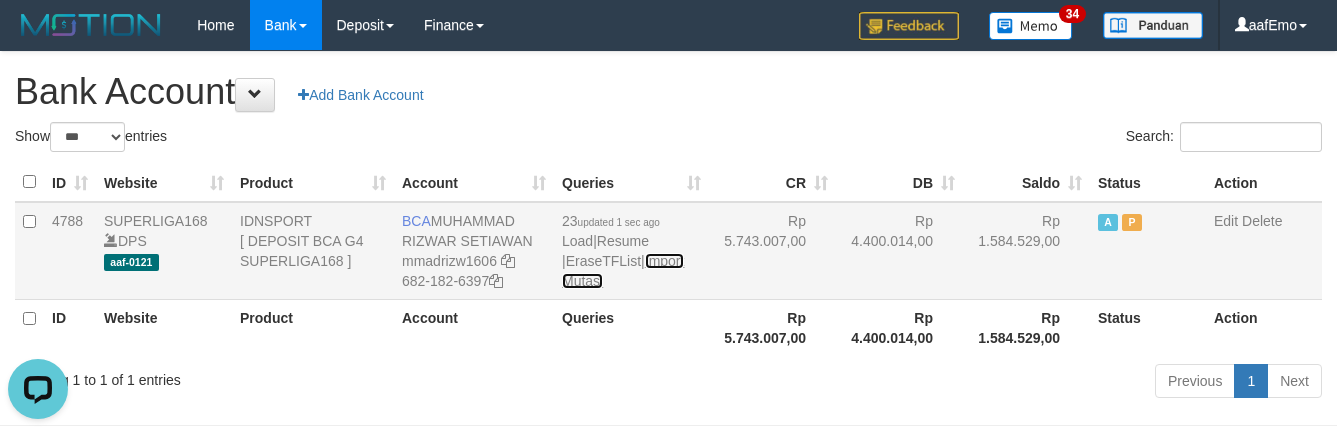 click on "Import Mutasi" at bounding box center [623, 271] 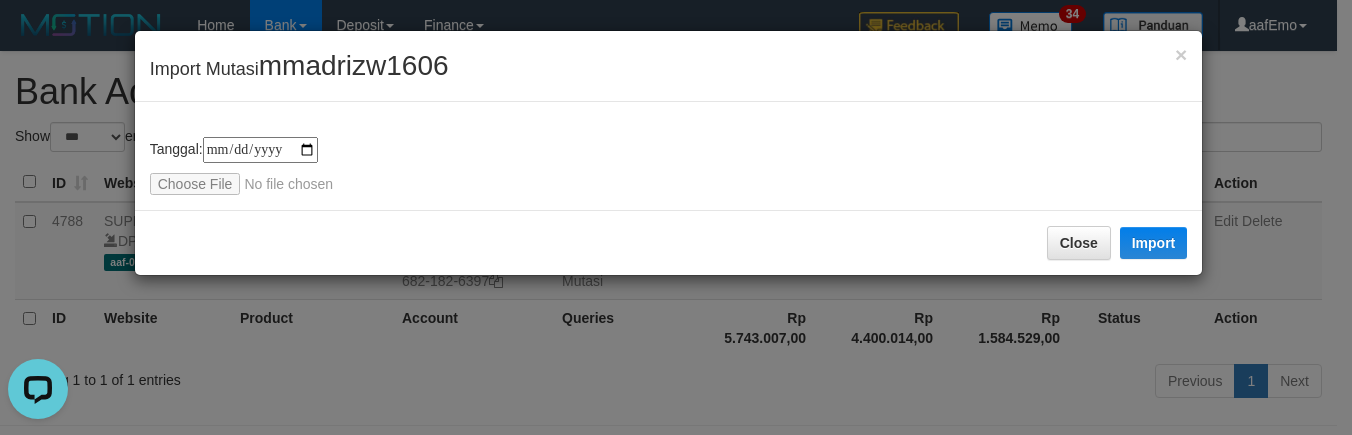 type on "**********" 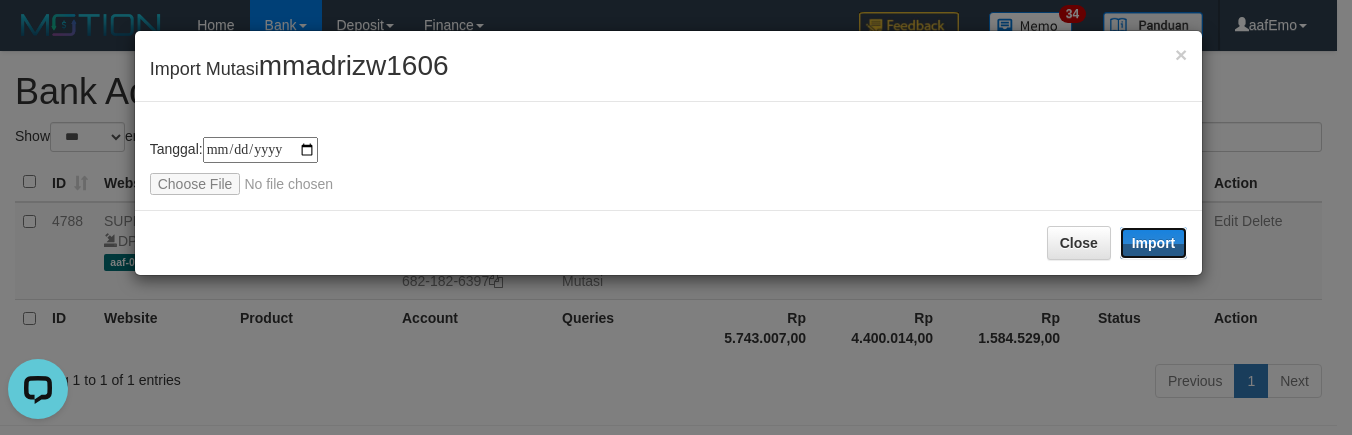 drag, startPoint x: 1160, startPoint y: 234, endPoint x: 119, endPoint y: 0, distance: 1066.9756 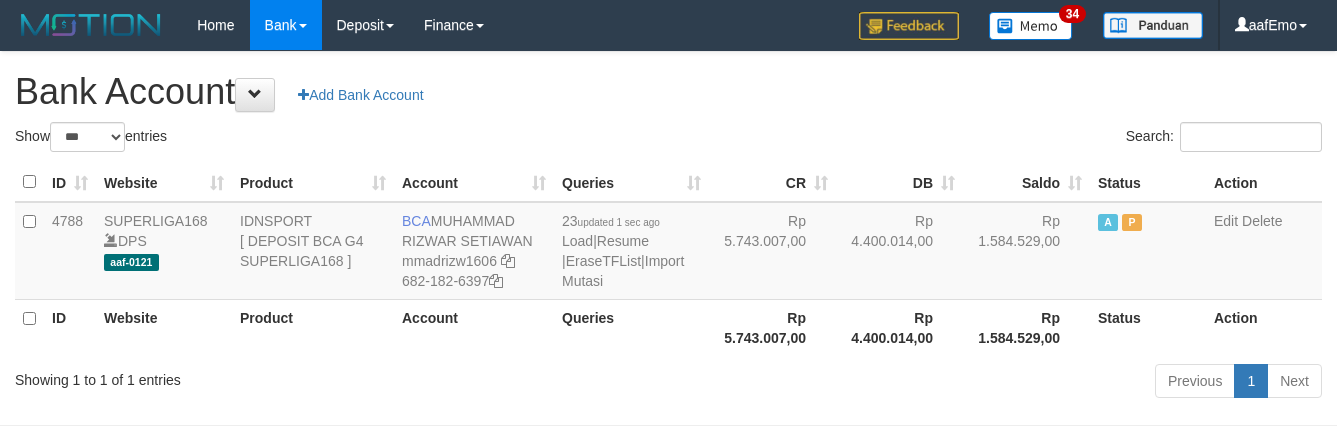 select on "***" 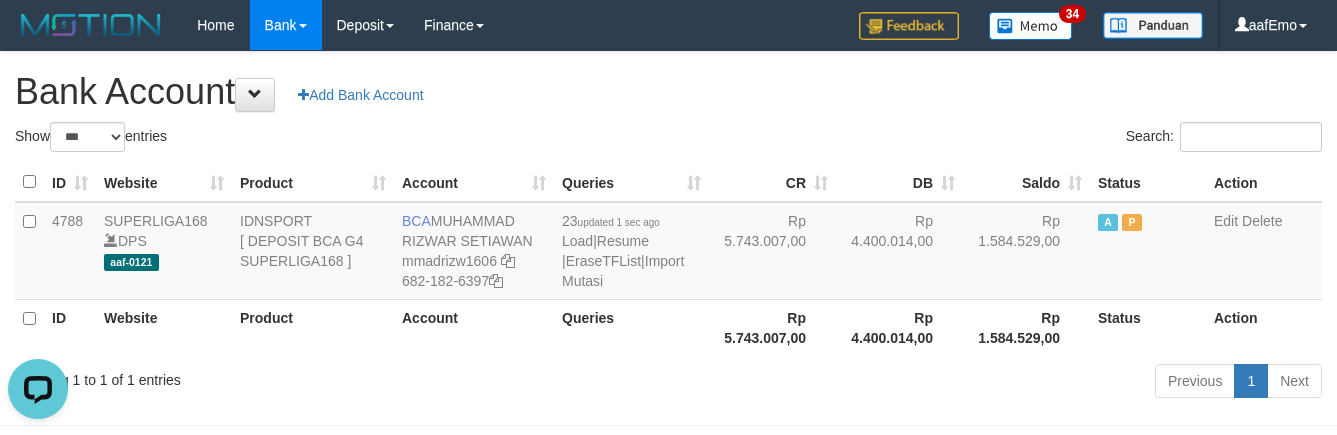 scroll, scrollTop: 0, scrollLeft: 0, axis: both 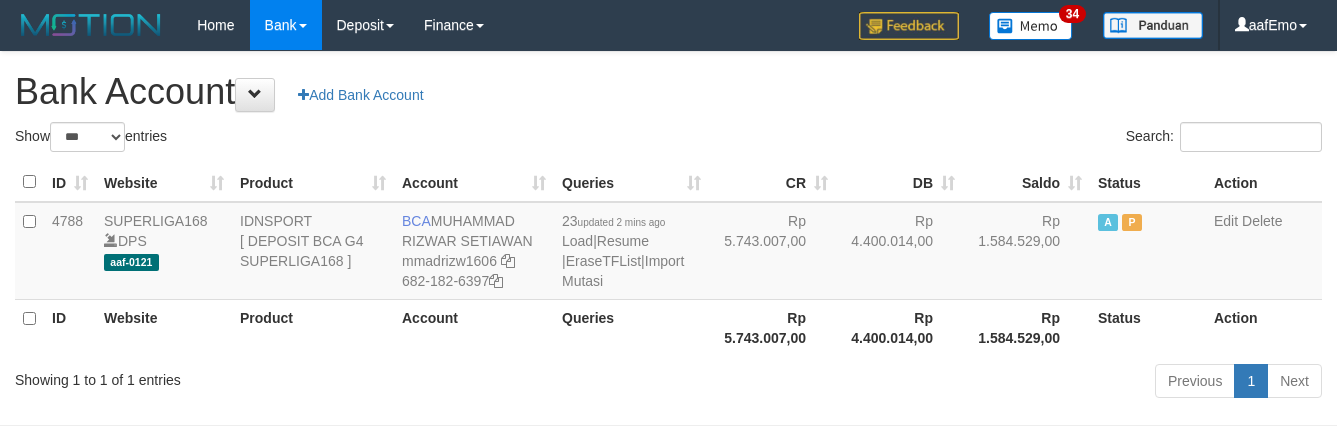 select on "***" 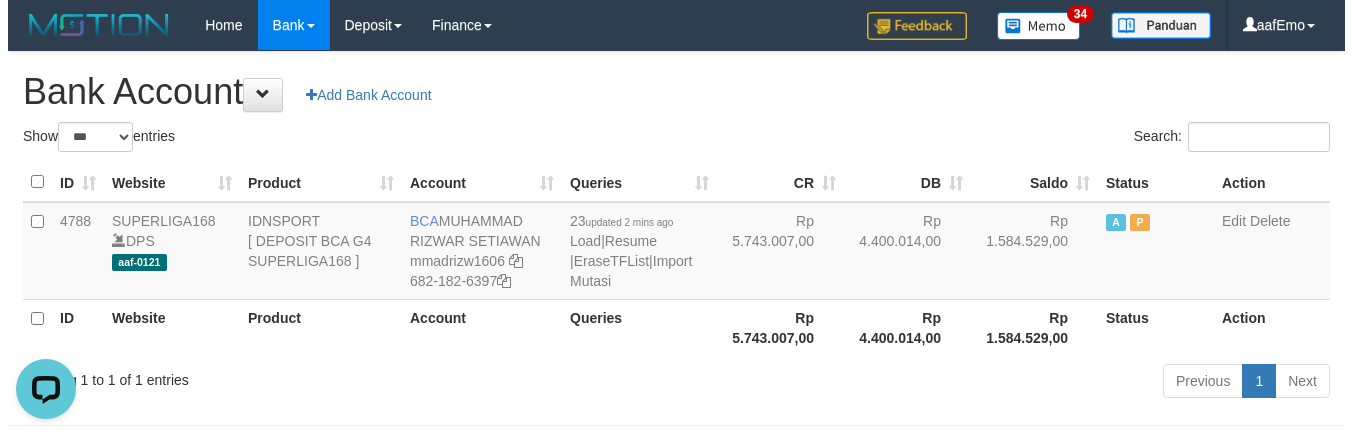 scroll, scrollTop: 0, scrollLeft: 0, axis: both 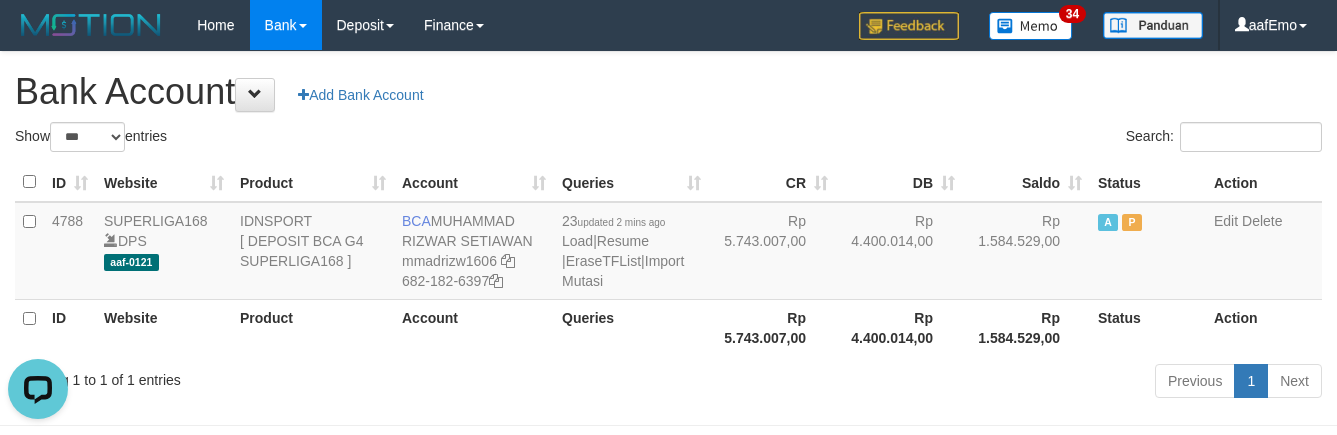drag, startPoint x: 624, startPoint y: 115, endPoint x: 690, endPoint y: 242, distance: 143.12582 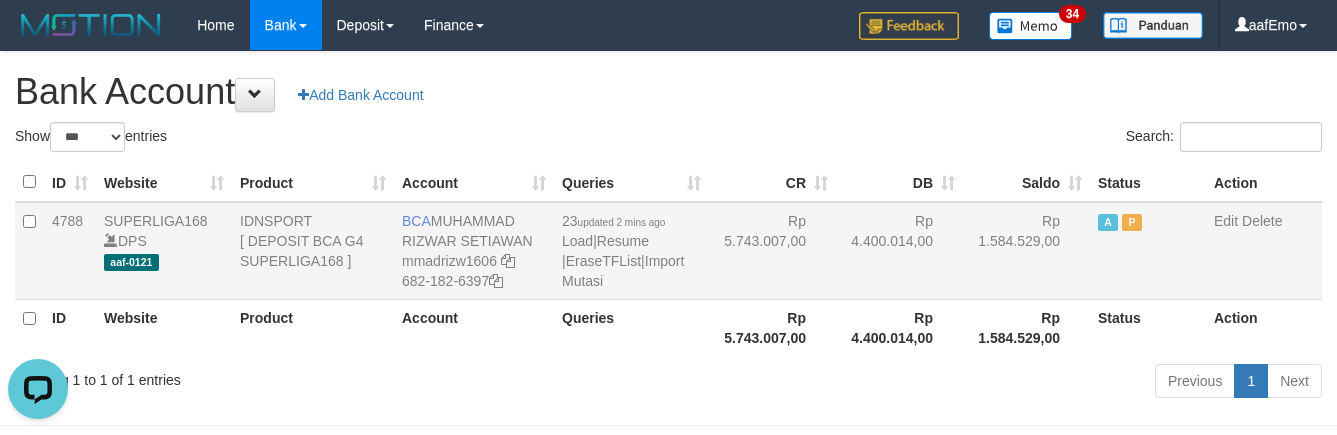 click on "**********" at bounding box center [668, 228] 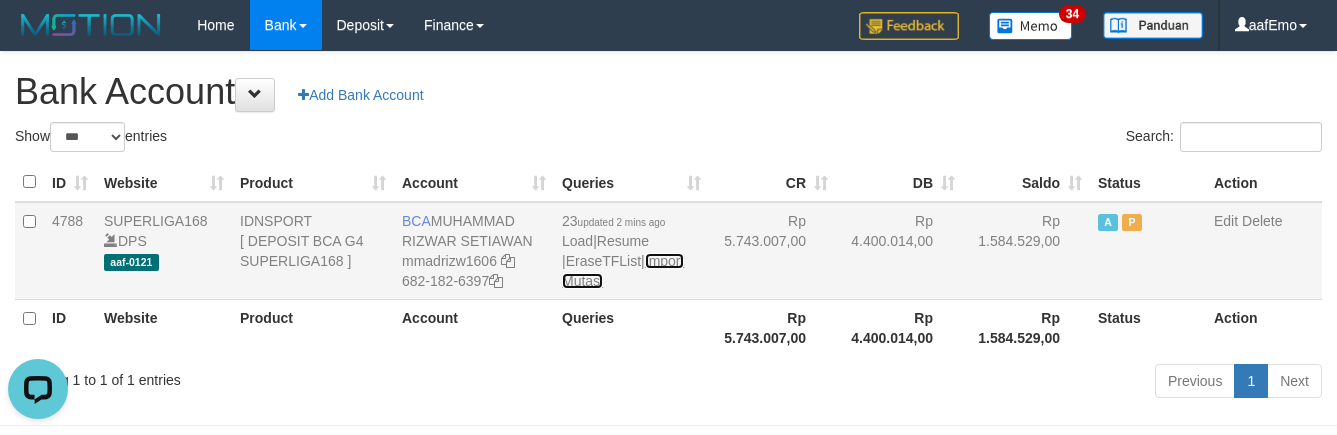 click on "Import Mutasi" at bounding box center (623, 271) 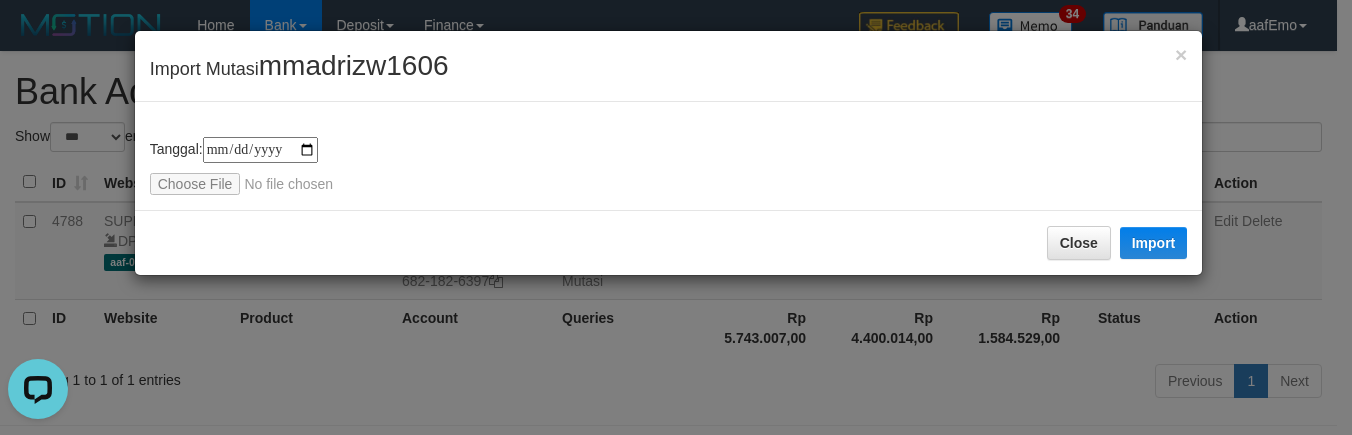 type on "**********" 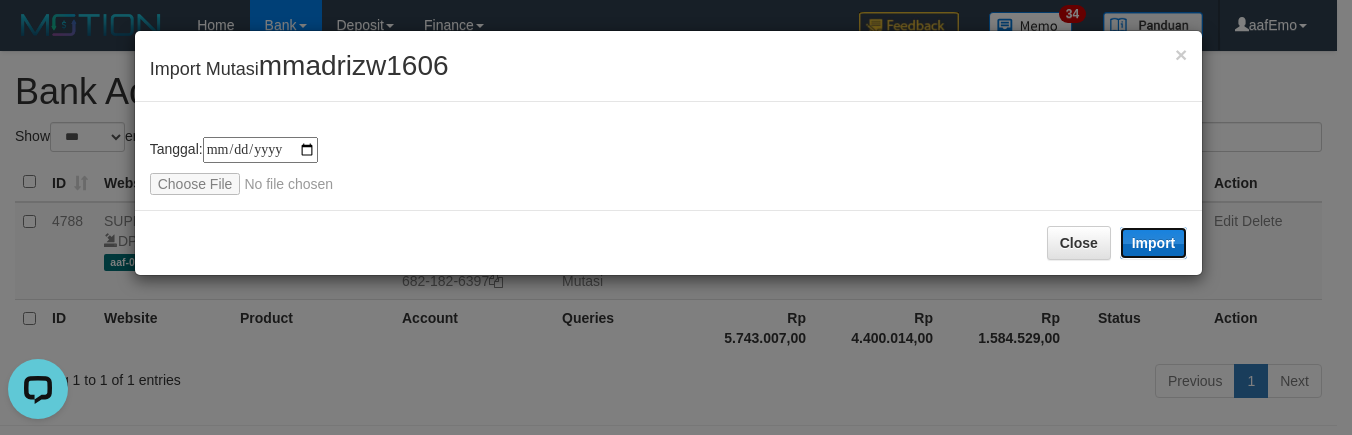 click on "Import" at bounding box center [1154, 243] 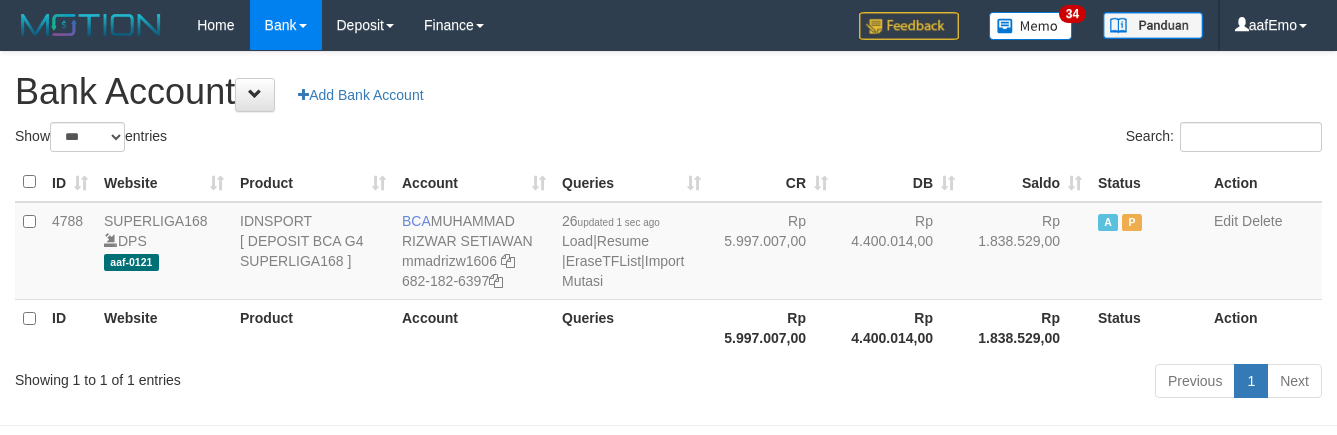 select on "***" 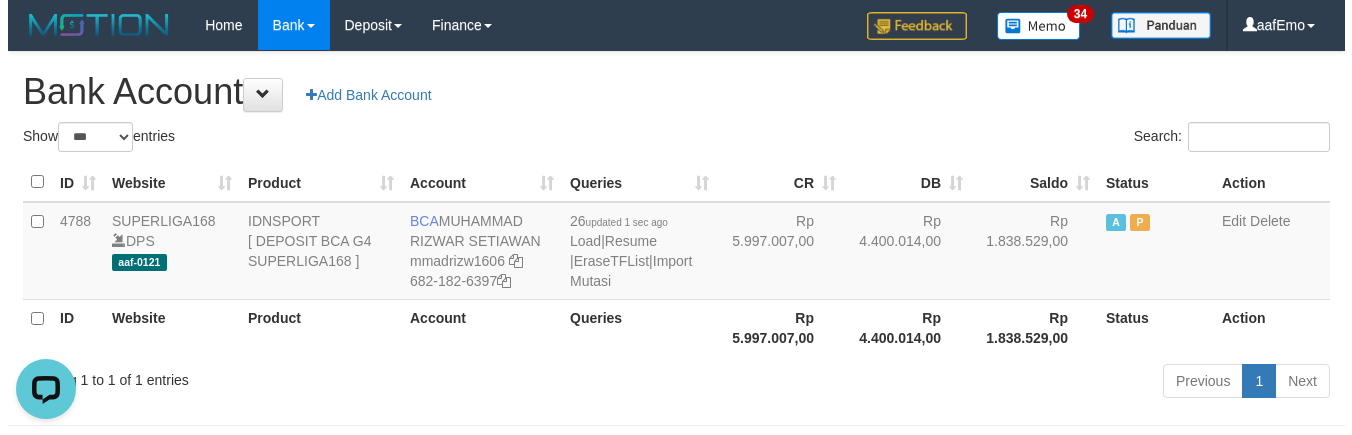 scroll, scrollTop: 0, scrollLeft: 0, axis: both 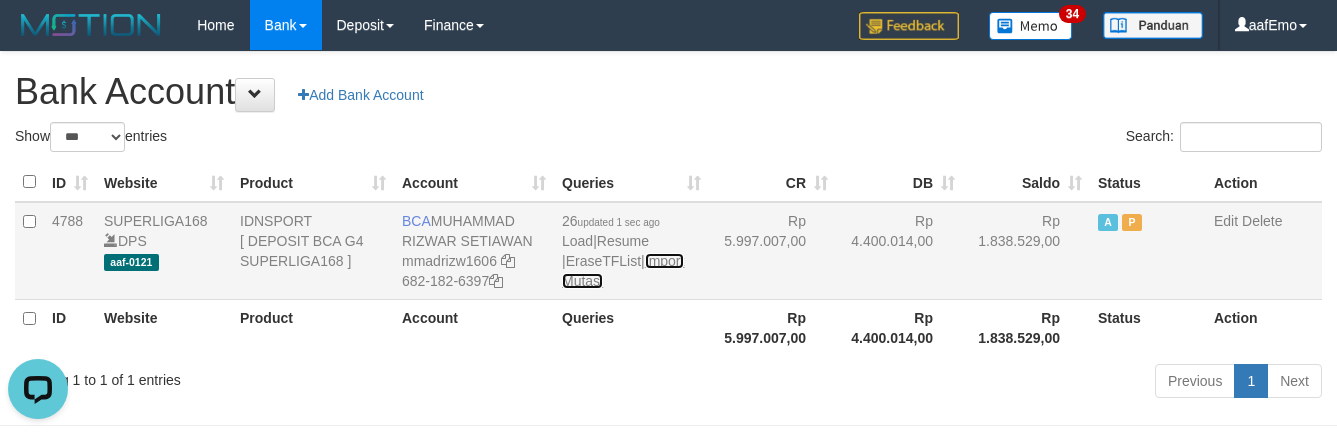 click on "Import Mutasi" at bounding box center (623, 271) 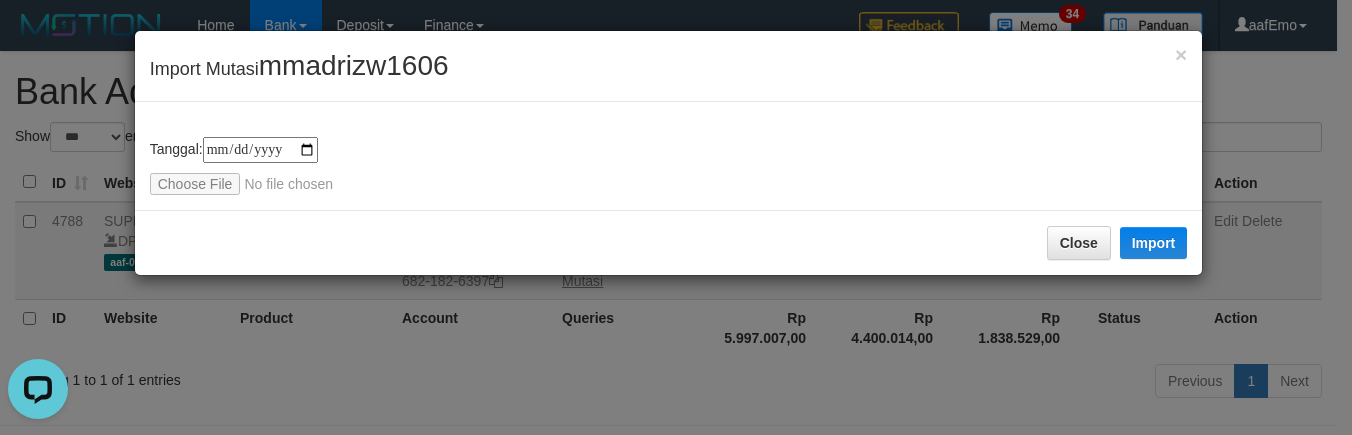 type on "**********" 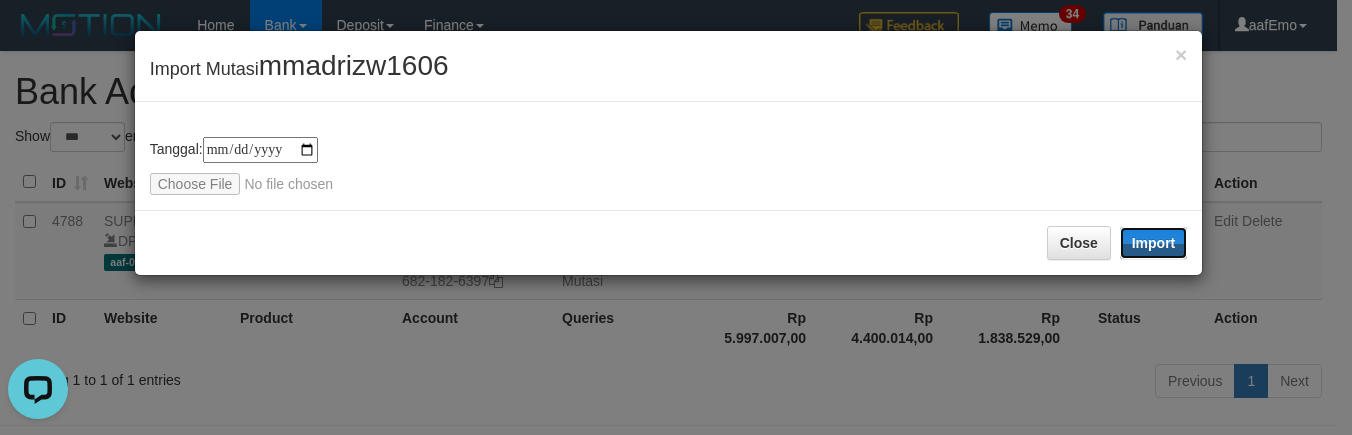 drag, startPoint x: 1143, startPoint y: 242, endPoint x: 192, endPoint y: 97, distance: 961.99066 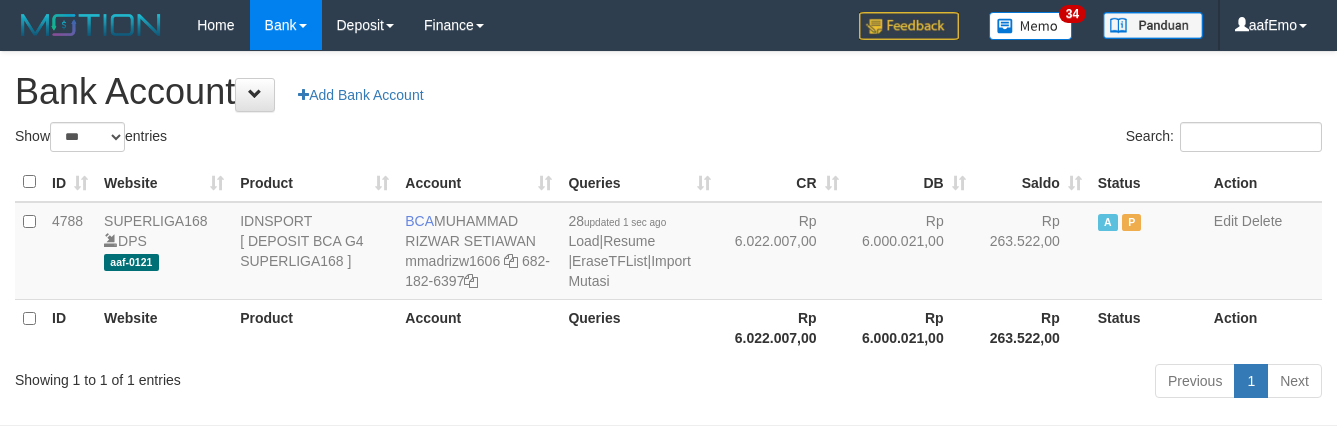 select on "***" 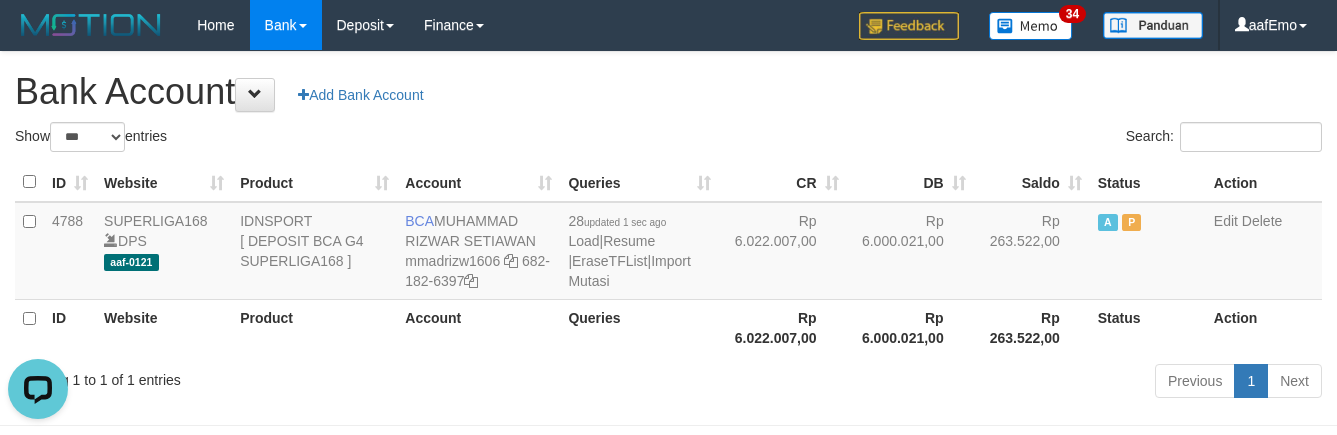 scroll, scrollTop: 0, scrollLeft: 0, axis: both 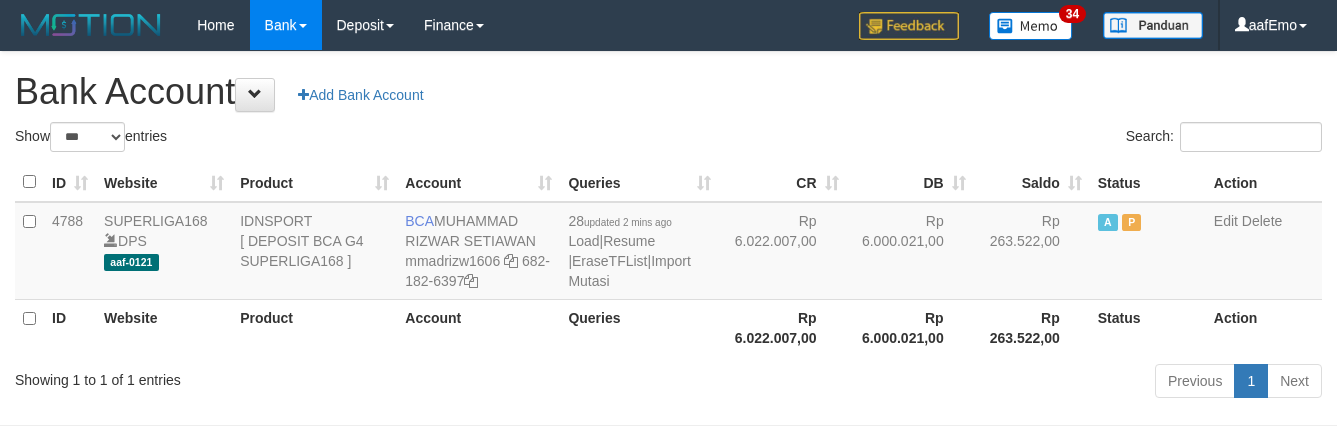 select on "***" 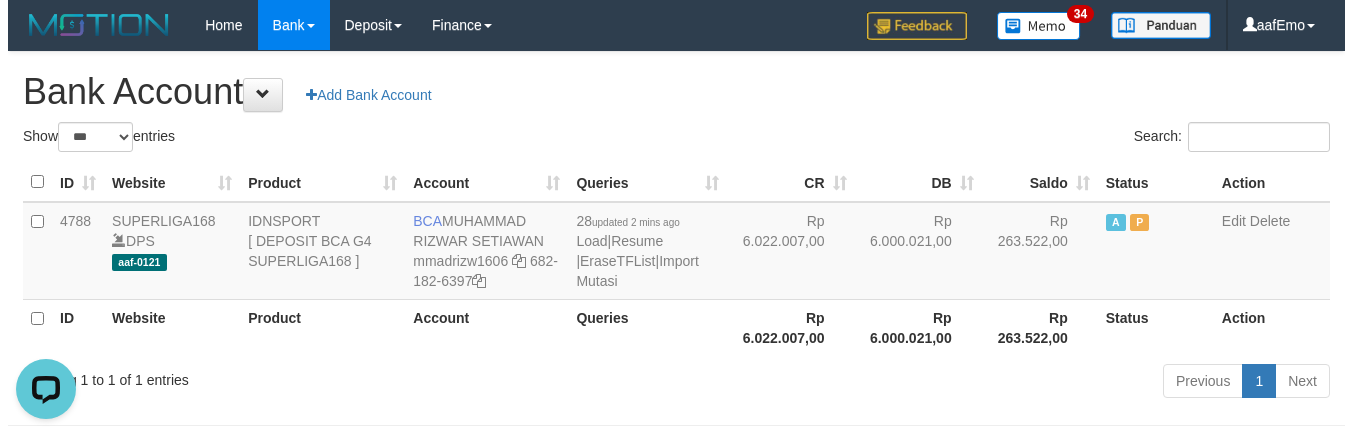 scroll, scrollTop: 0, scrollLeft: 0, axis: both 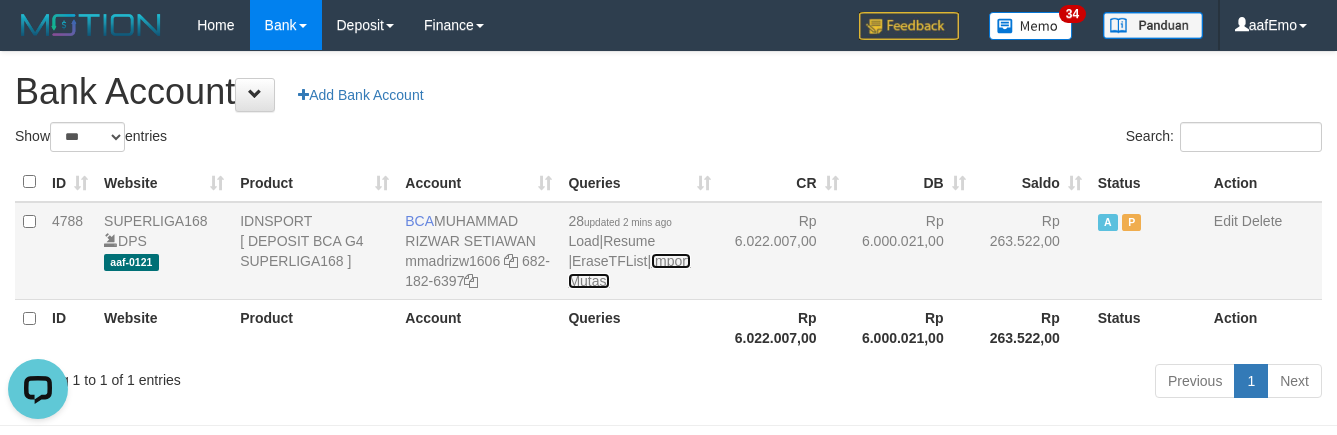 click on "Import Mutasi" at bounding box center [629, 271] 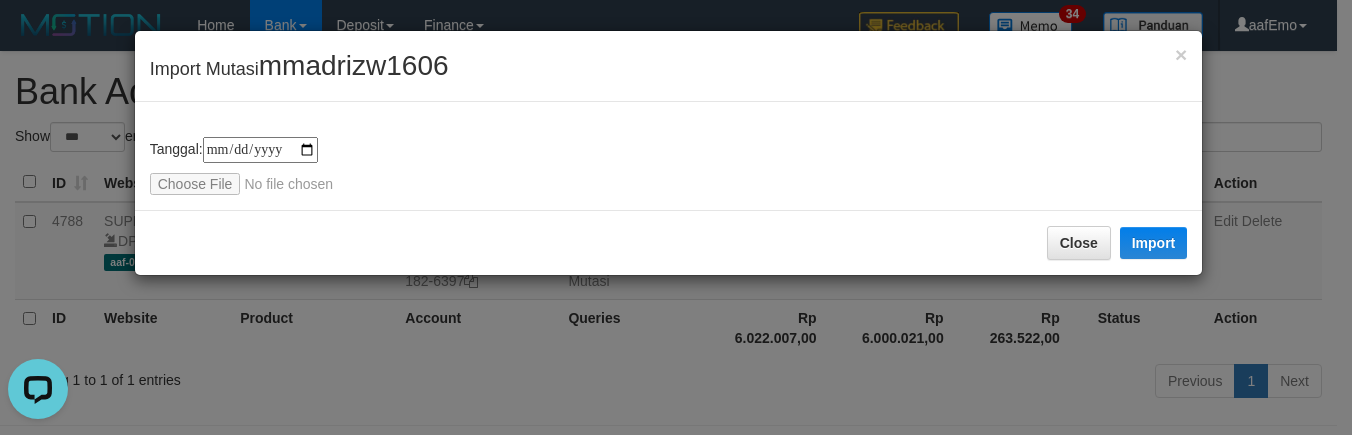 type on "**********" 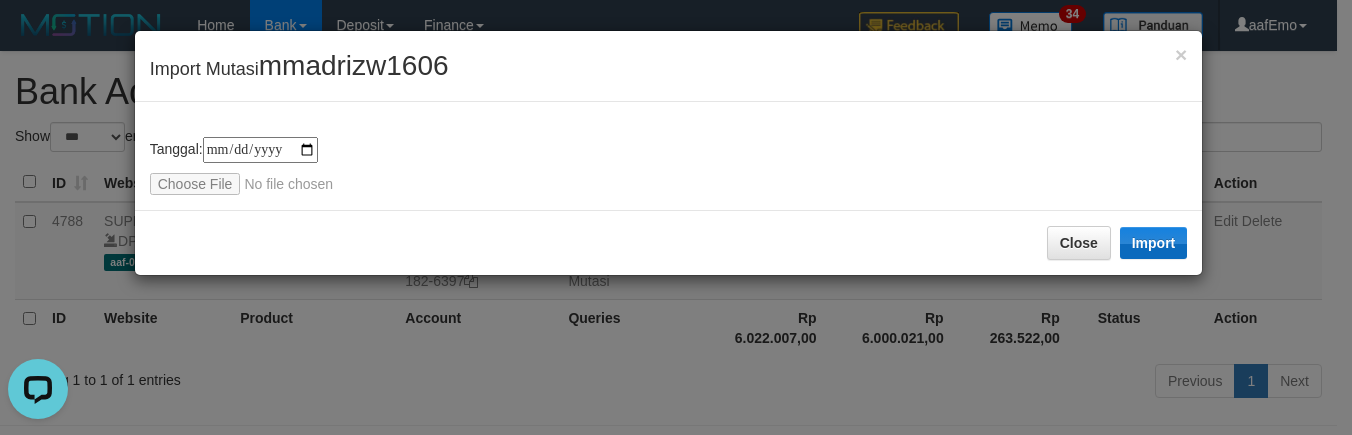 click on "Close
Import" at bounding box center (669, 242) 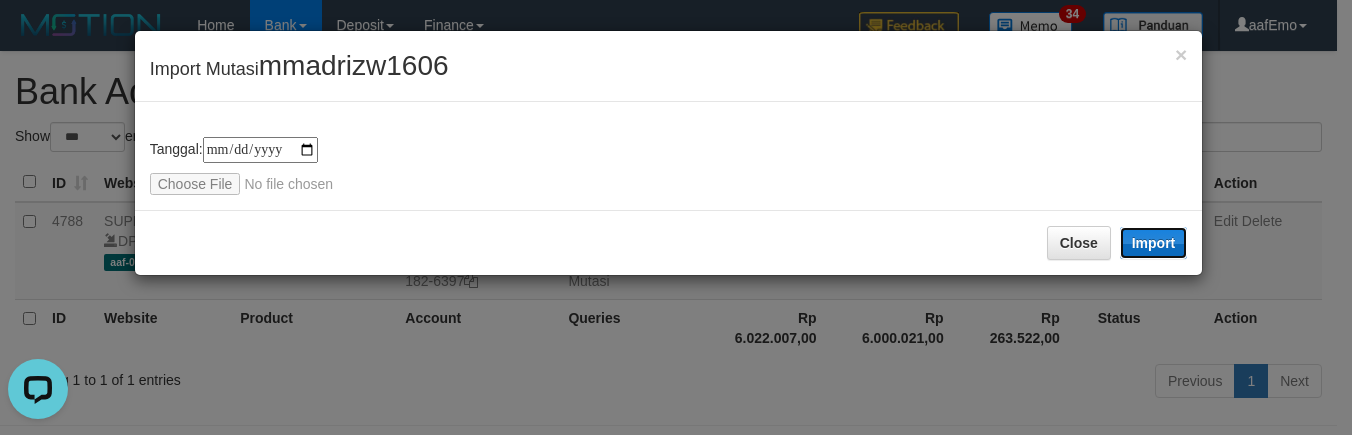 drag, startPoint x: 1161, startPoint y: 238, endPoint x: 35, endPoint y: 99, distance: 1134.547 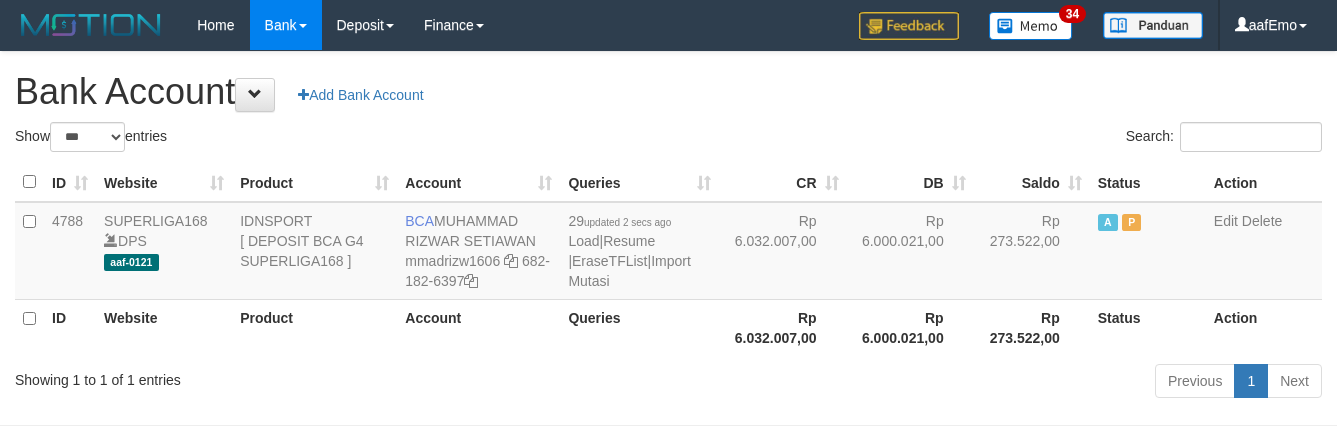 select on "***" 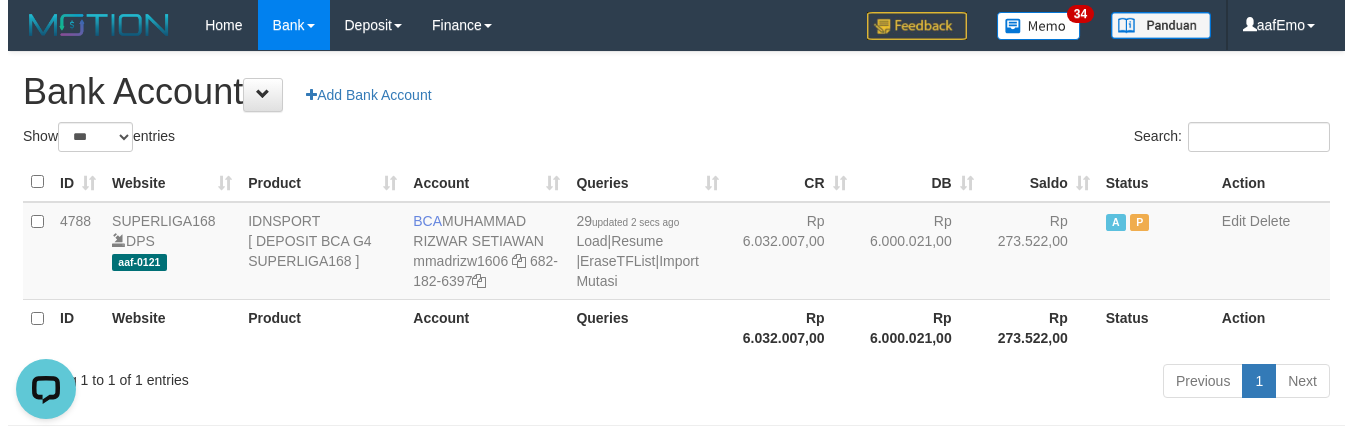 scroll, scrollTop: 0, scrollLeft: 0, axis: both 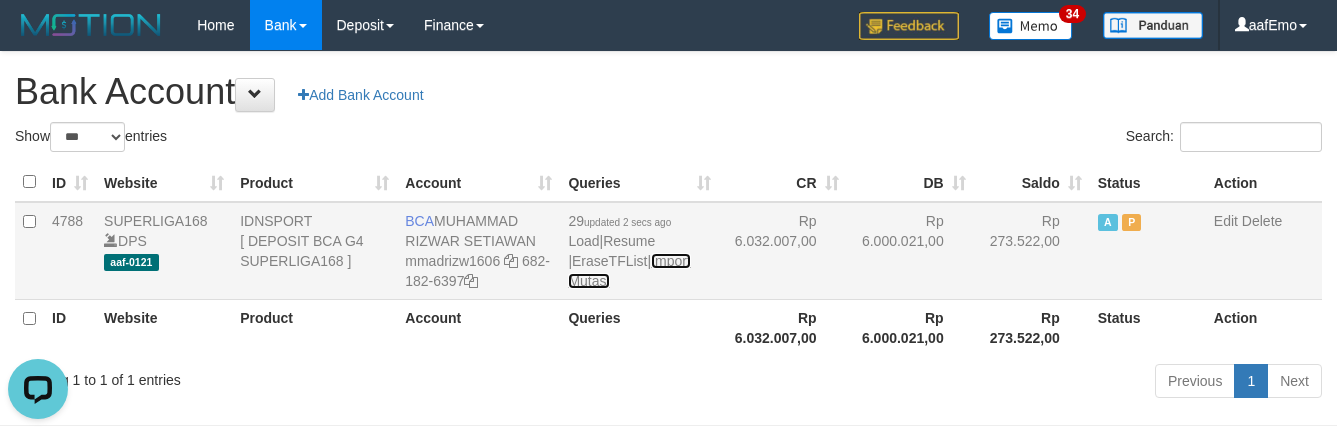 click on "Import Mutasi" at bounding box center [629, 271] 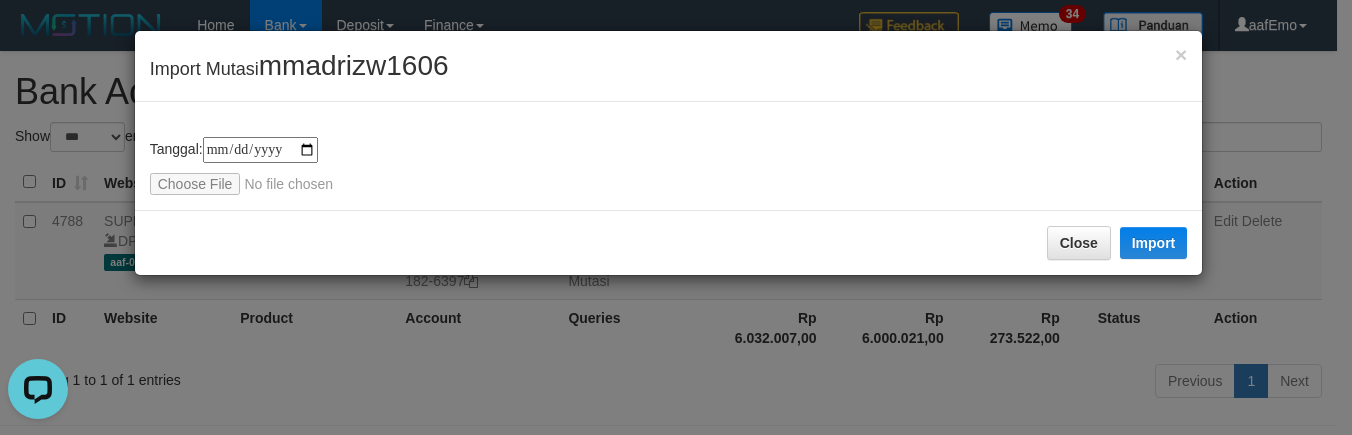 type on "**********" 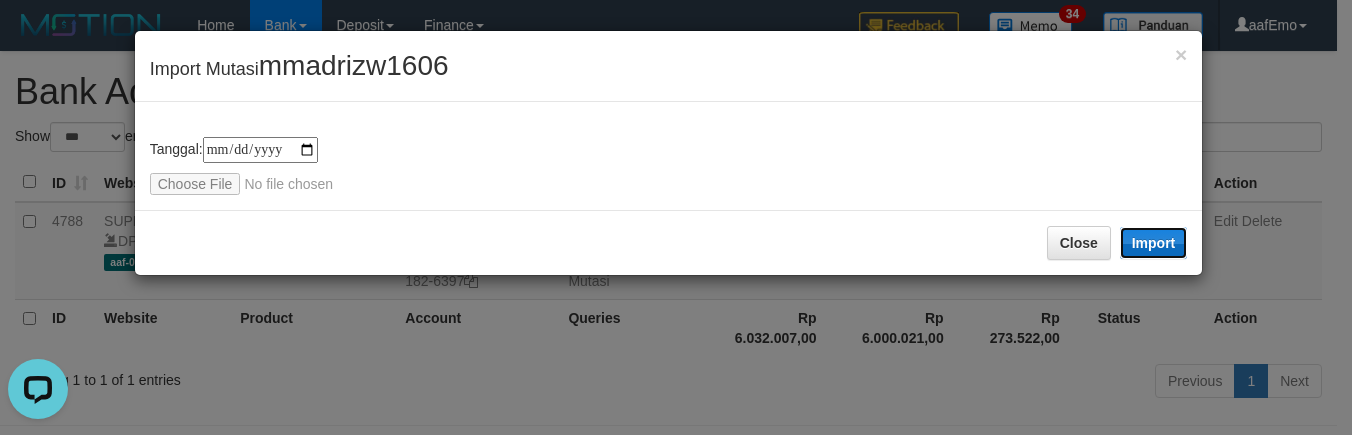 click on "Import" at bounding box center [1154, 243] 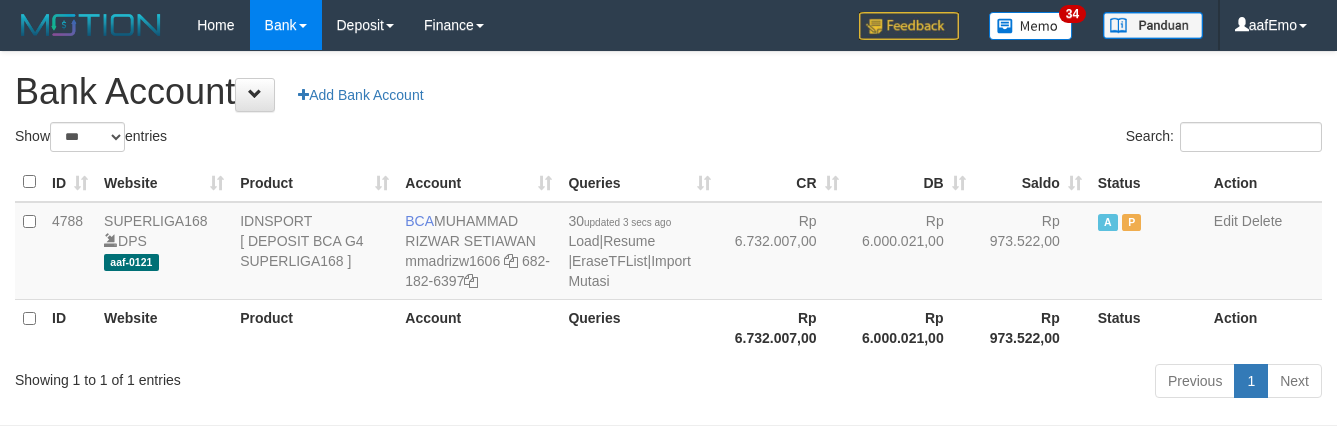 select on "***" 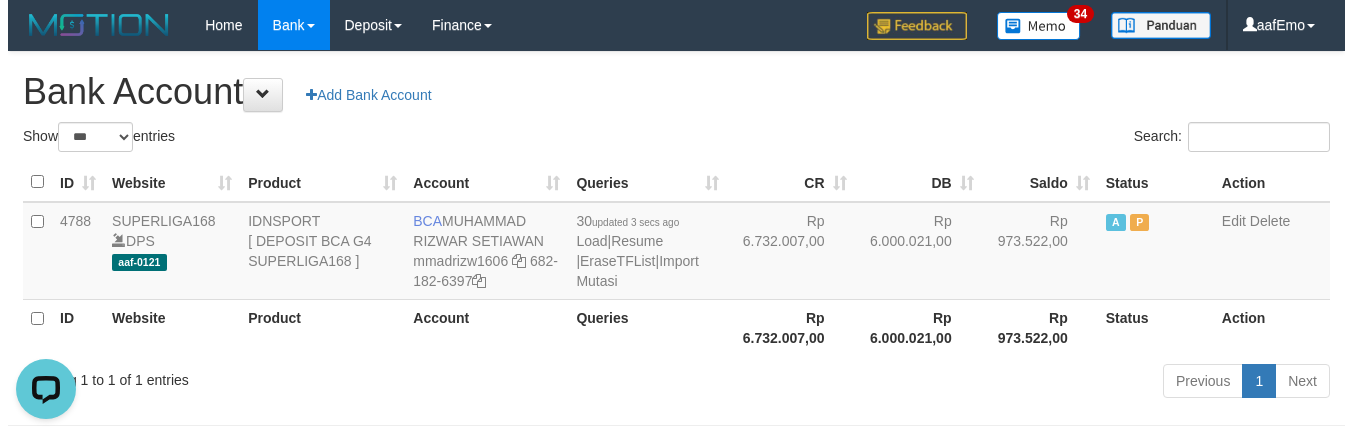 scroll, scrollTop: 0, scrollLeft: 0, axis: both 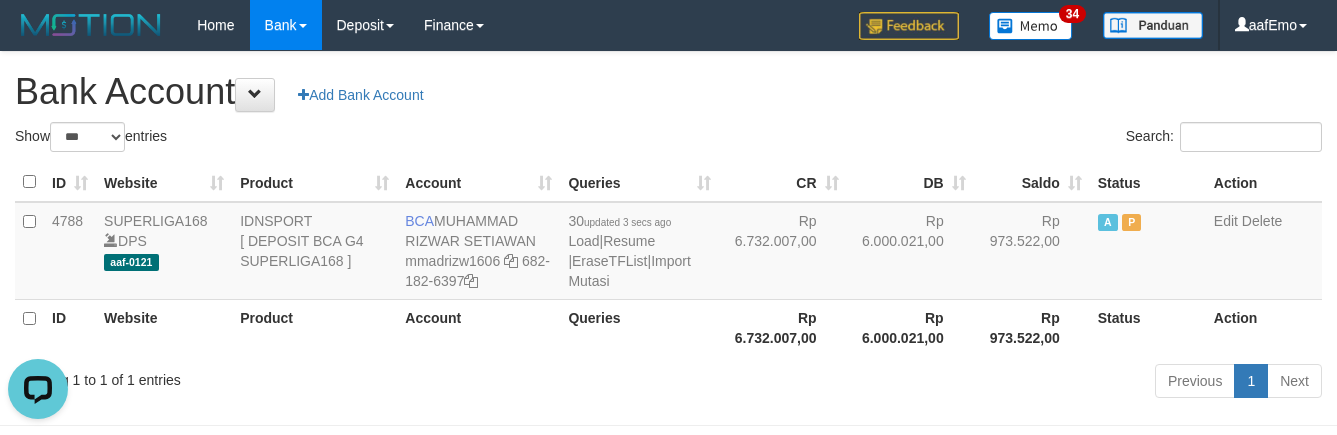 click on "Toggle navigation
Home
Bank
Account List
Load
By Website
Group
[ISPORT]													SUPERLIGA168
By Load Group (DPS)" at bounding box center [668, 26] 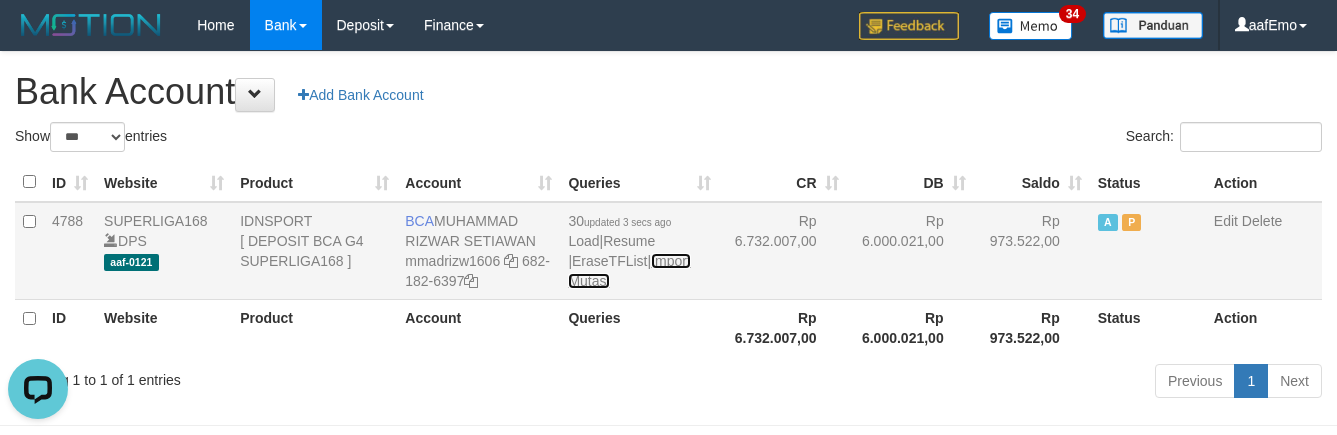 click on "Import Mutasi" at bounding box center [629, 271] 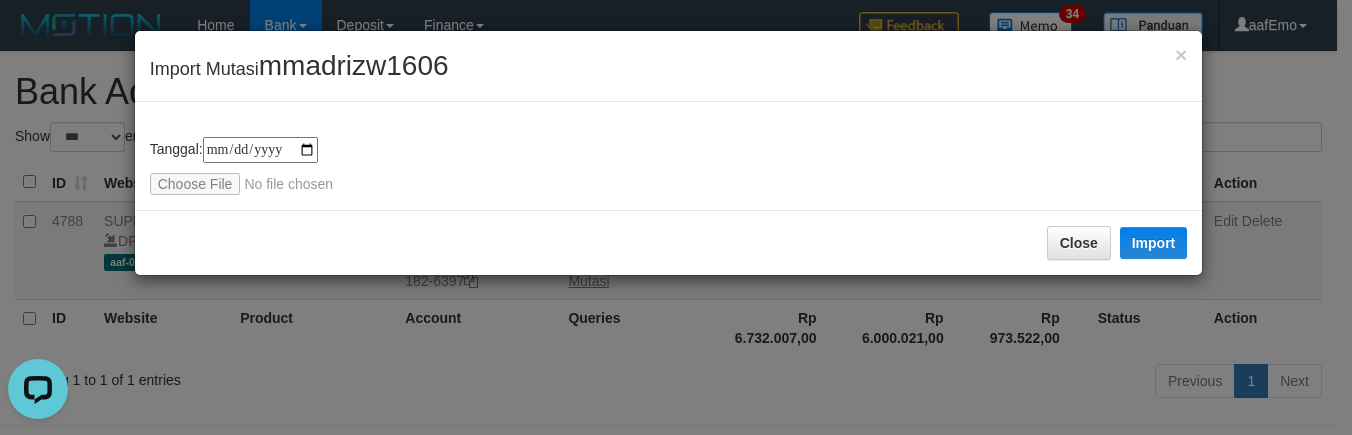 type on "**********" 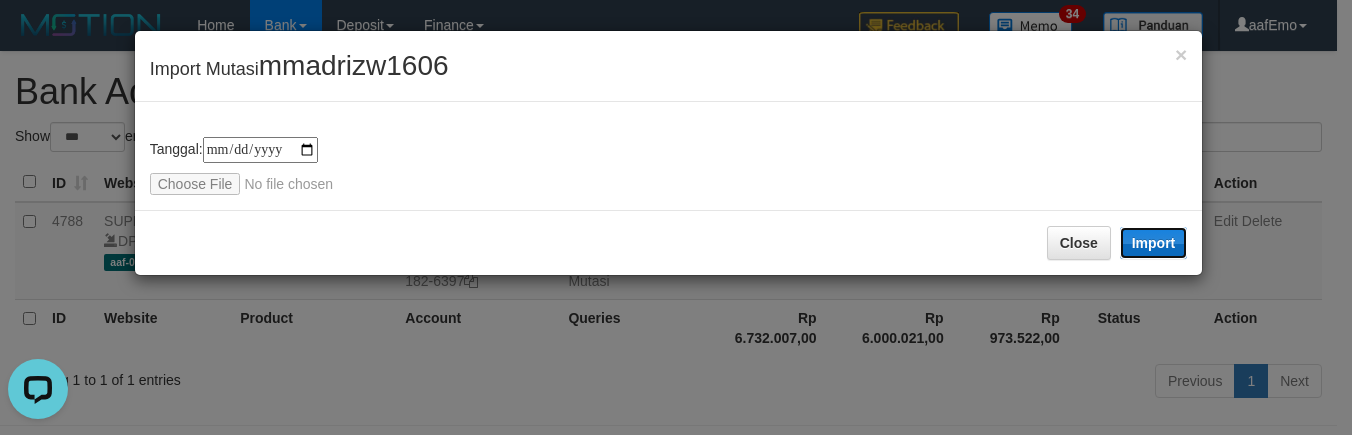 click on "Import" at bounding box center [1154, 243] 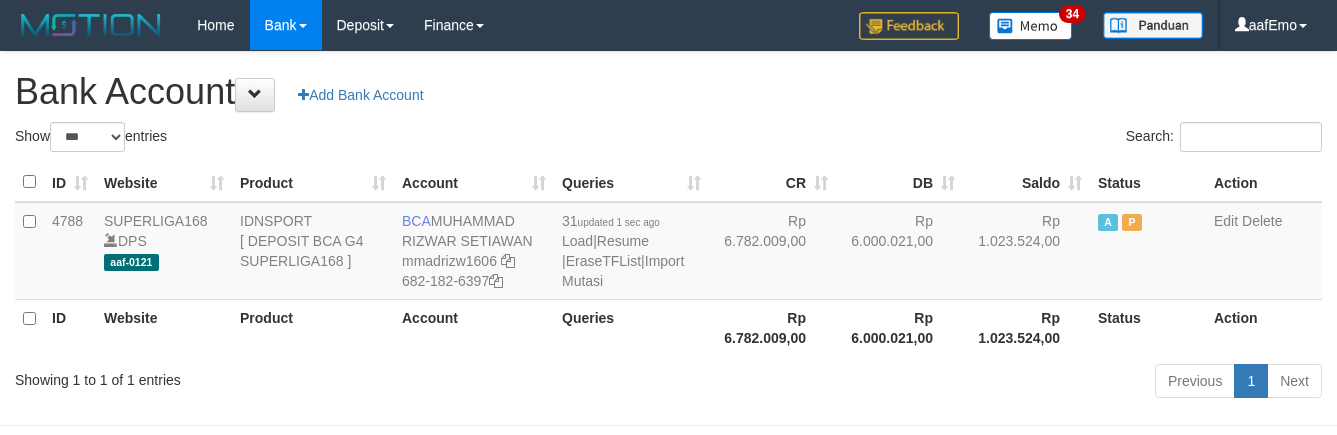 select on "***" 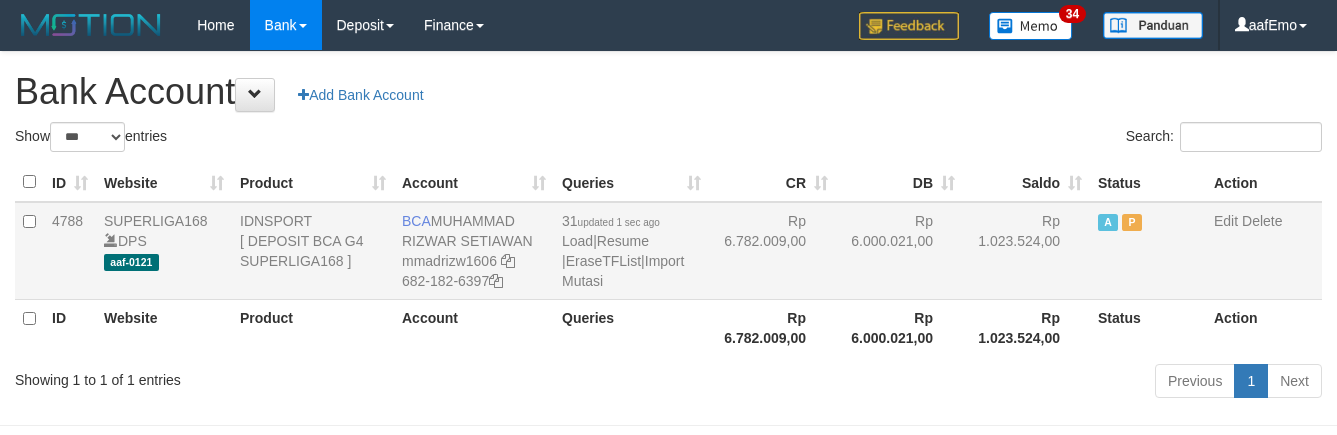 scroll, scrollTop: 0, scrollLeft: 0, axis: both 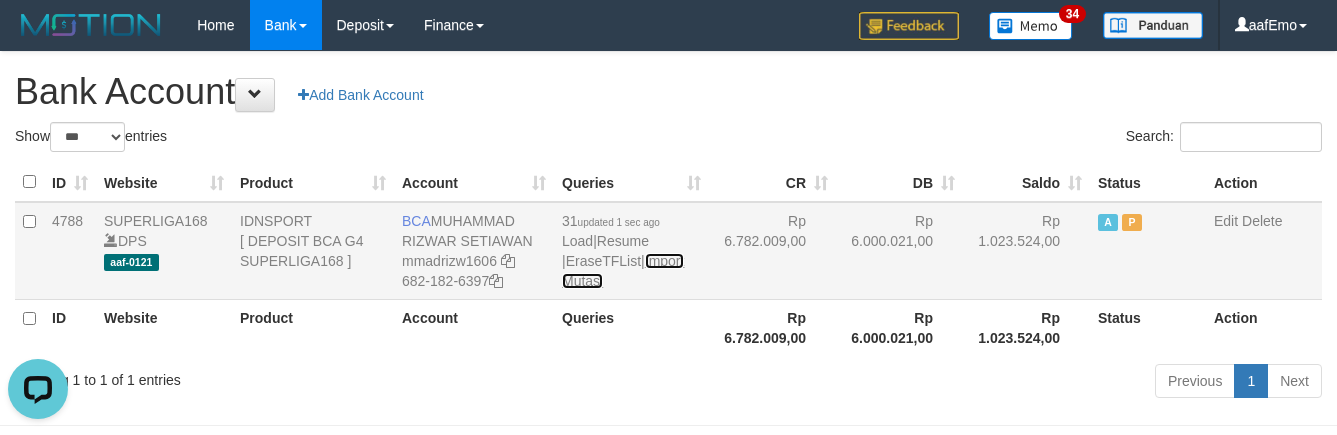 click on "Import Mutasi" at bounding box center [623, 271] 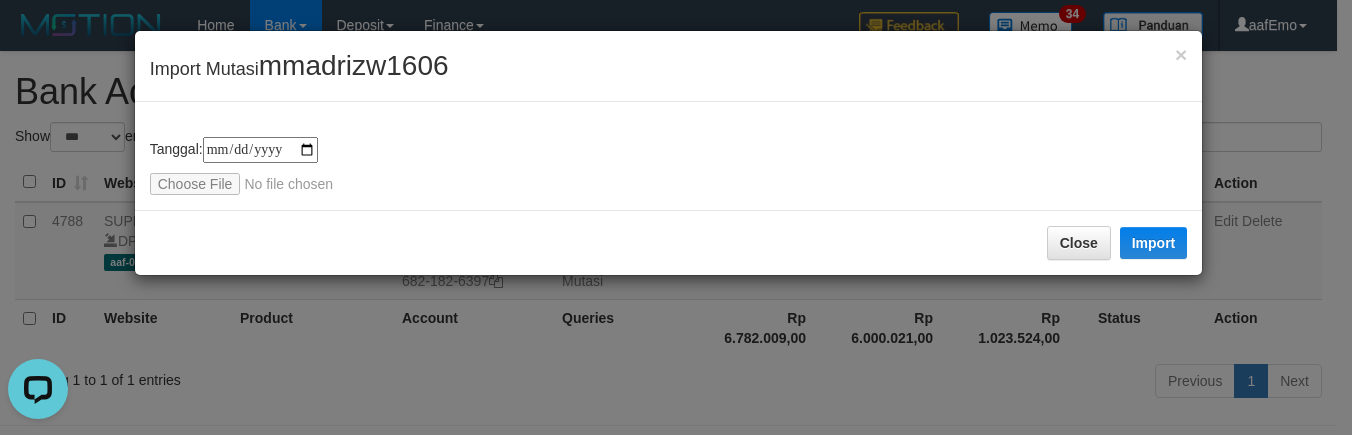 type on "**********" 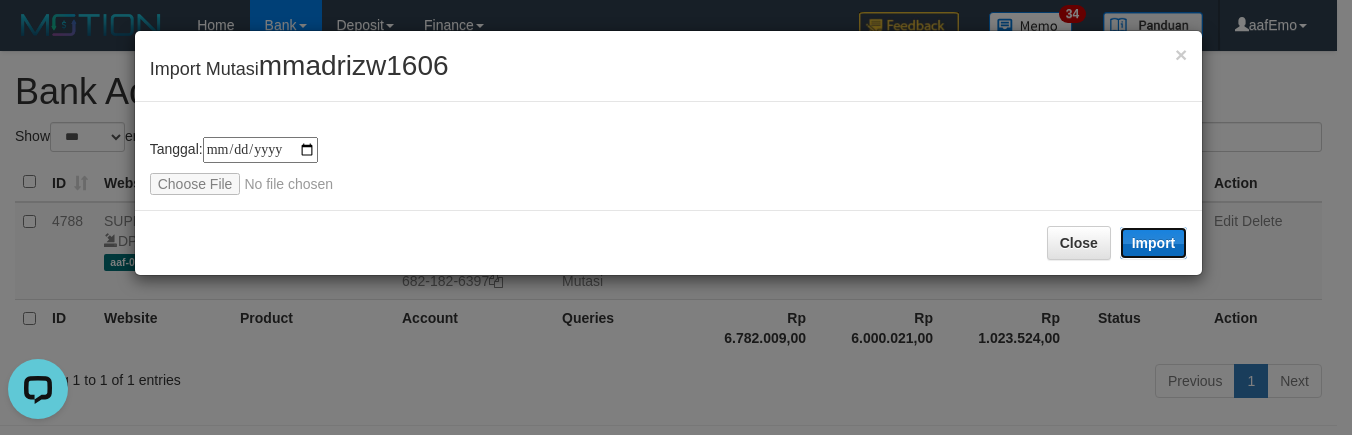 click on "Import" at bounding box center [1154, 243] 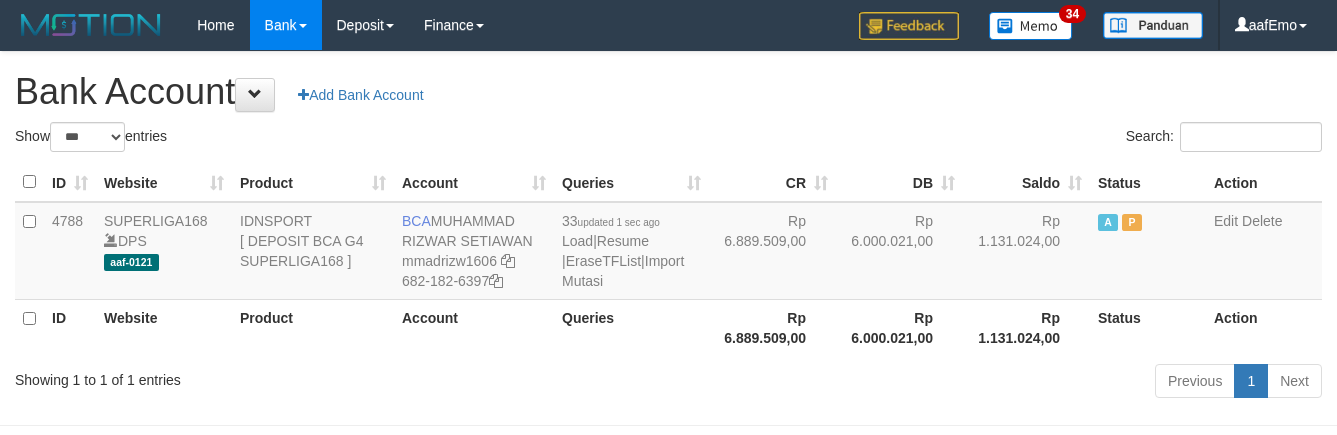 select on "***" 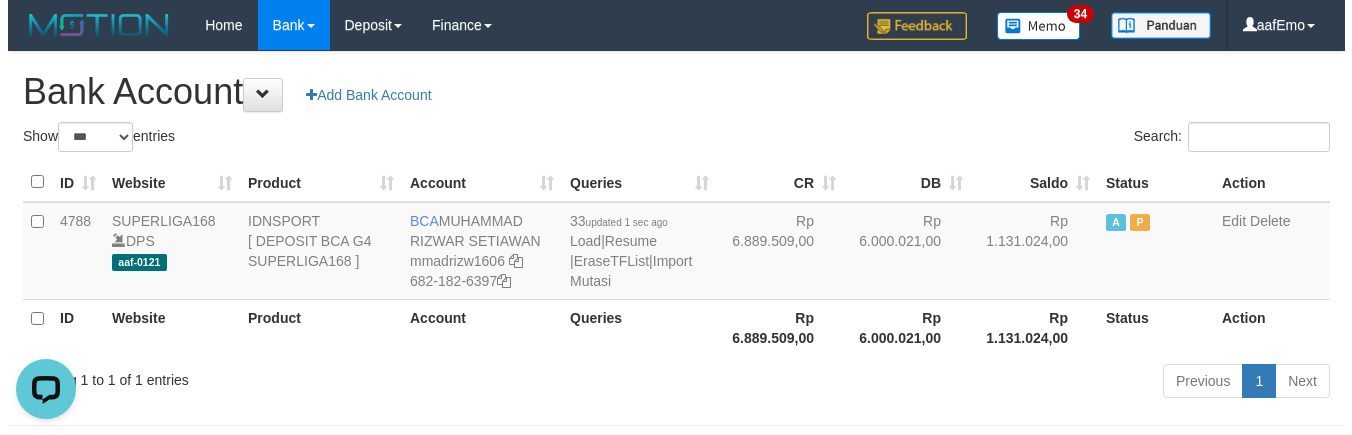 scroll, scrollTop: 0, scrollLeft: 0, axis: both 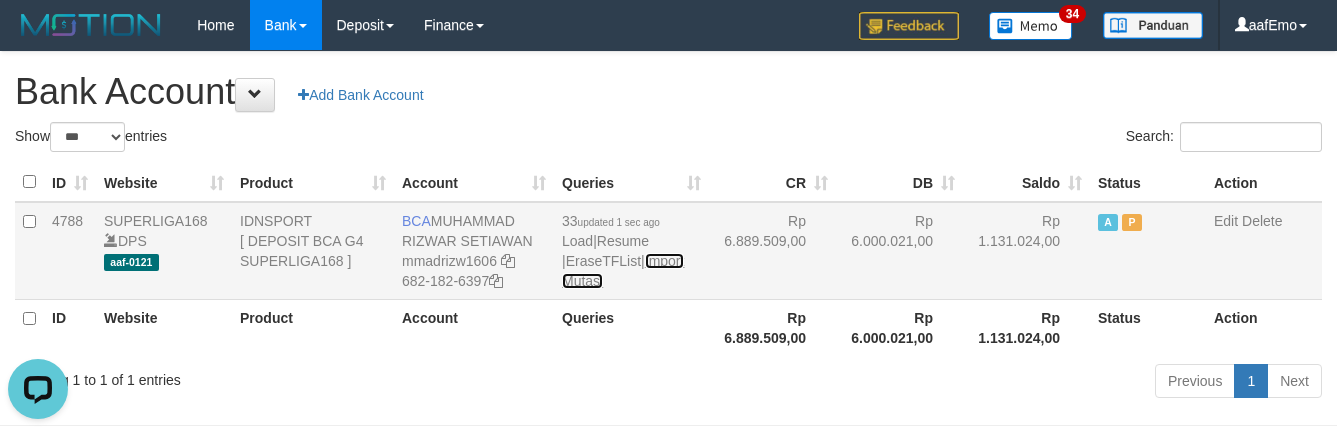 click on "Import Mutasi" at bounding box center (623, 271) 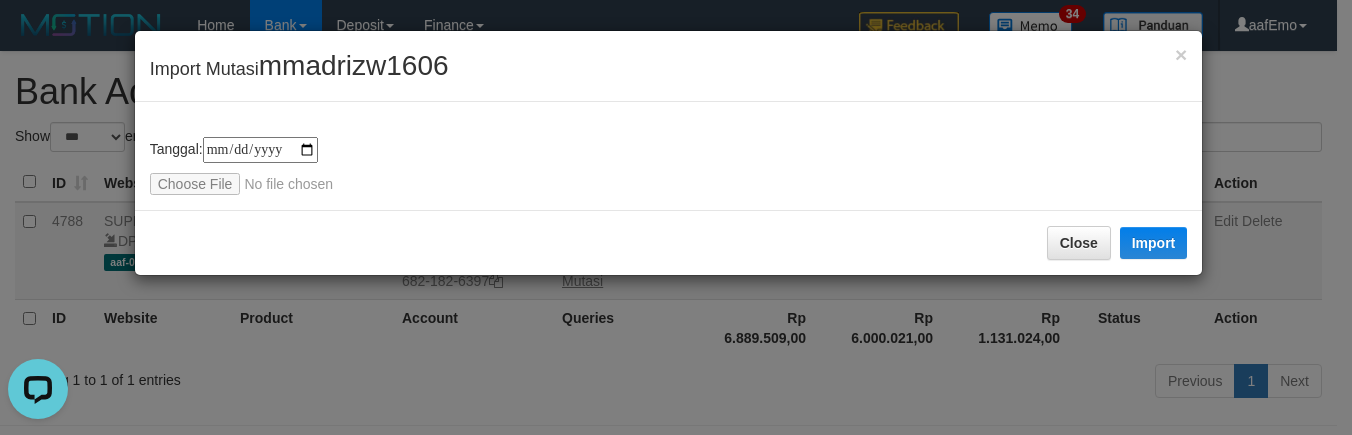 type on "**********" 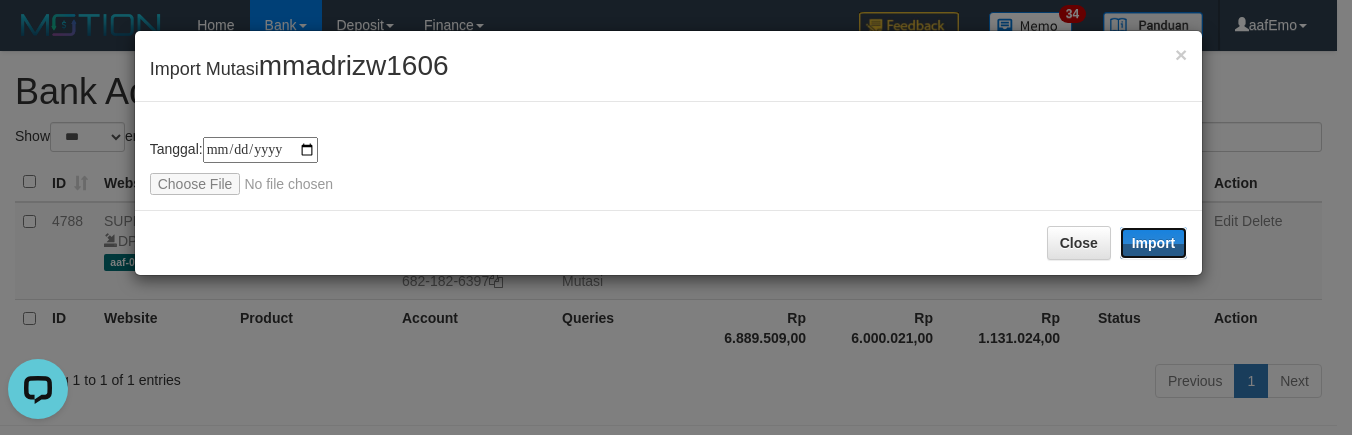 drag, startPoint x: 1166, startPoint y: 235, endPoint x: 1204, endPoint y: 209, distance: 46.043457 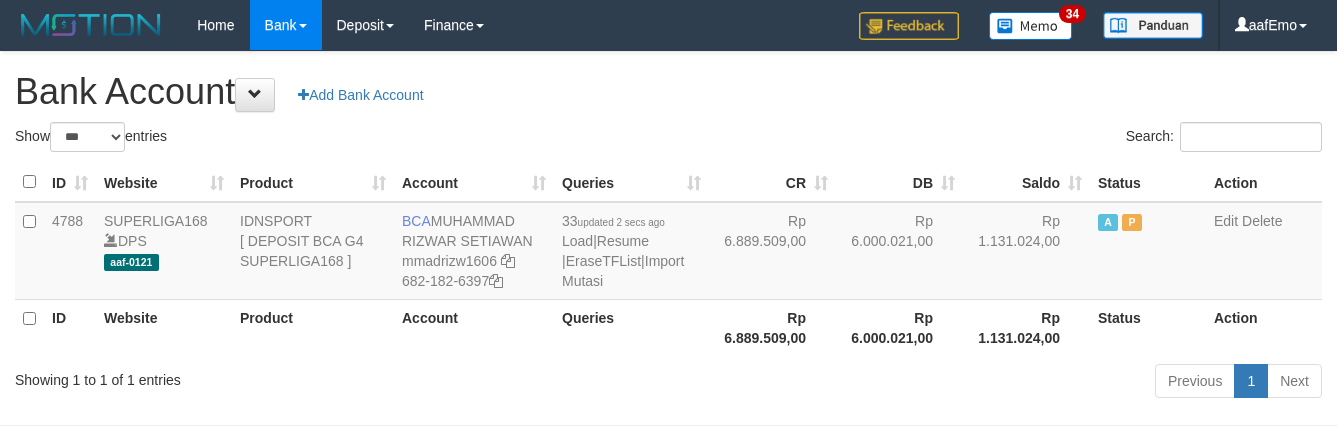 select on "***" 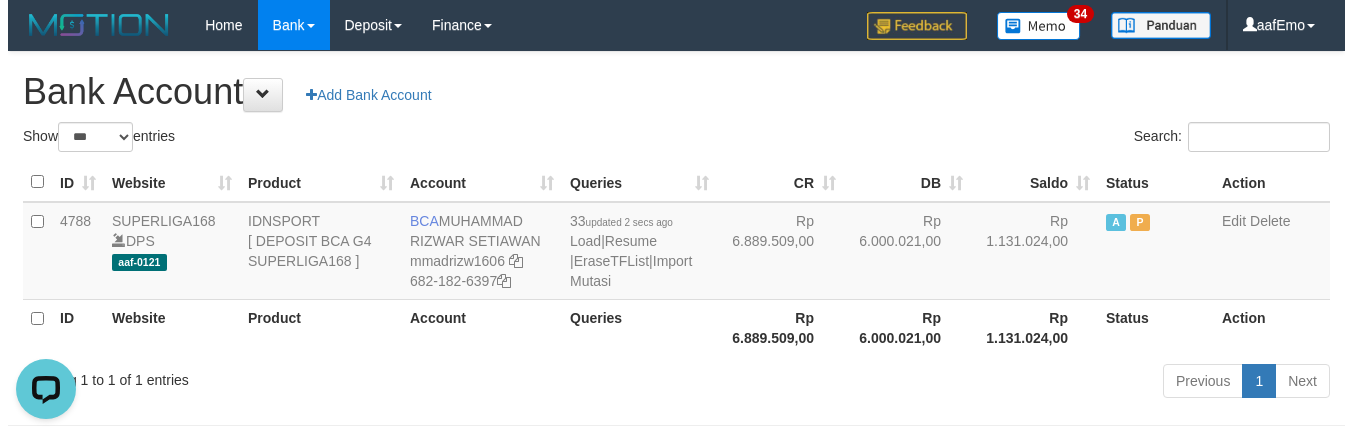 scroll, scrollTop: 0, scrollLeft: 0, axis: both 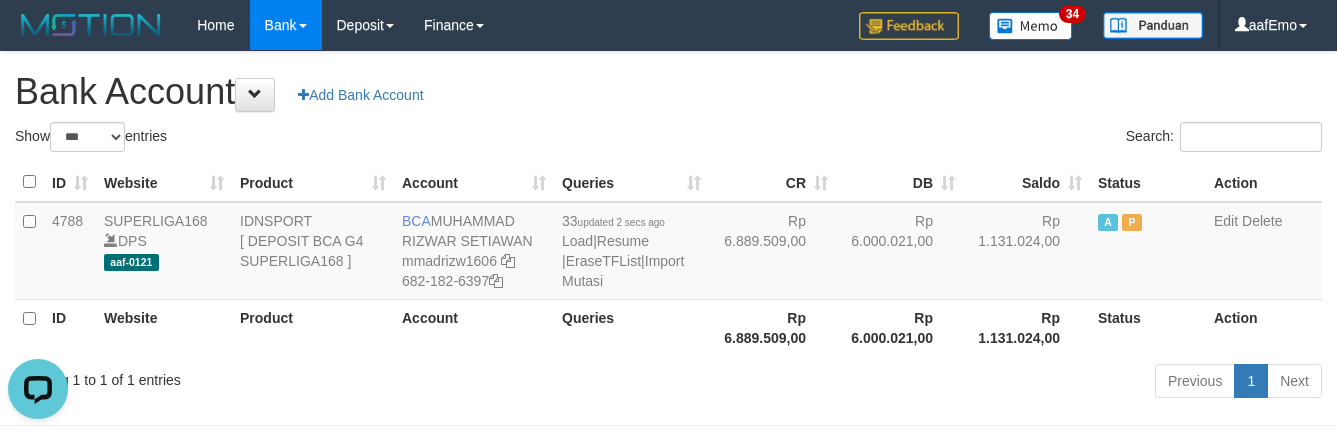 drag, startPoint x: 578, startPoint y: 123, endPoint x: 706, endPoint y: 294, distance: 213.6001 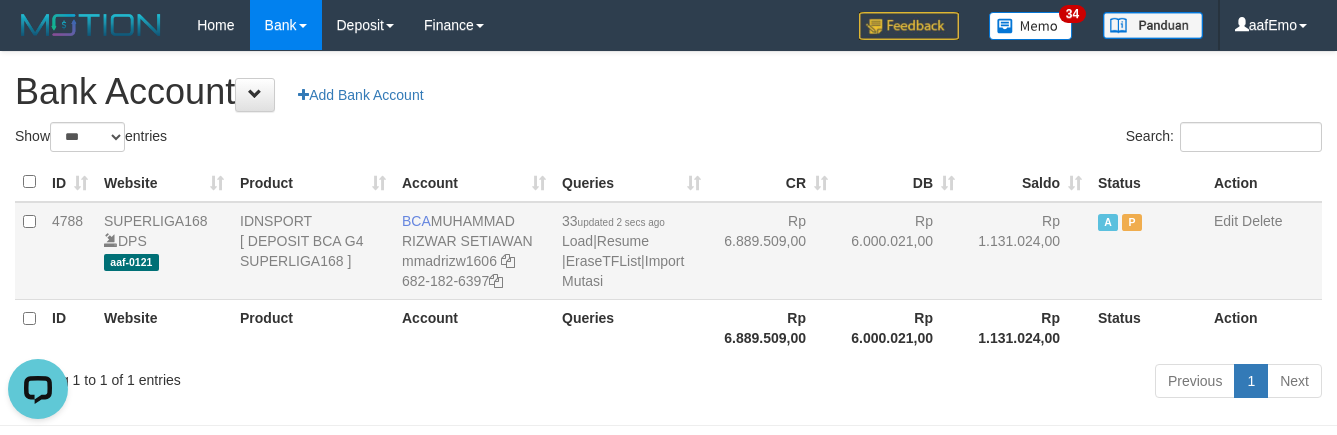 click on "Show  ** ** ** *** ***  entries" at bounding box center [334, 139] 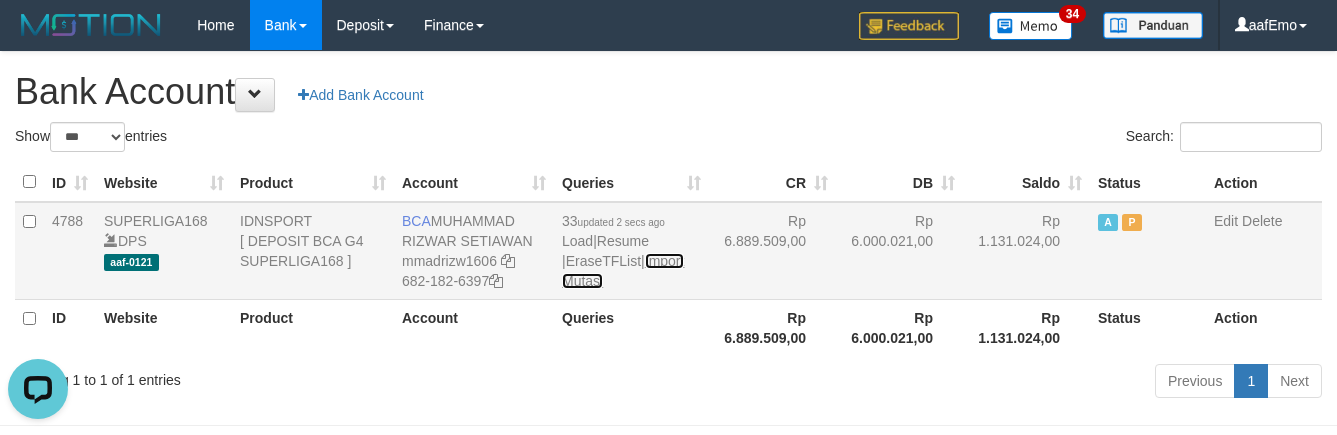 click on "Import Mutasi" at bounding box center [623, 271] 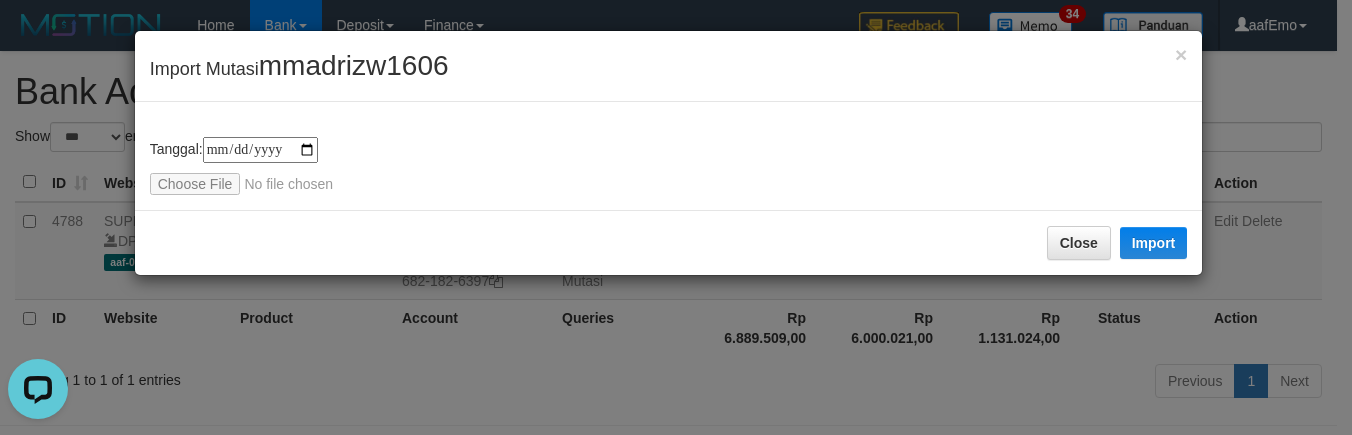 type on "**********" 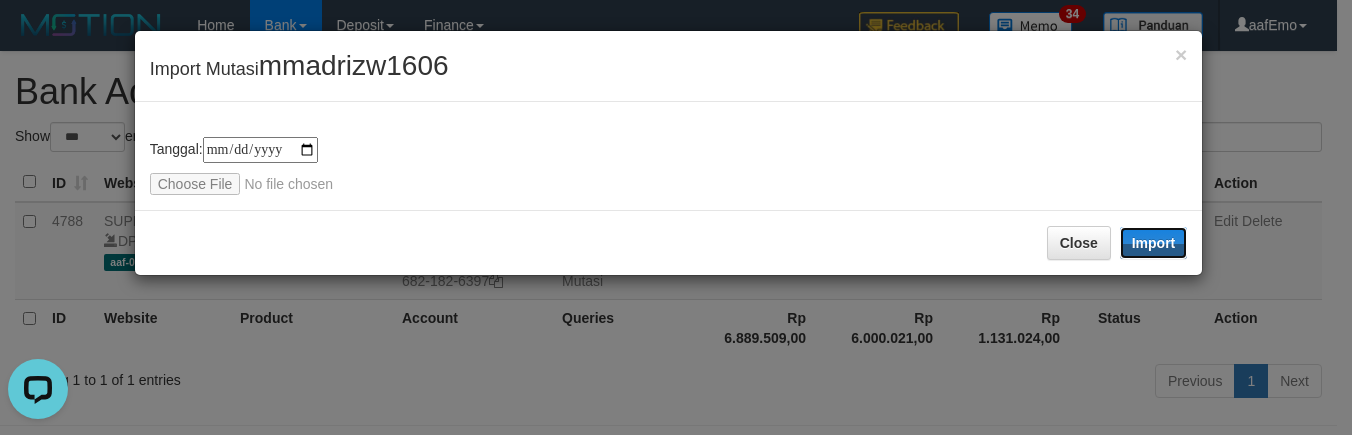 drag, startPoint x: 1150, startPoint y: 235, endPoint x: 469, endPoint y: 172, distance: 683.9079 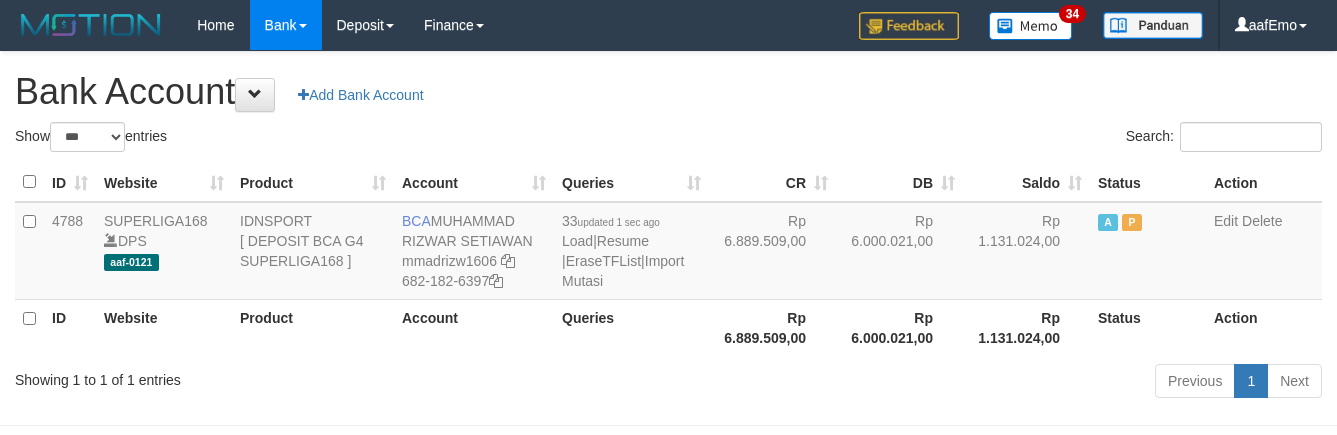 select on "***" 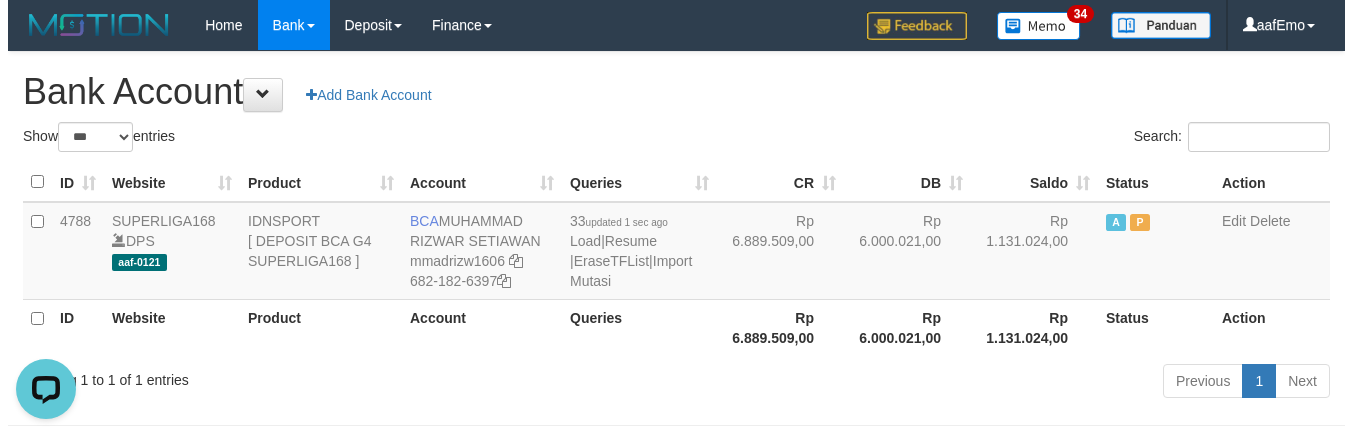 scroll, scrollTop: 0, scrollLeft: 0, axis: both 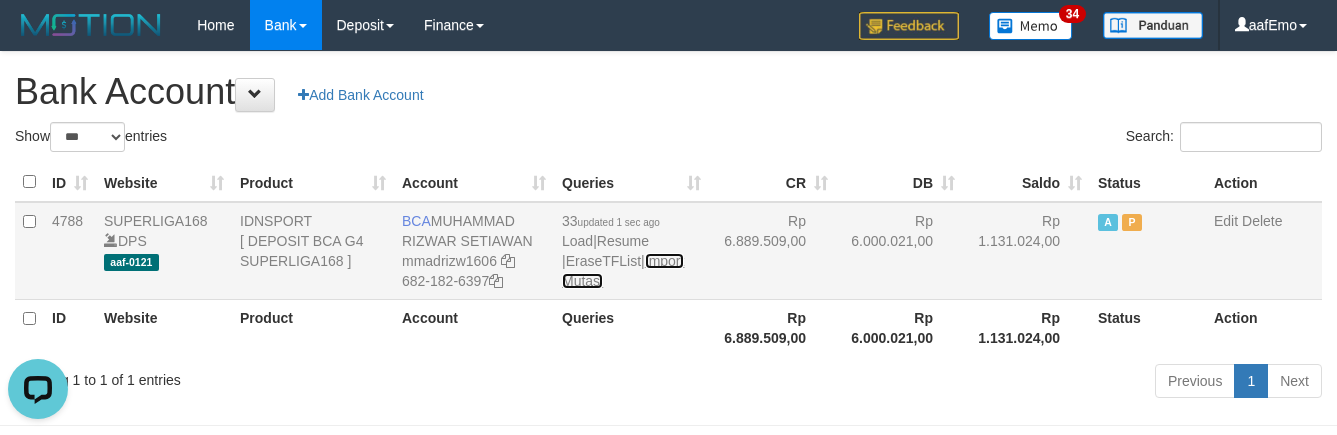 click on "Import Mutasi" at bounding box center (623, 271) 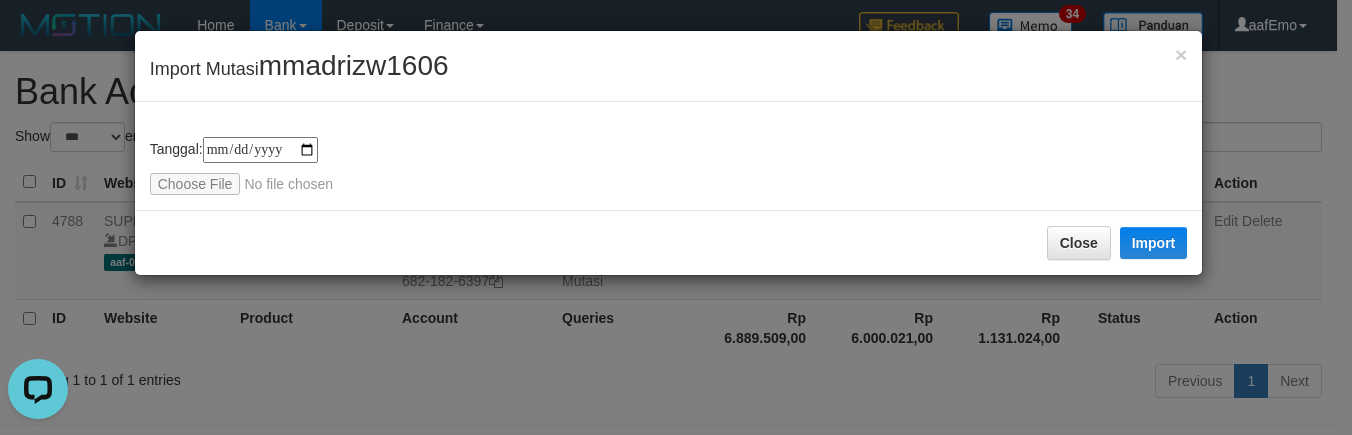 type on "**********" 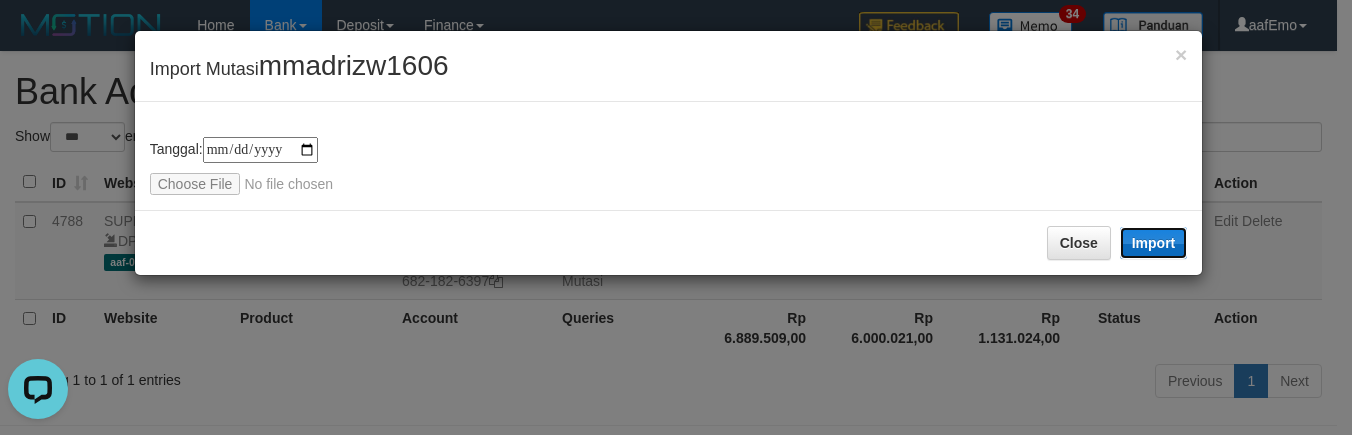 click on "Import" at bounding box center (1154, 243) 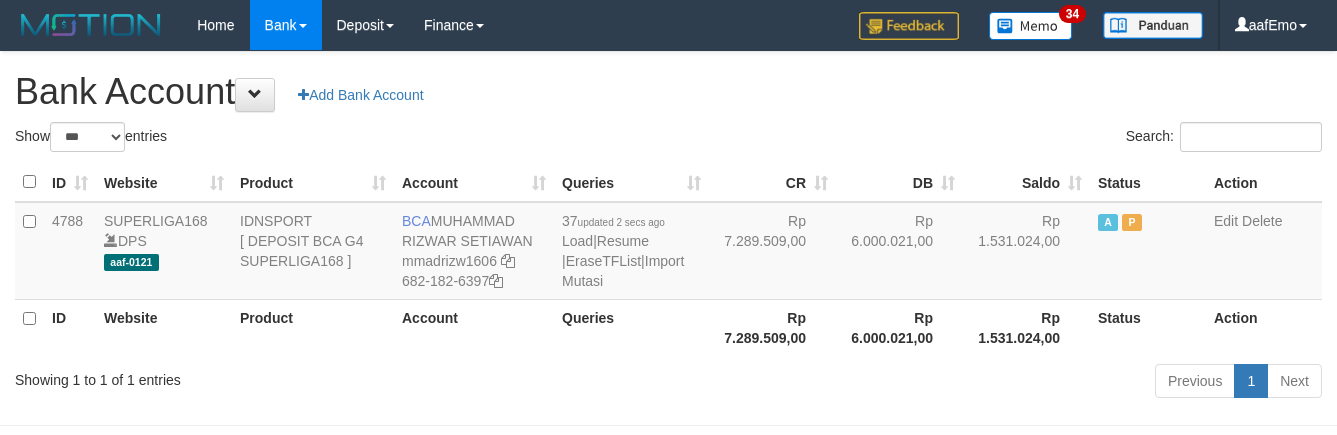 select on "***" 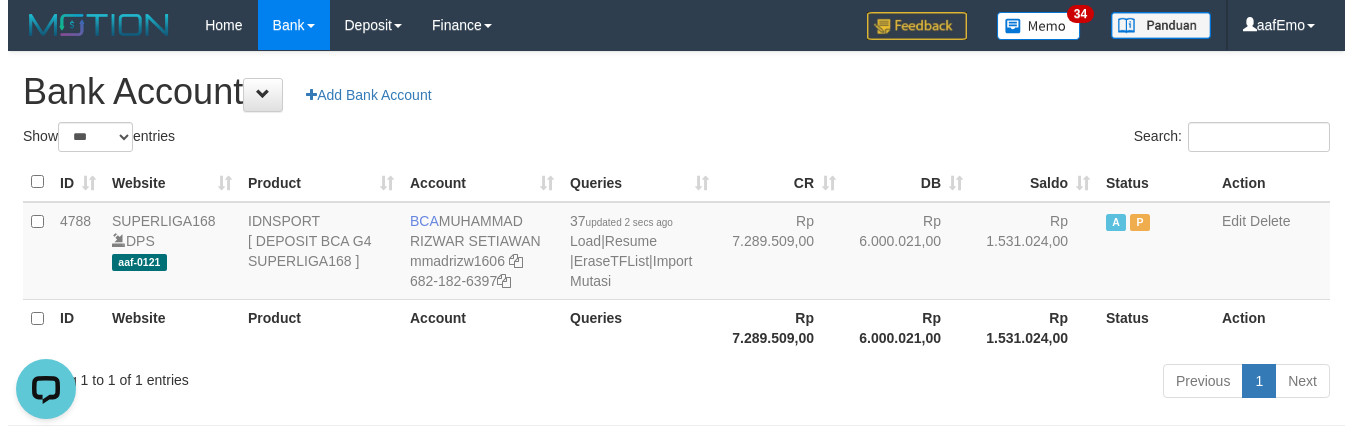 scroll, scrollTop: 0, scrollLeft: 0, axis: both 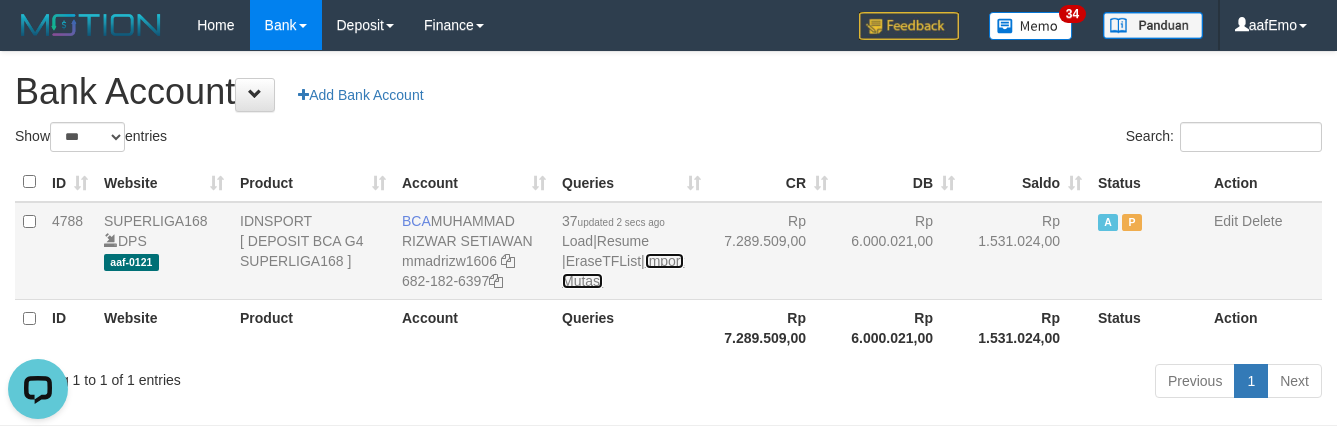 click on "Import Mutasi" at bounding box center [623, 271] 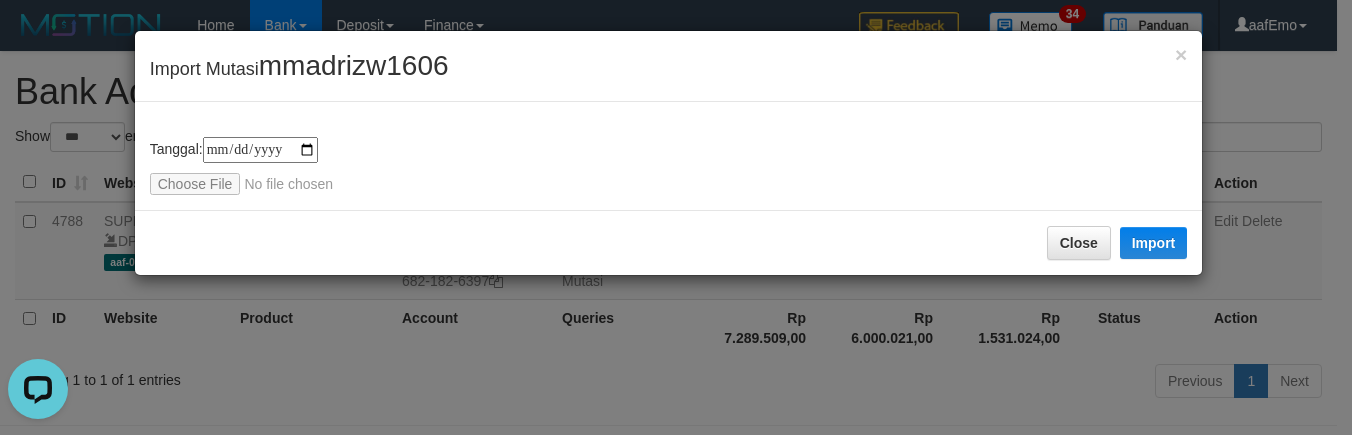 type on "**********" 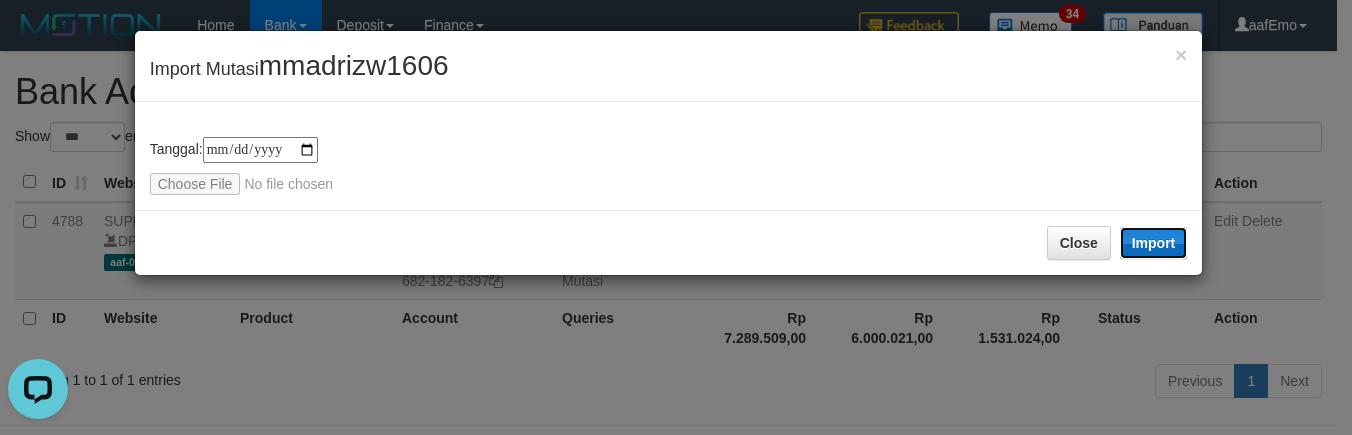 click on "Import" at bounding box center (1154, 243) 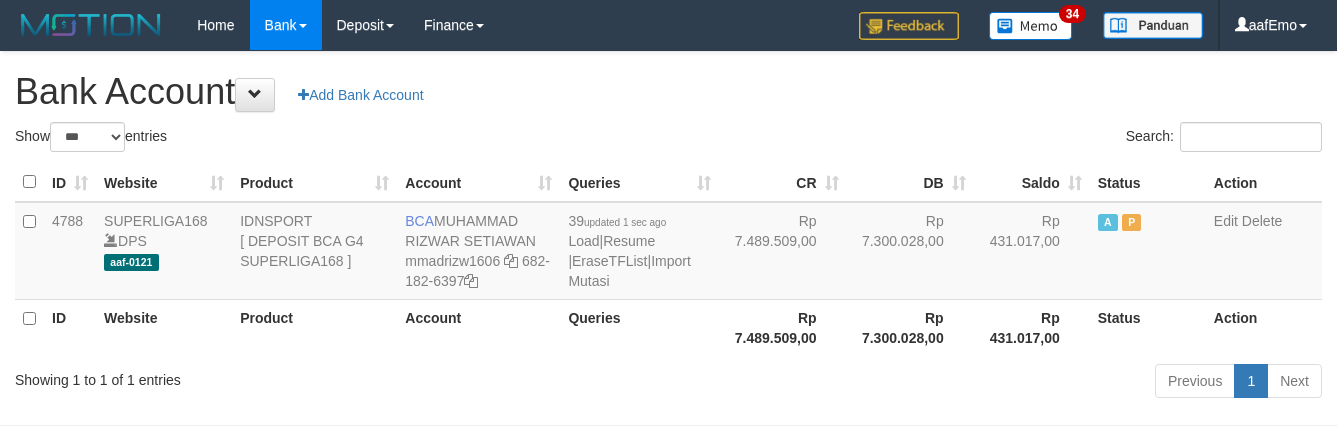 select on "***" 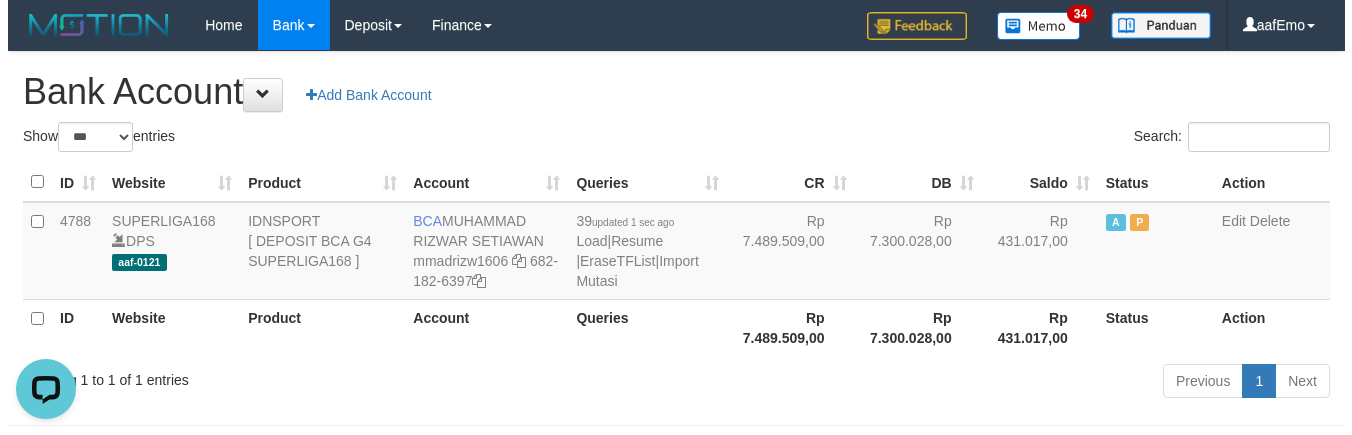 scroll, scrollTop: 0, scrollLeft: 0, axis: both 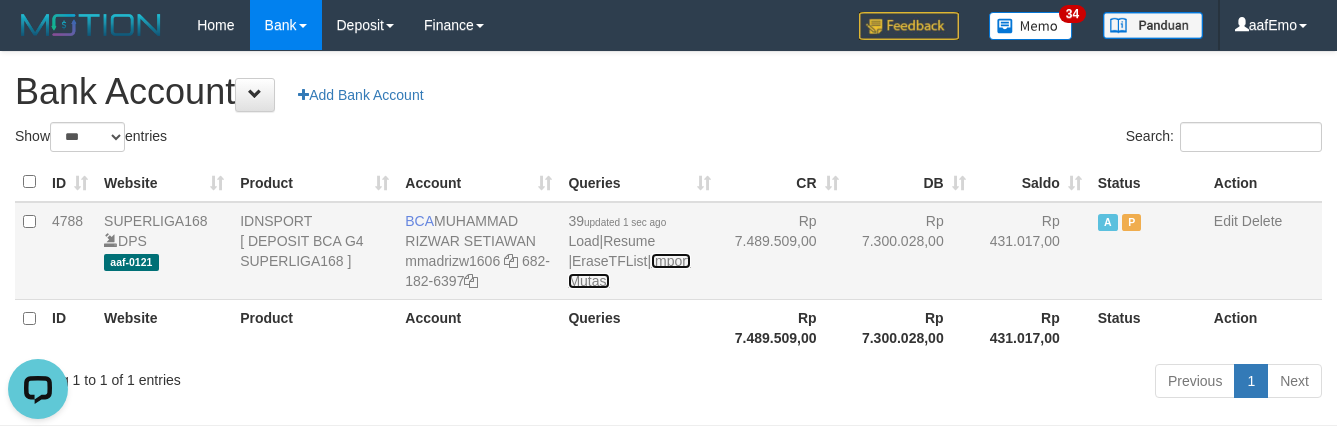 click on "Import Mutasi" at bounding box center [629, 271] 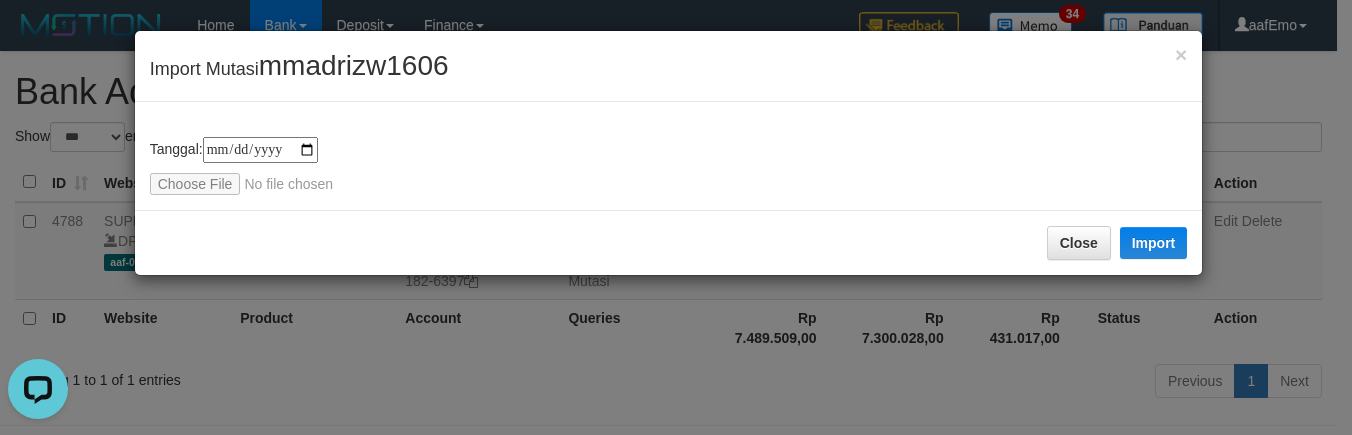 type on "**********" 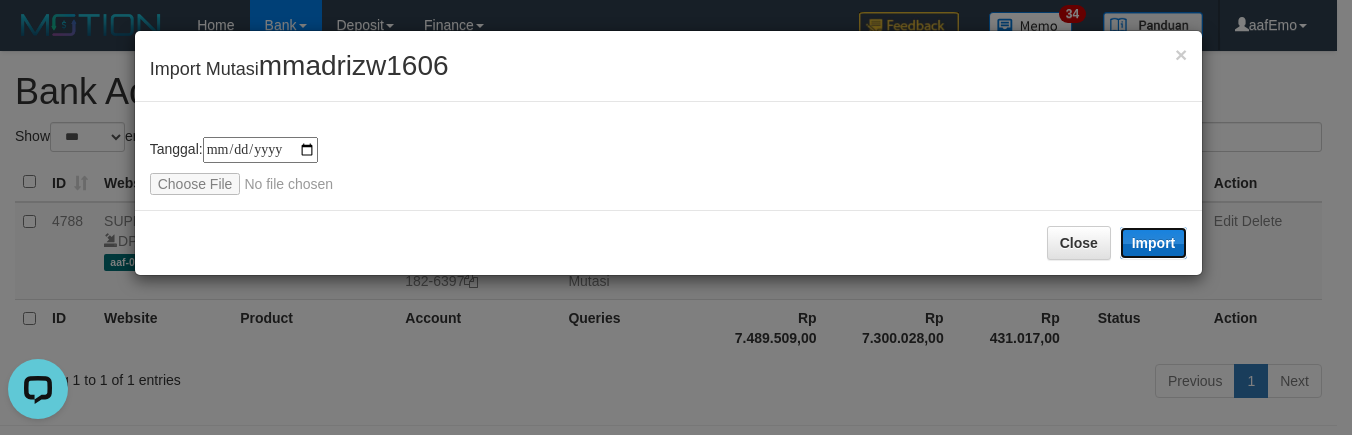 click on "Import" at bounding box center [1154, 243] 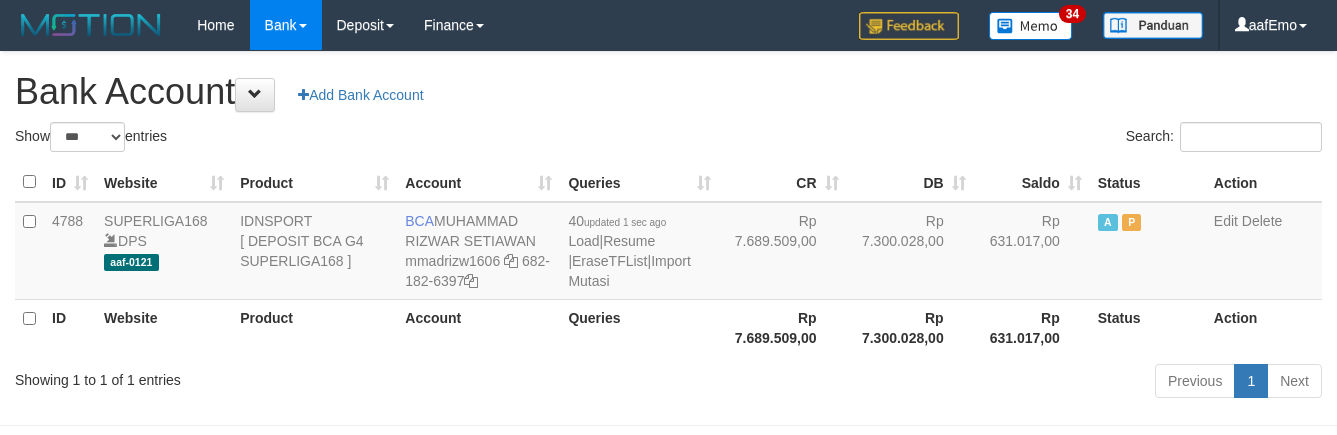 select on "***" 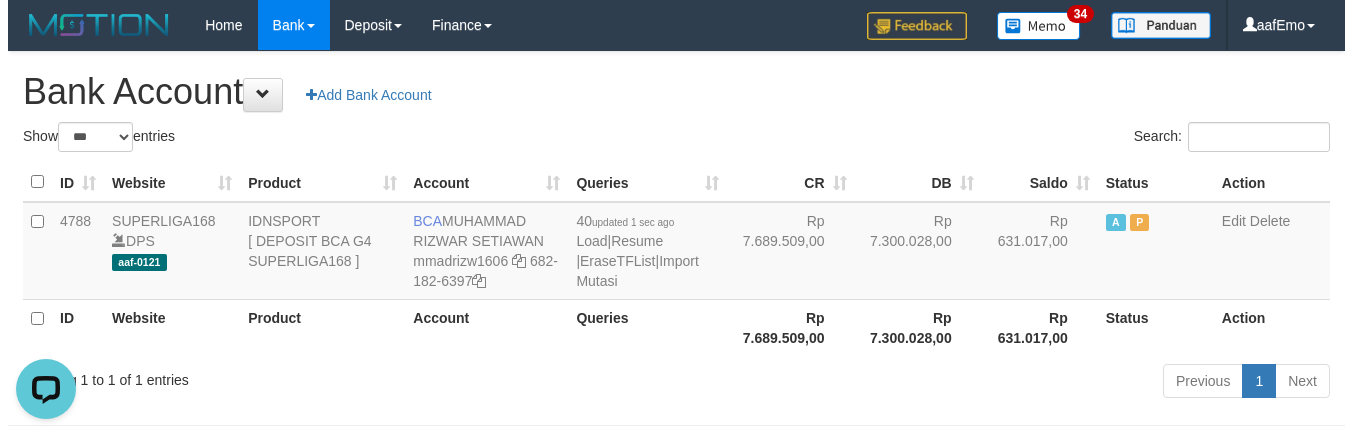 scroll, scrollTop: 0, scrollLeft: 0, axis: both 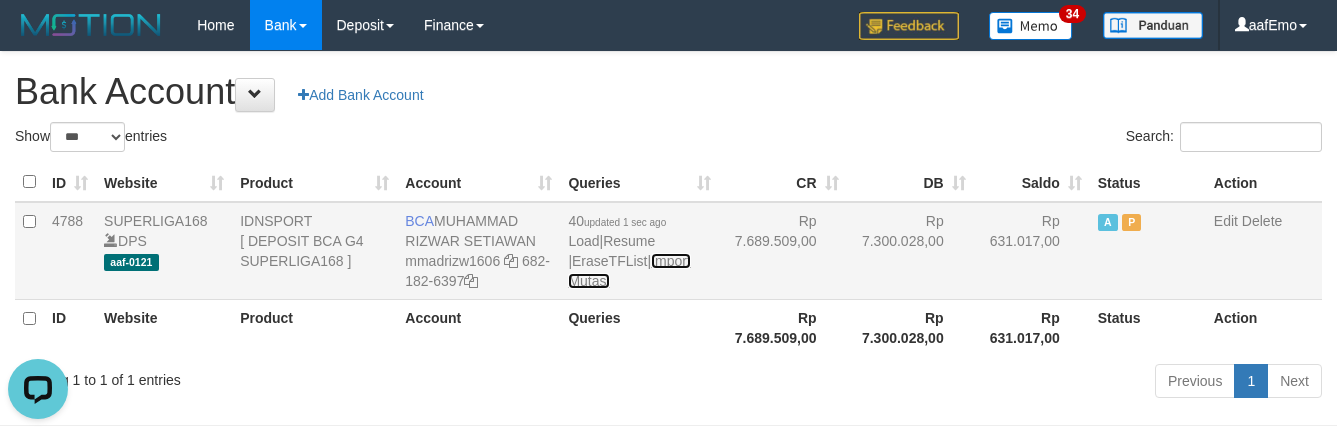 click on "Import Mutasi" at bounding box center [629, 271] 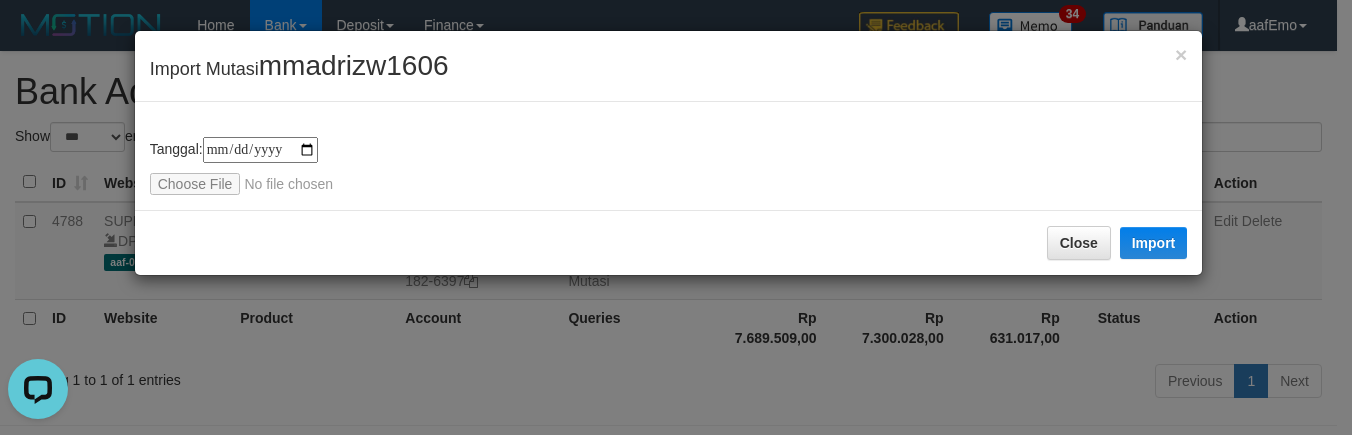 type on "**********" 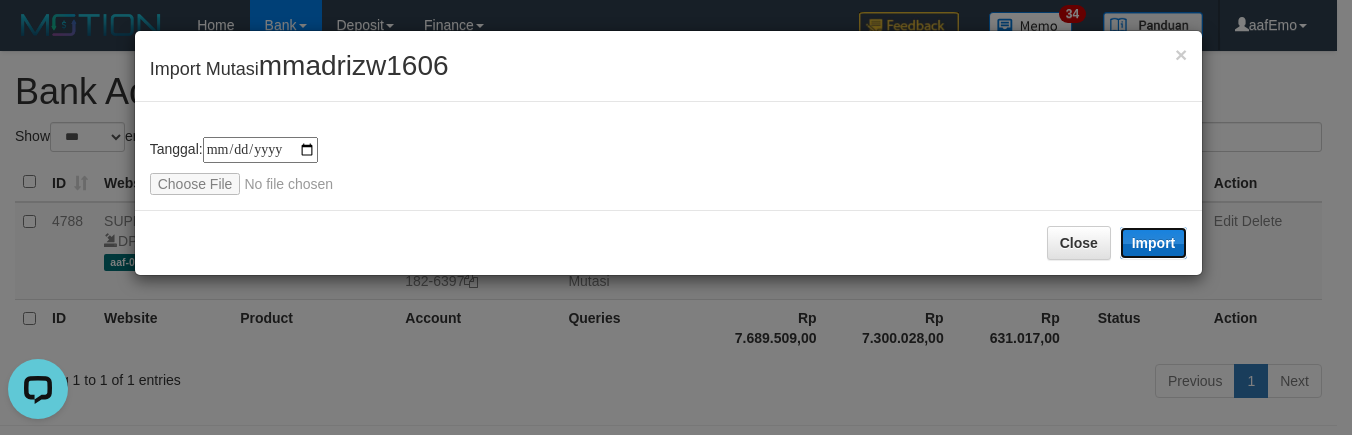click on "Import" at bounding box center [1154, 243] 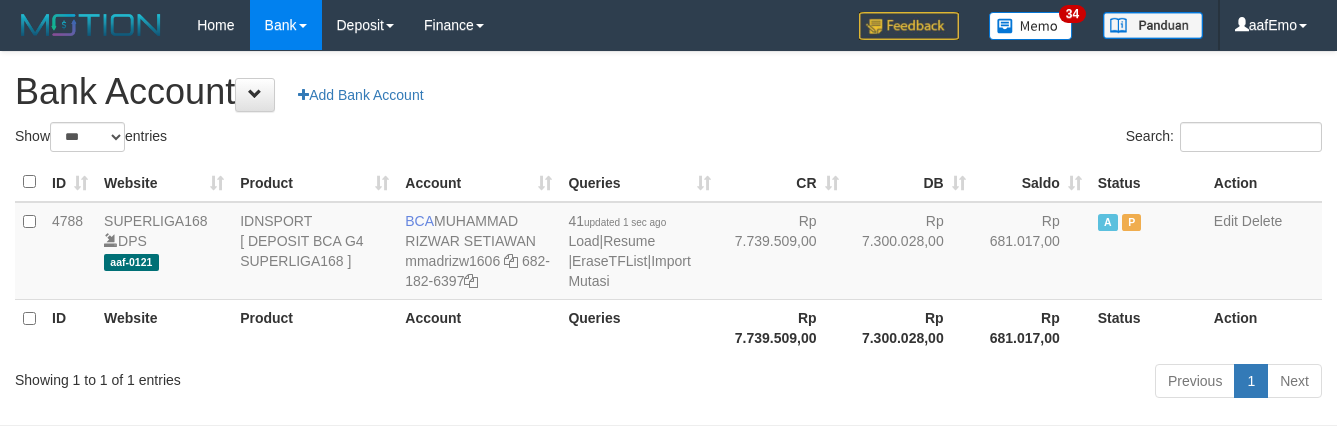 select on "***" 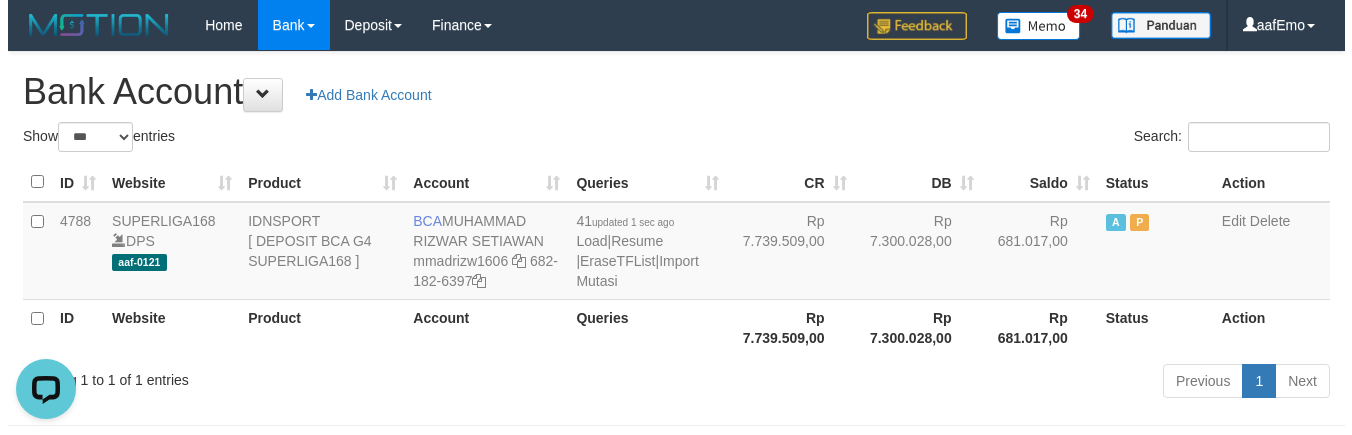 scroll, scrollTop: 0, scrollLeft: 0, axis: both 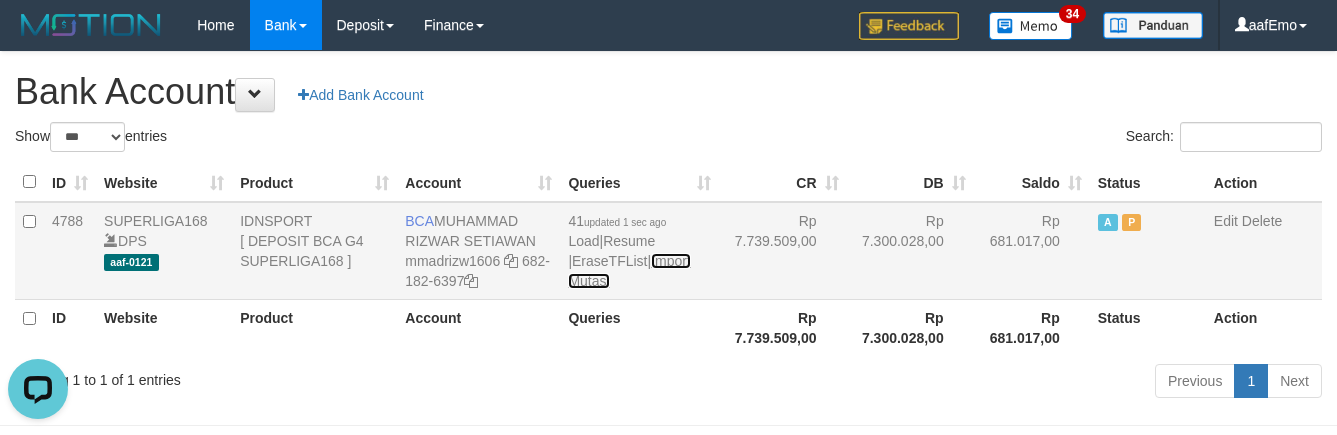 click on "Import Mutasi" at bounding box center (629, 271) 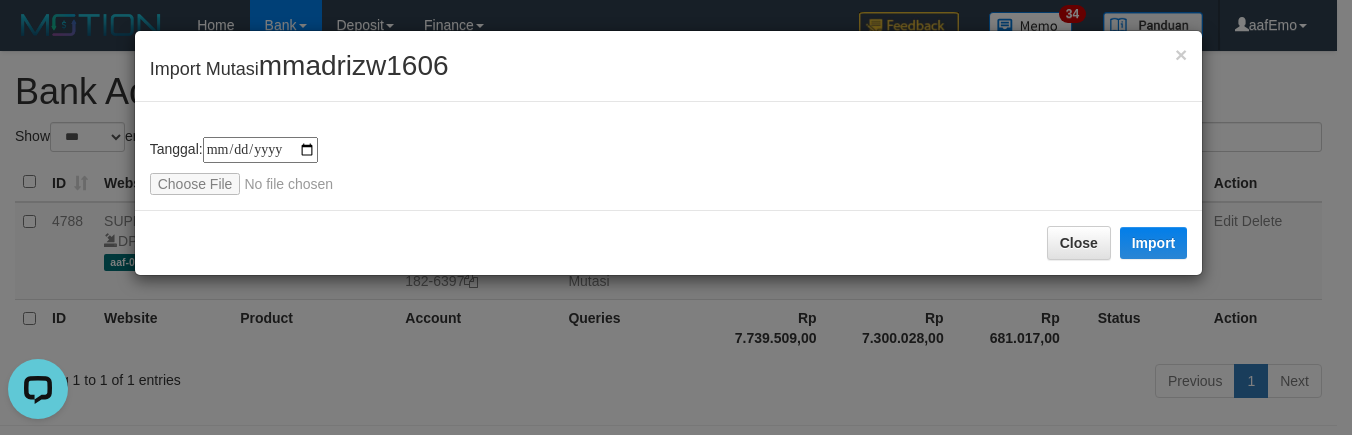 type on "**********" 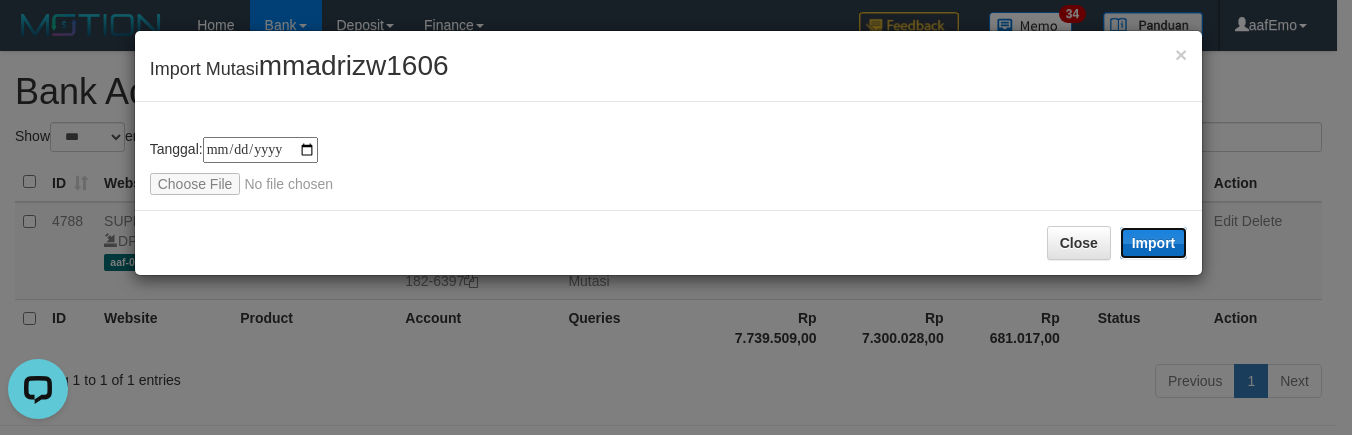 click on "Import" at bounding box center [1154, 243] 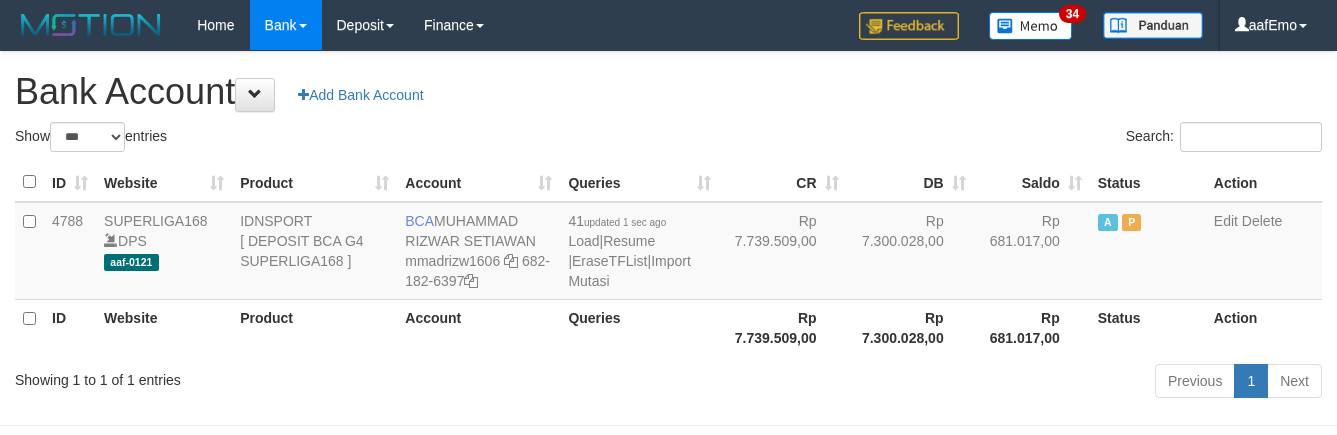 select on "***" 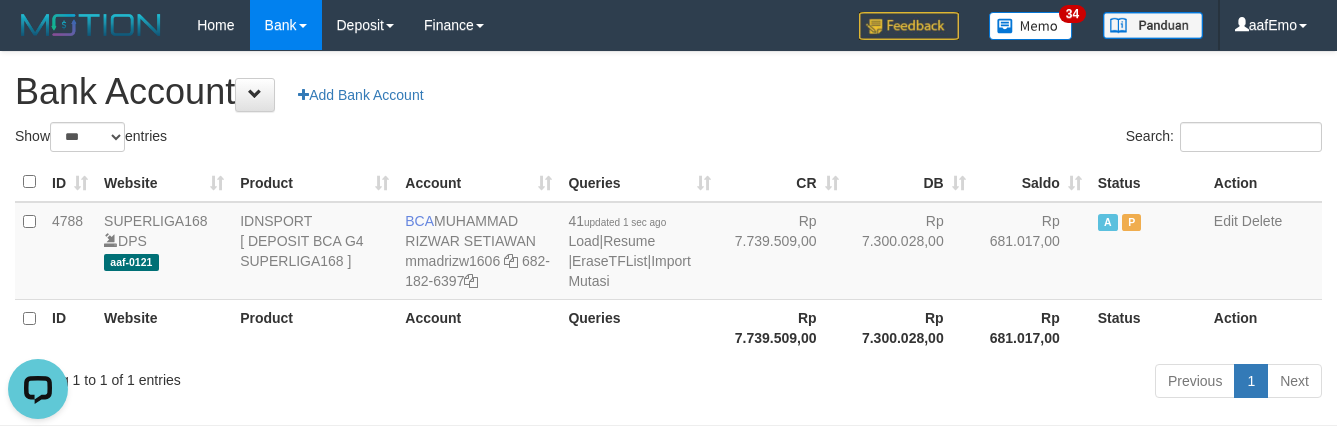scroll, scrollTop: 0, scrollLeft: 0, axis: both 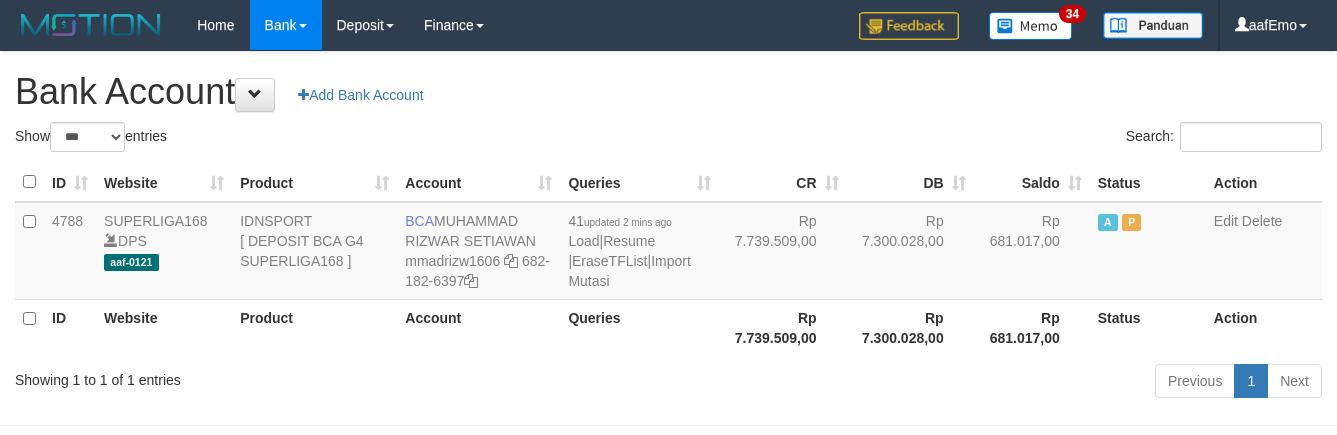 select on "***" 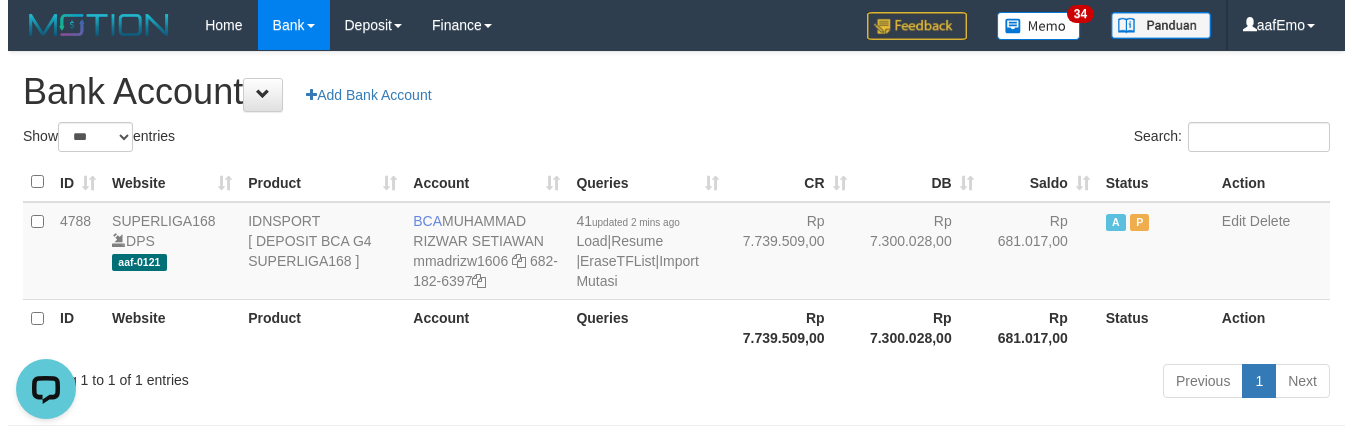 scroll, scrollTop: 0, scrollLeft: 0, axis: both 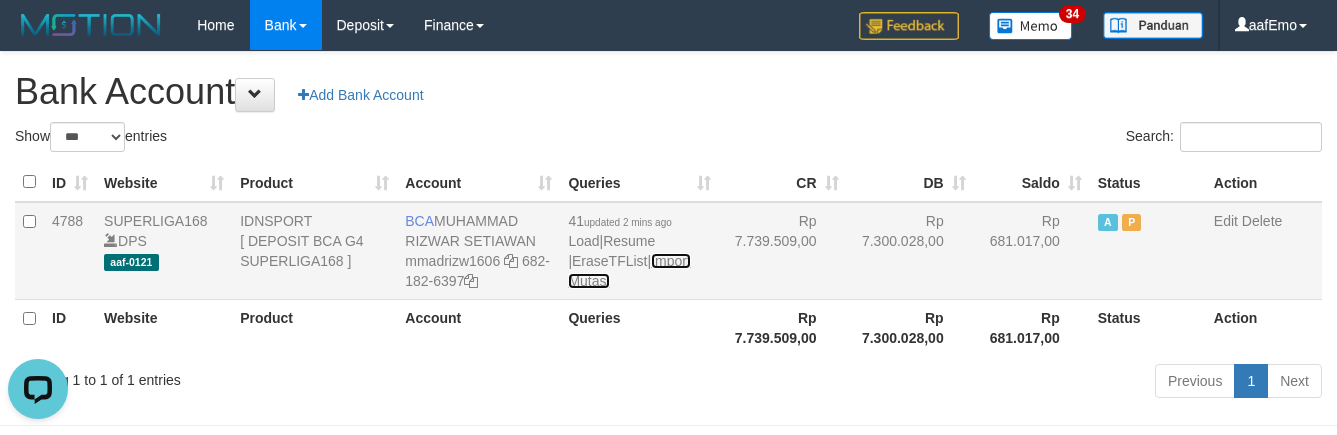 click on "Import Mutasi" at bounding box center (629, 271) 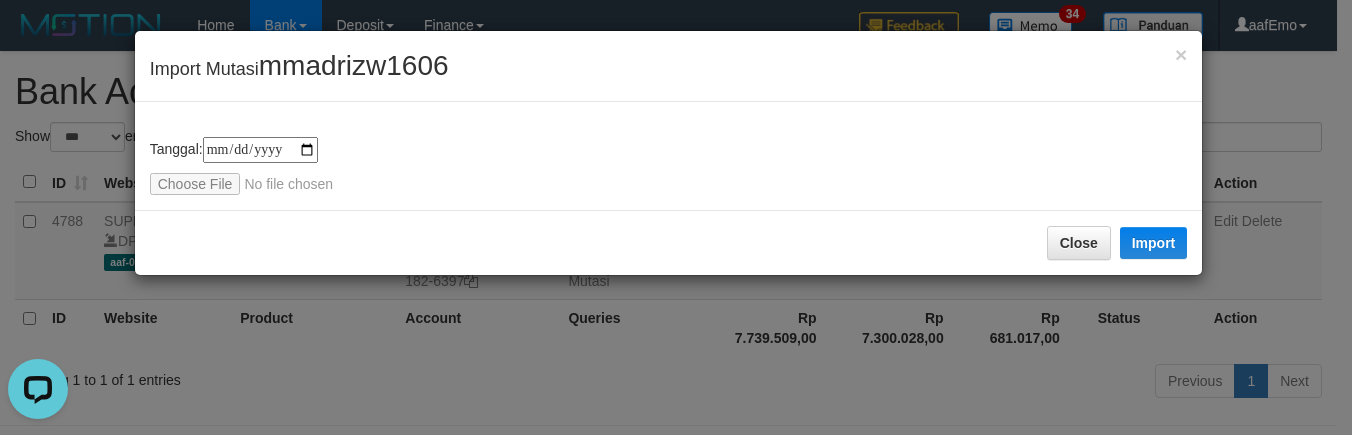 type on "**********" 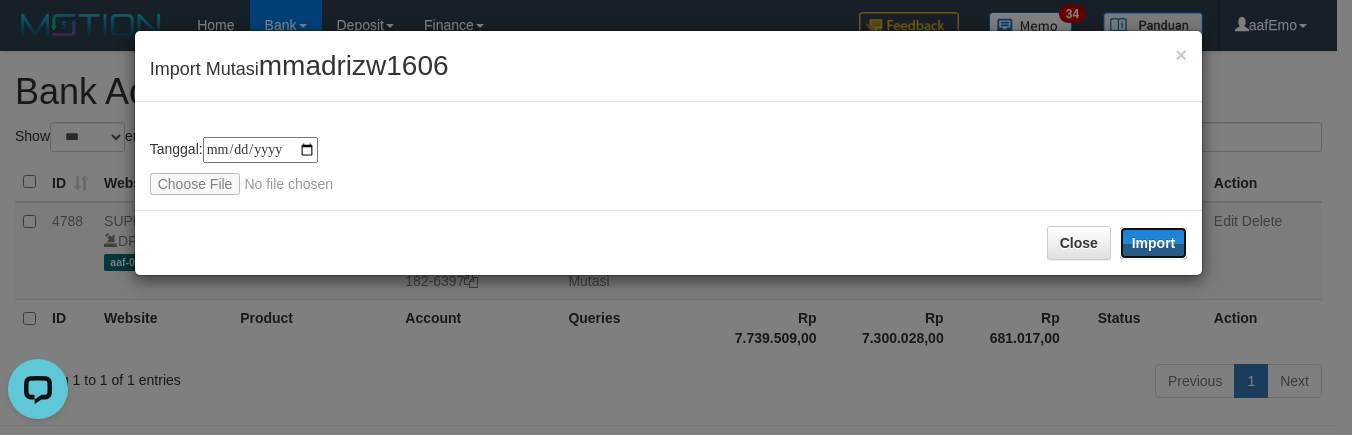 drag, startPoint x: 1167, startPoint y: 242, endPoint x: 103, endPoint y: 17, distance: 1087.5298 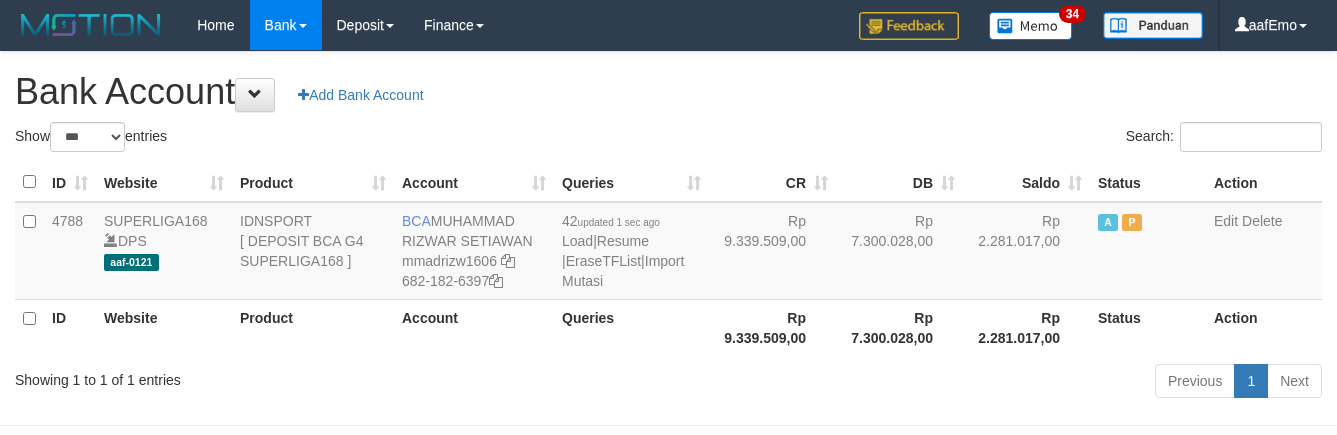 select on "***" 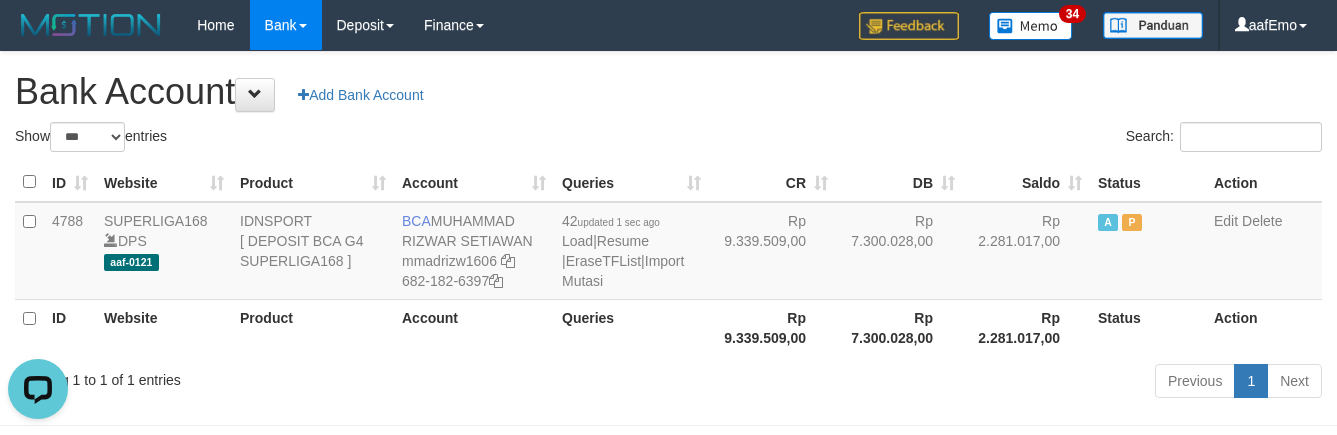scroll, scrollTop: 0, scrollLeft: 0, axis: both 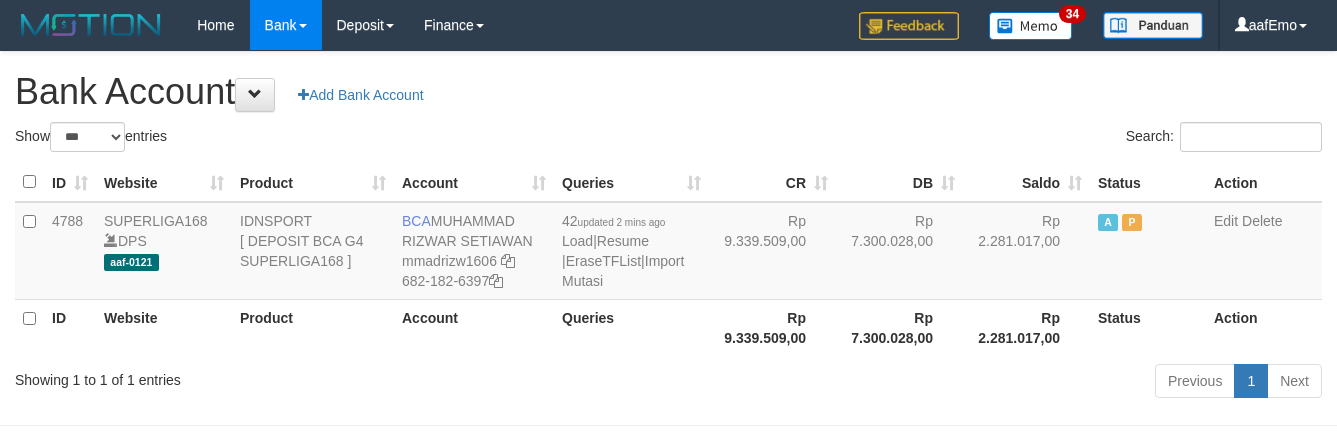 select on "***" 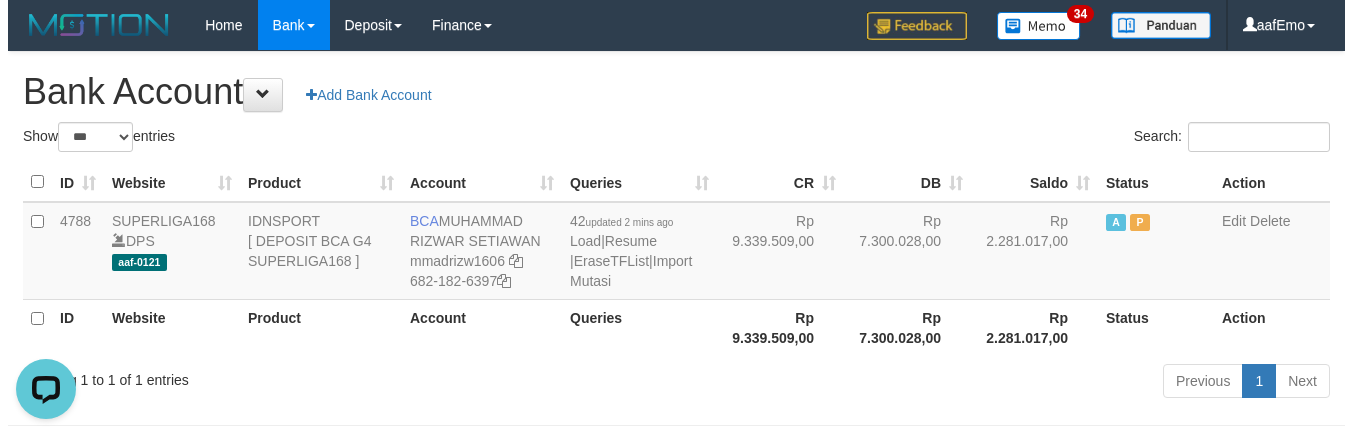 scroll, scrollTop: 0, scrollLeft: 0, axis: both 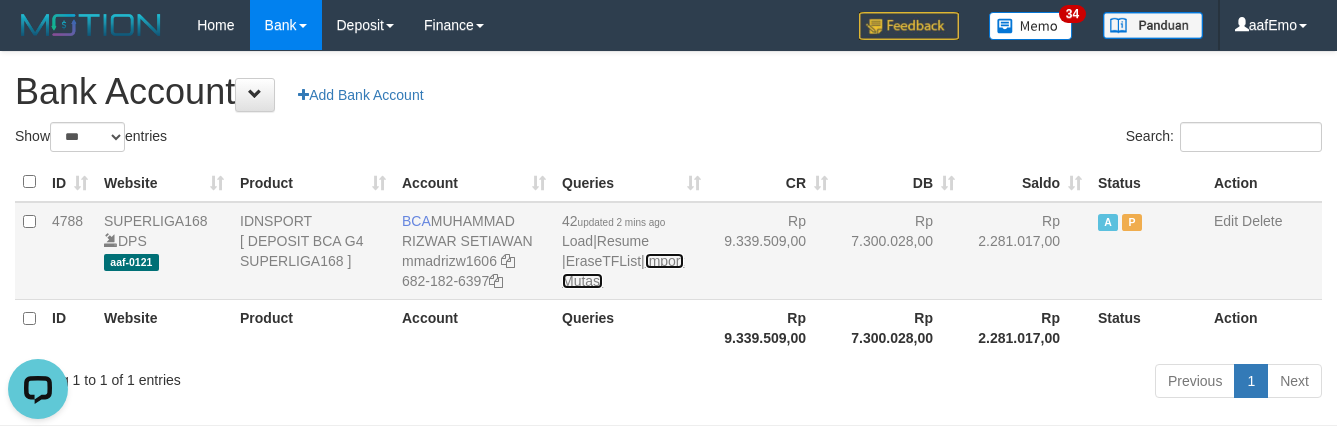 click on "Import Mutasi" at bounding box center (623, 271) 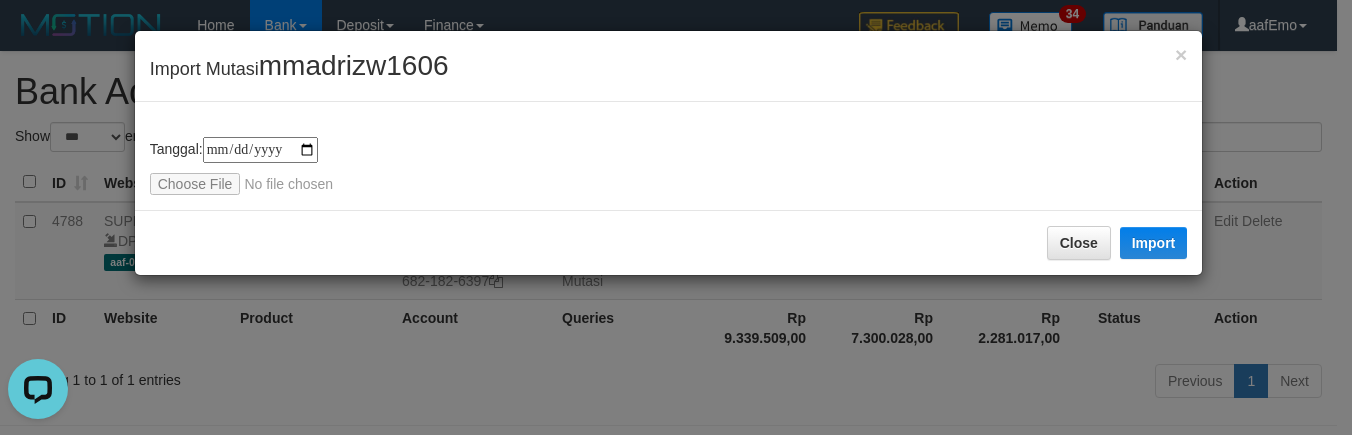 type on "**********" 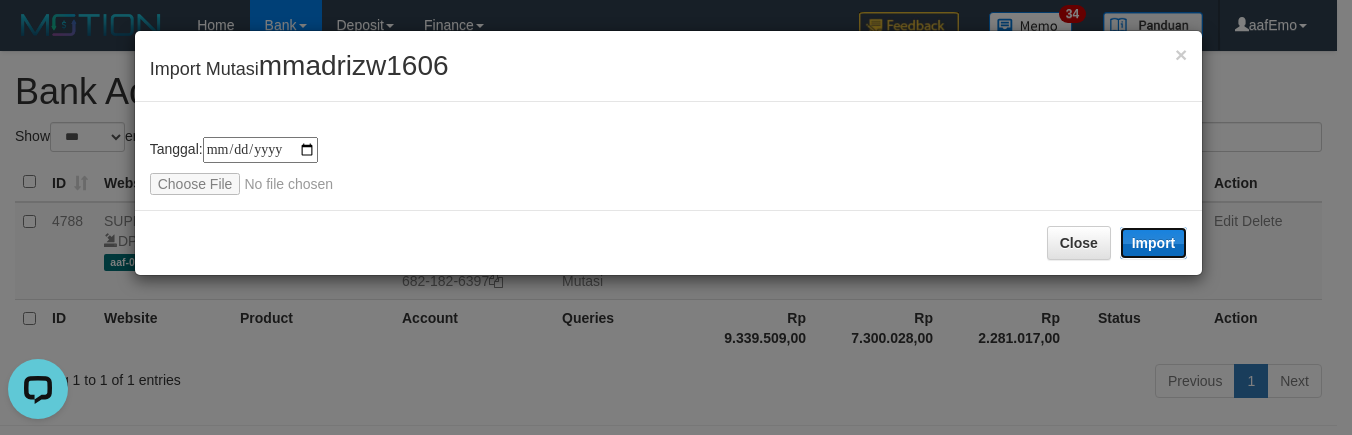 click on "Import" at bounding box center [1154, 243] 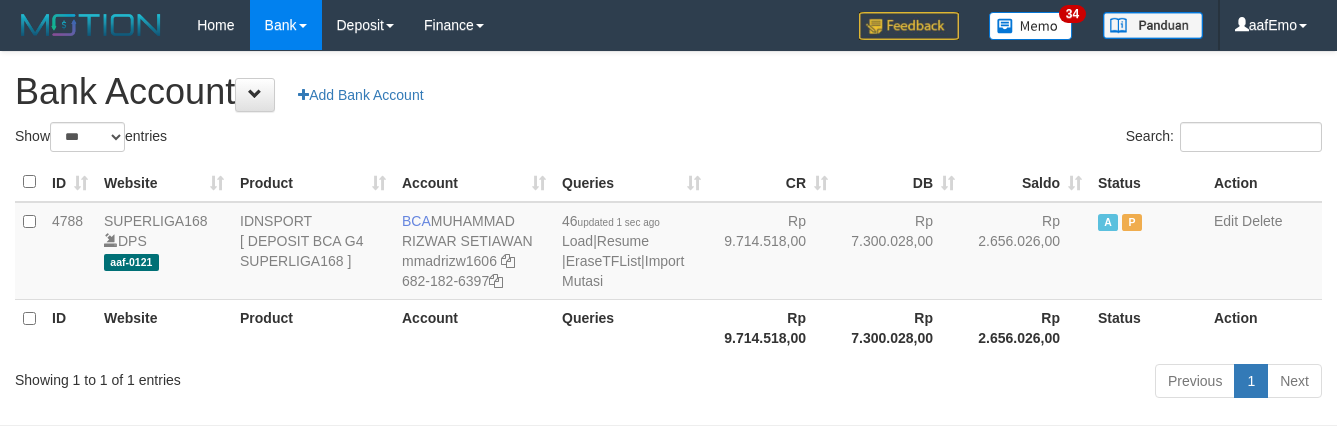 select on "***" 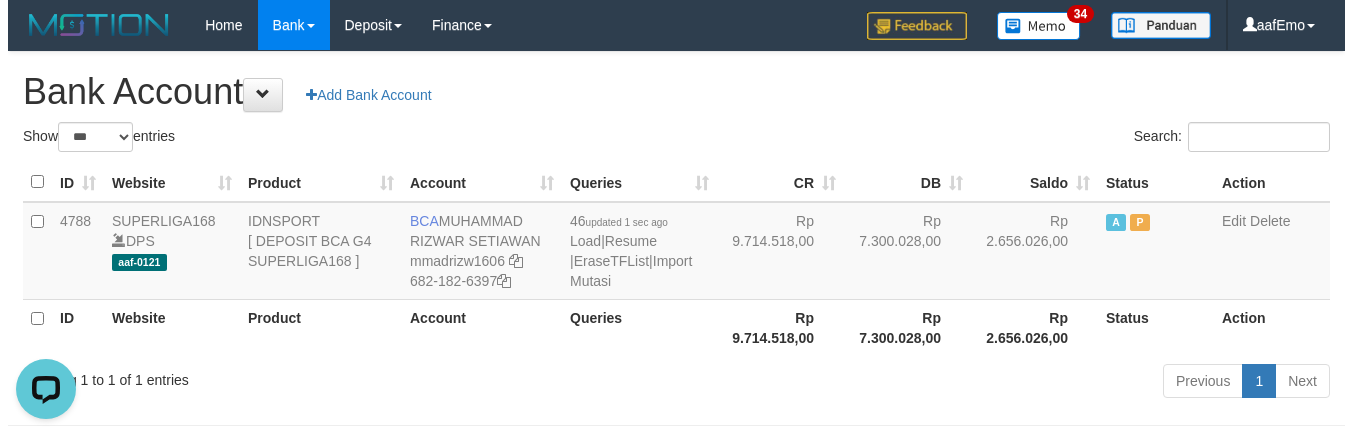 scroll, scrollTop: 0, scrollLeft: 0, axis: both 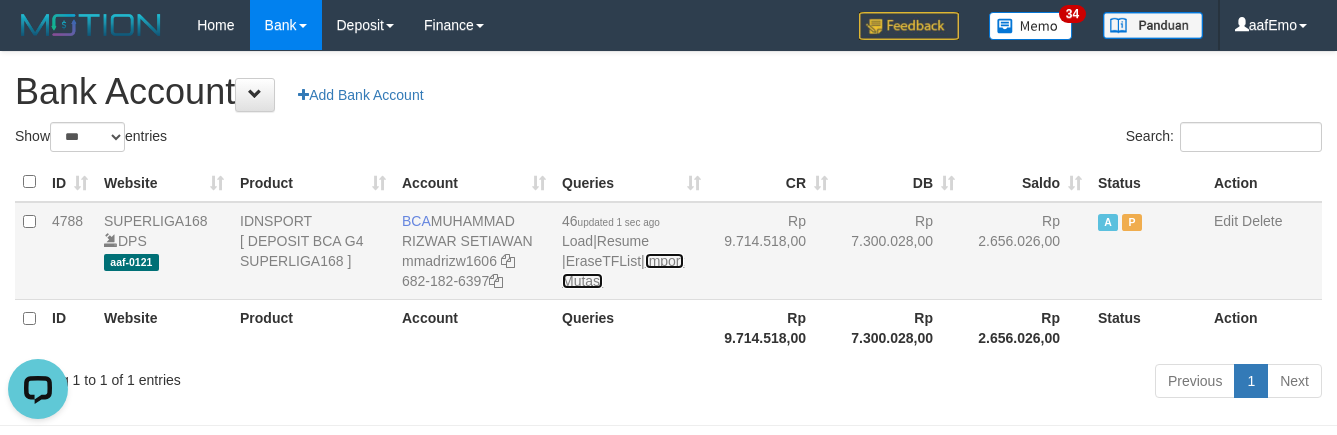 click on "Import Mutasi" at bounding box center (623, 271) 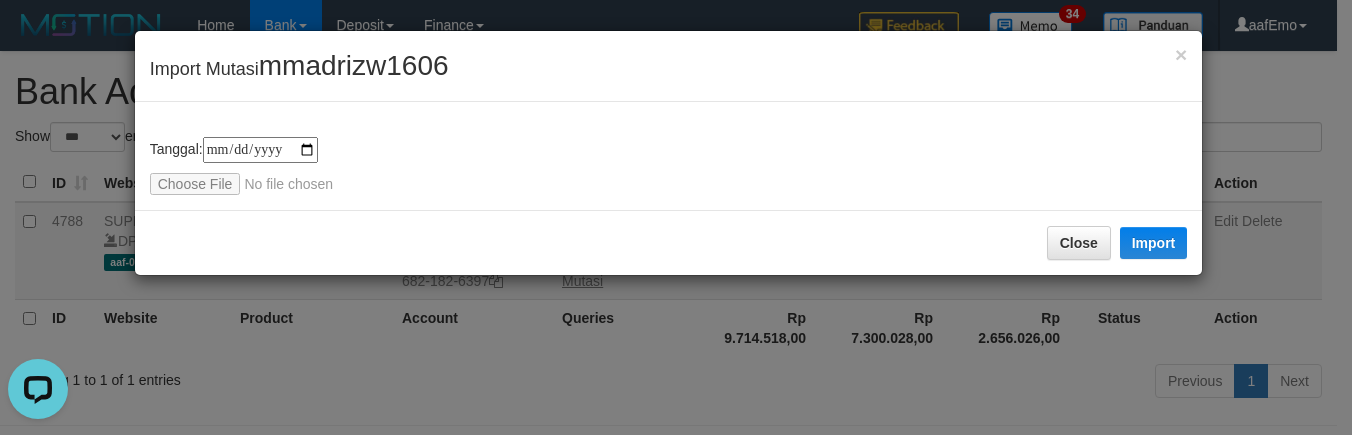 type on "**********" 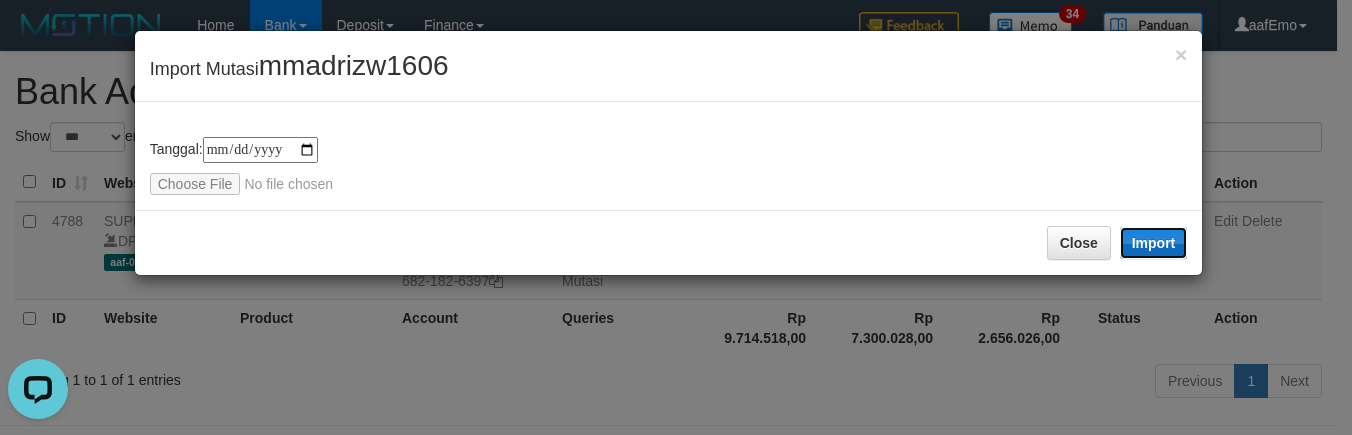 click on "Import" at bounding box center [1154, 243] 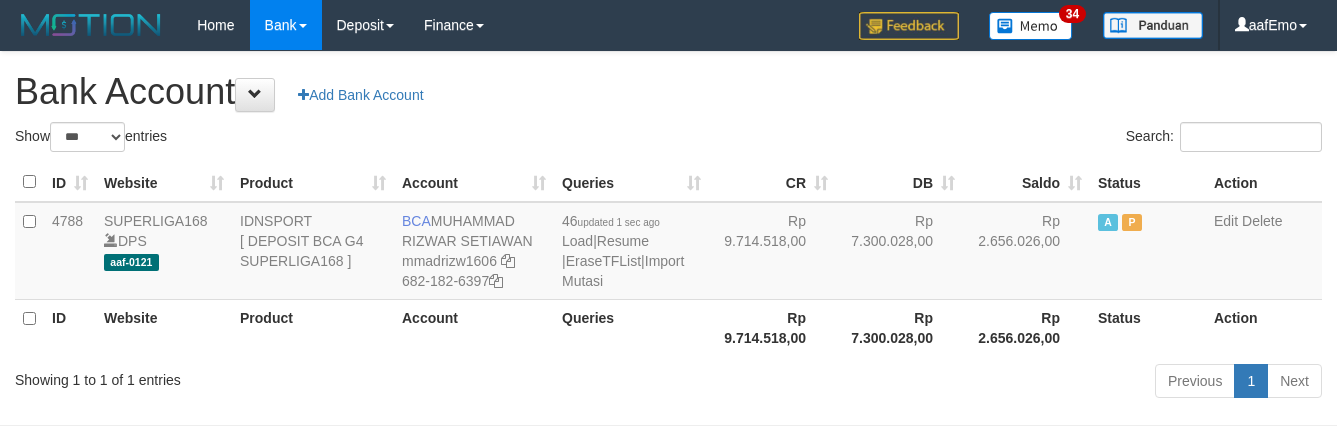 select on "***" 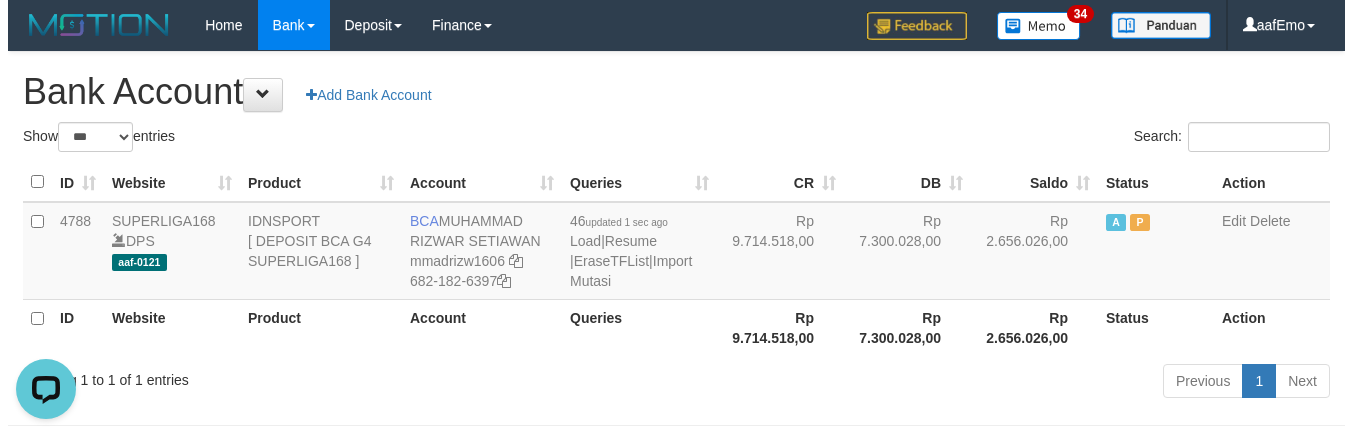 scroll, scrollTop: 0, scrollLeft: 0, axis: both 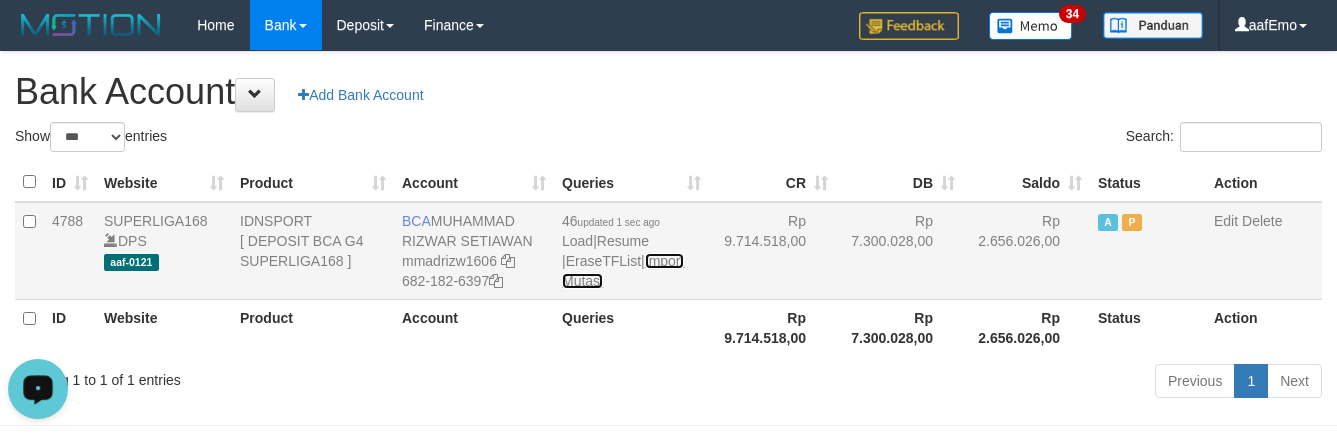 click on "Import Mutasi" at bounding box center (623, 271) 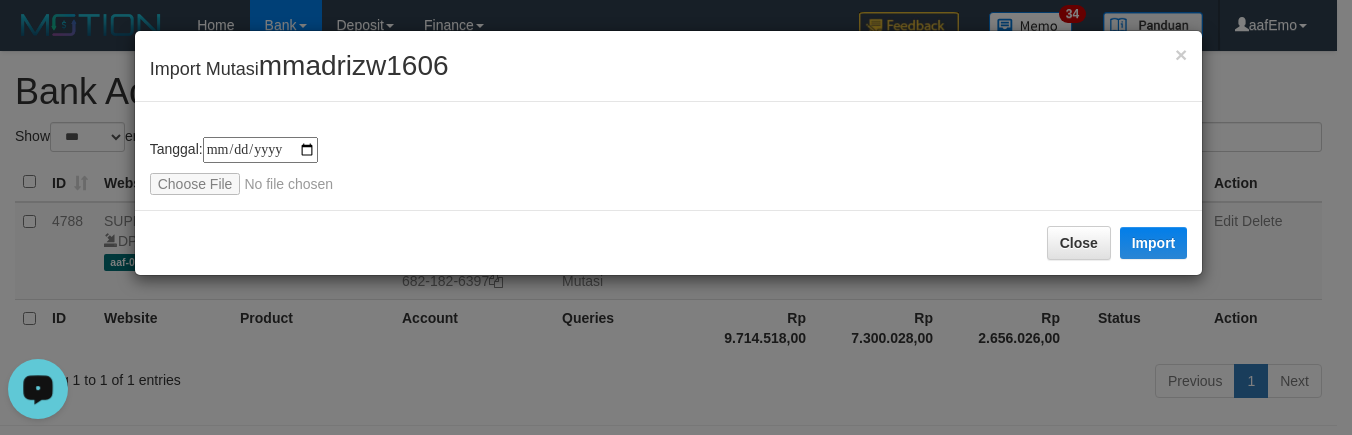type on "**********" 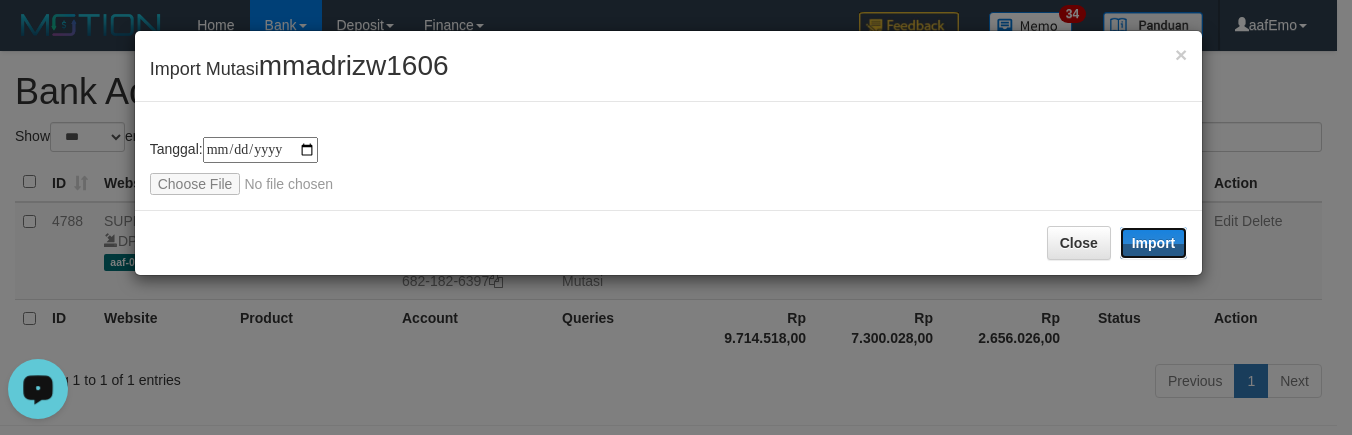 click on "Import" at bounding box center (1154, 243) 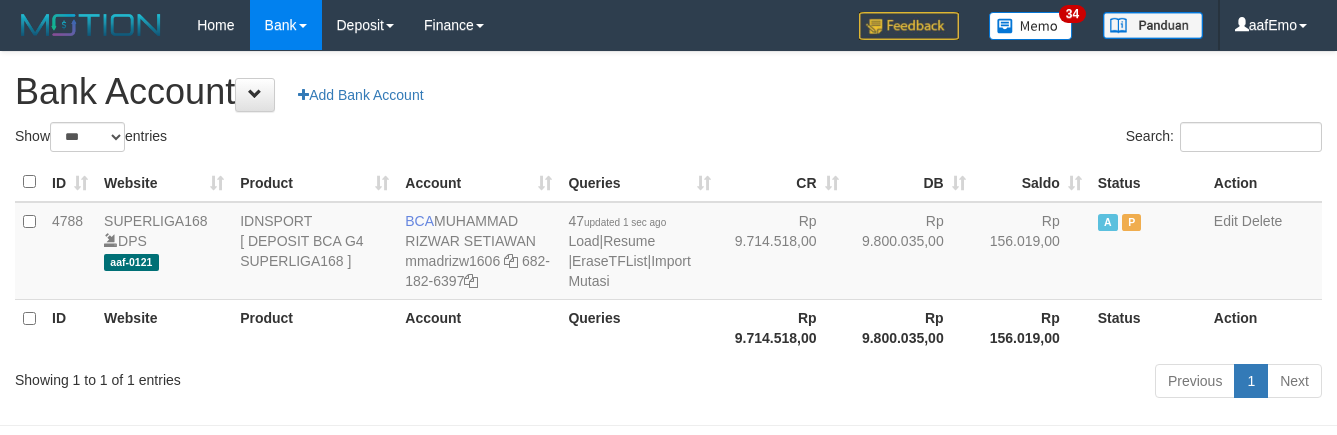 select on "***" 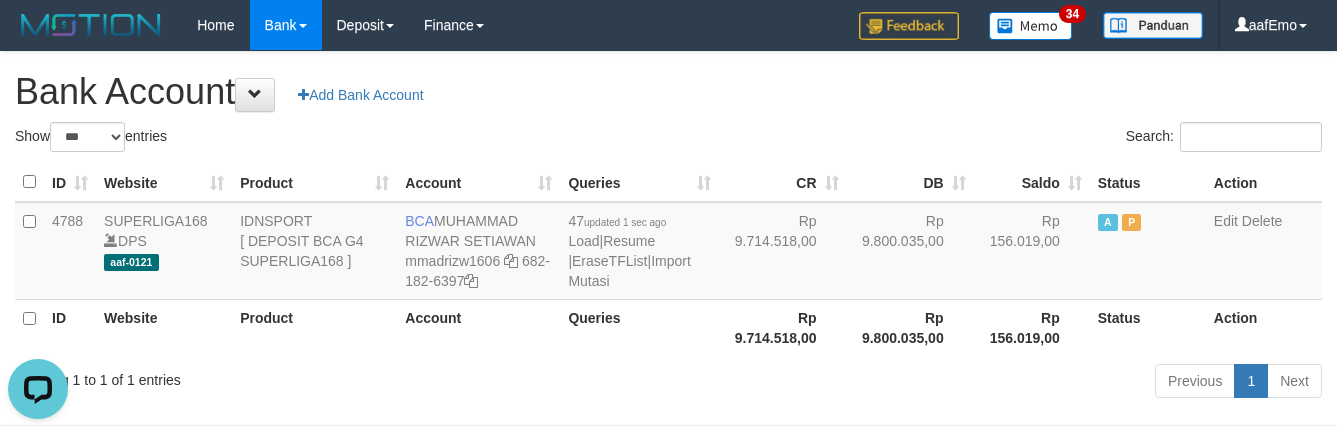 scroll, scrollTop: 0, scrollLeft: 0, axis: both 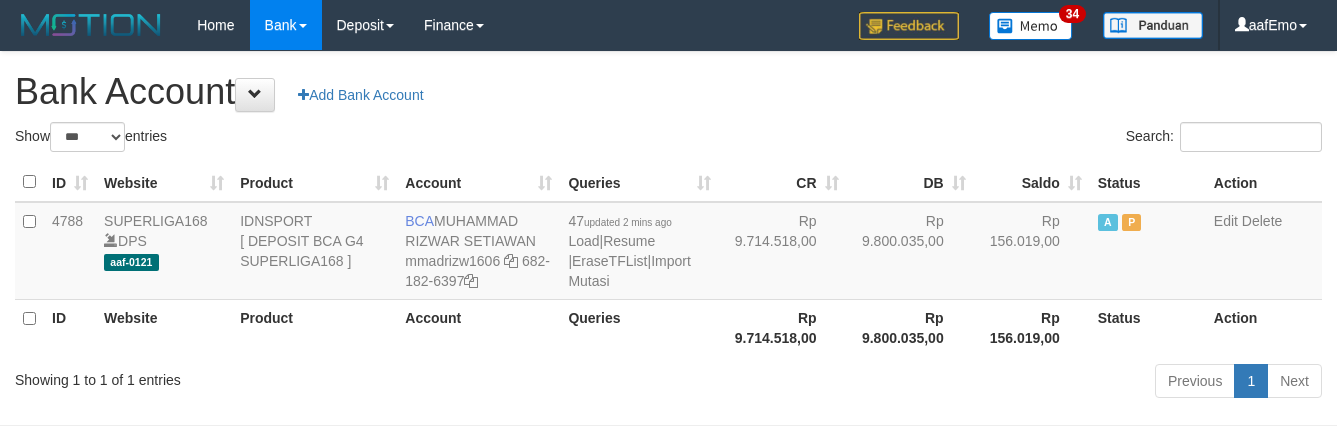 select on "***" 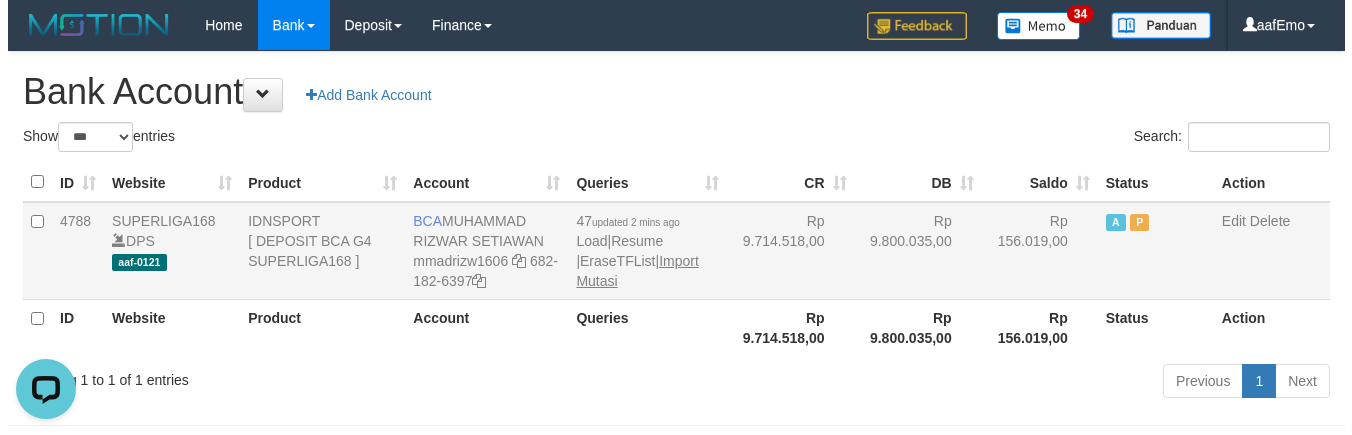 scroll, scrollTop: 0, scrollLeft: 0, axis: both 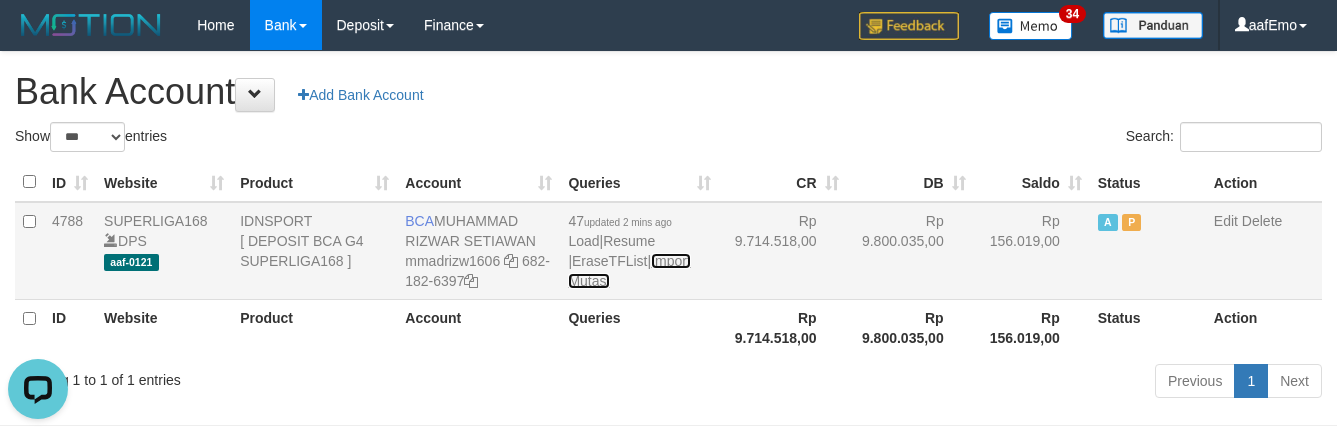 click on "Import Mutasi" at bounding box center (629, 271) 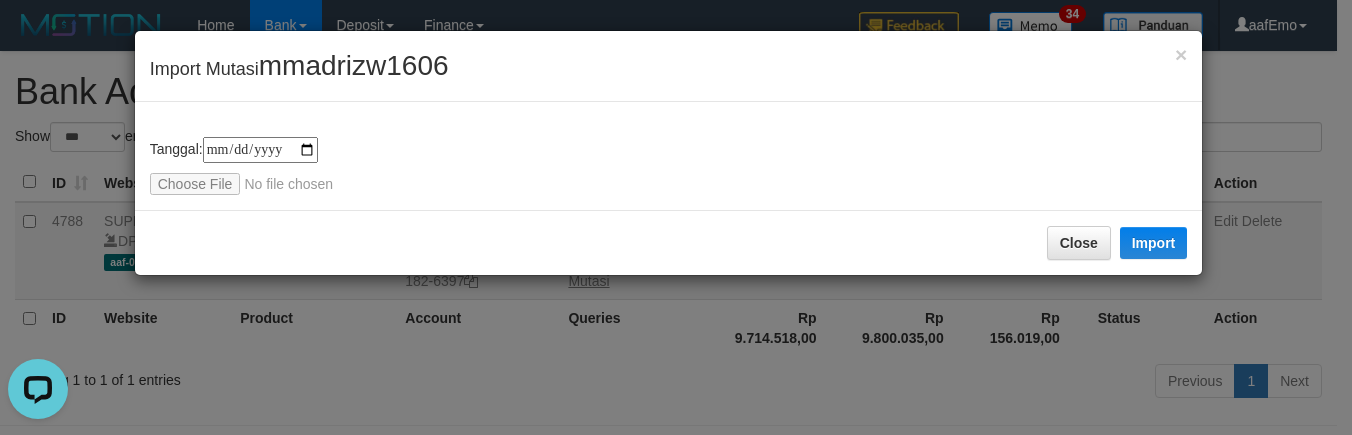 type on "**********" 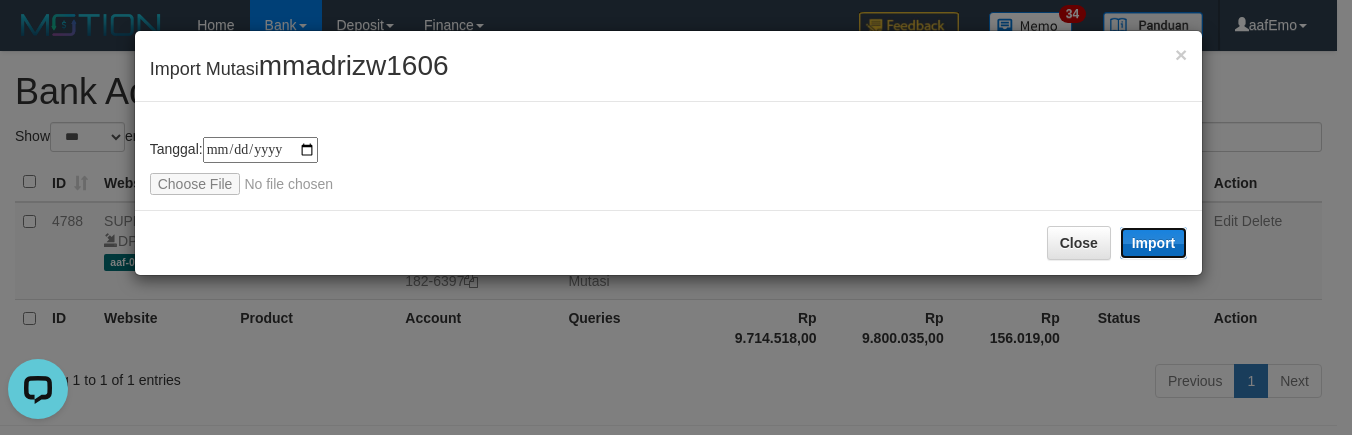 click on "Import" at bounding box center (1154, 243) 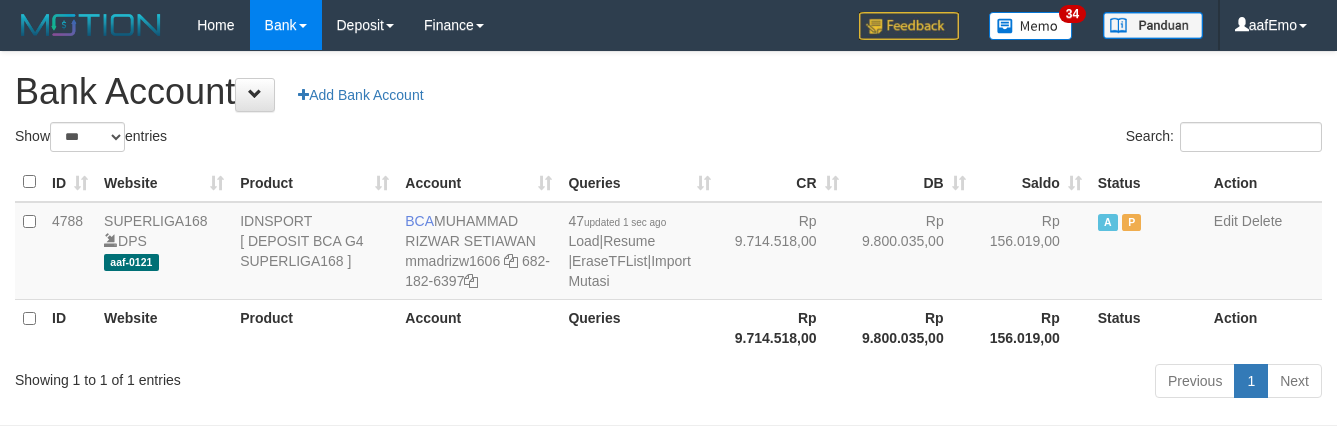 select on "***" 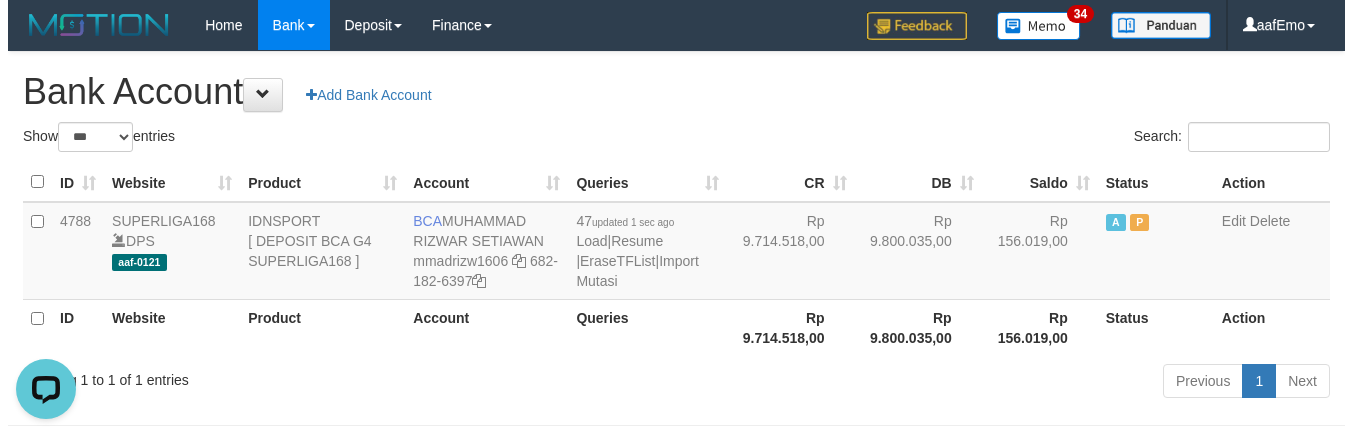 scroll, scrollTop: 0, scrollLeft: 0, axis: both 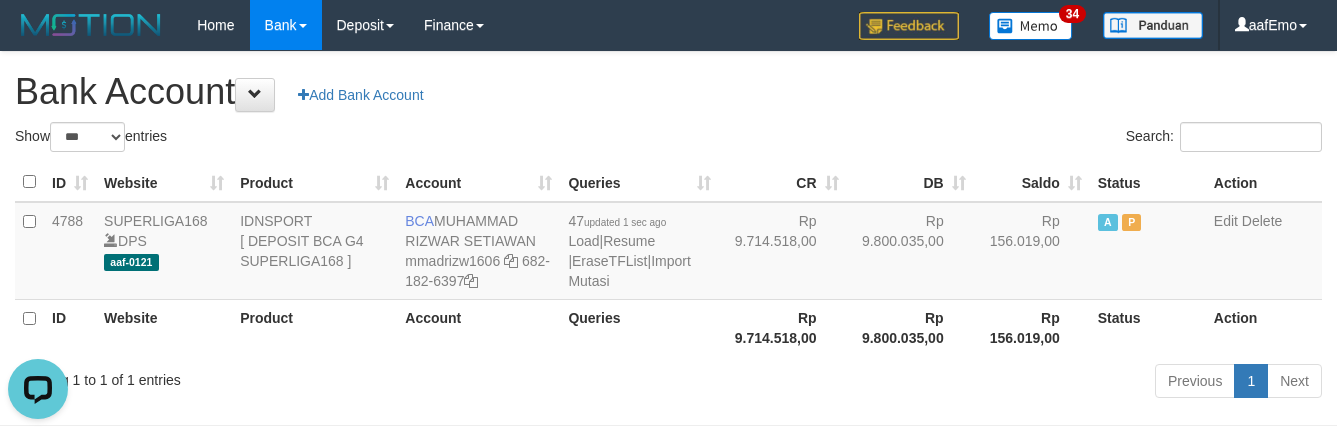 click on "Bank Account
Add Bank Account" at bounding box center [668, 92] 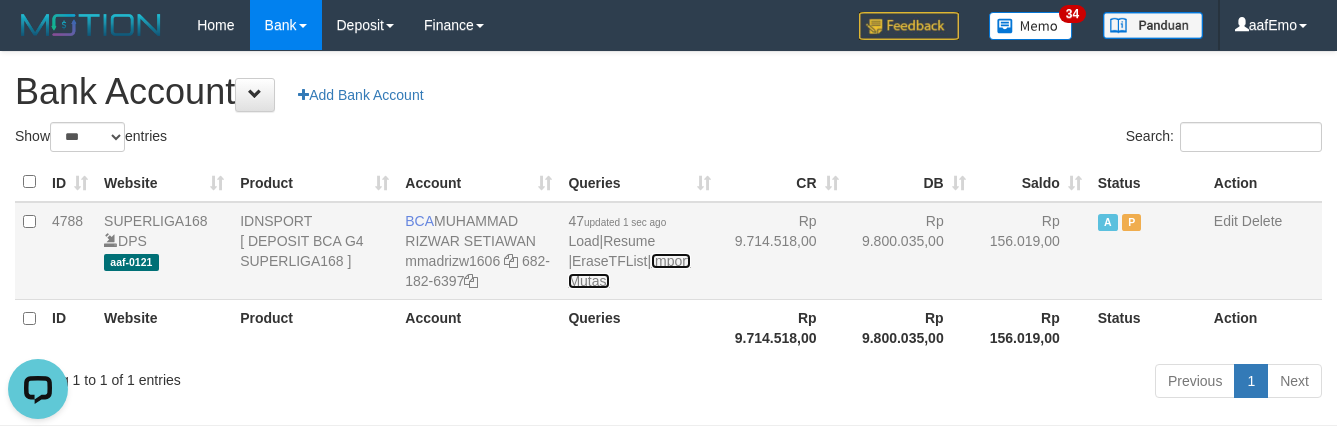 click on "Import Mutasi" at bounding box center [629, 271] 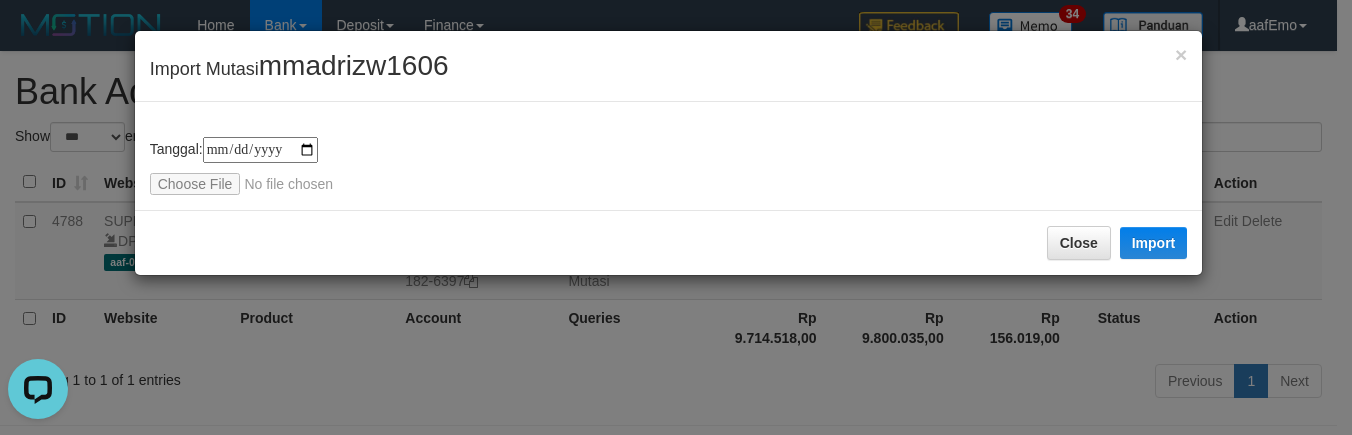 type on "**********" 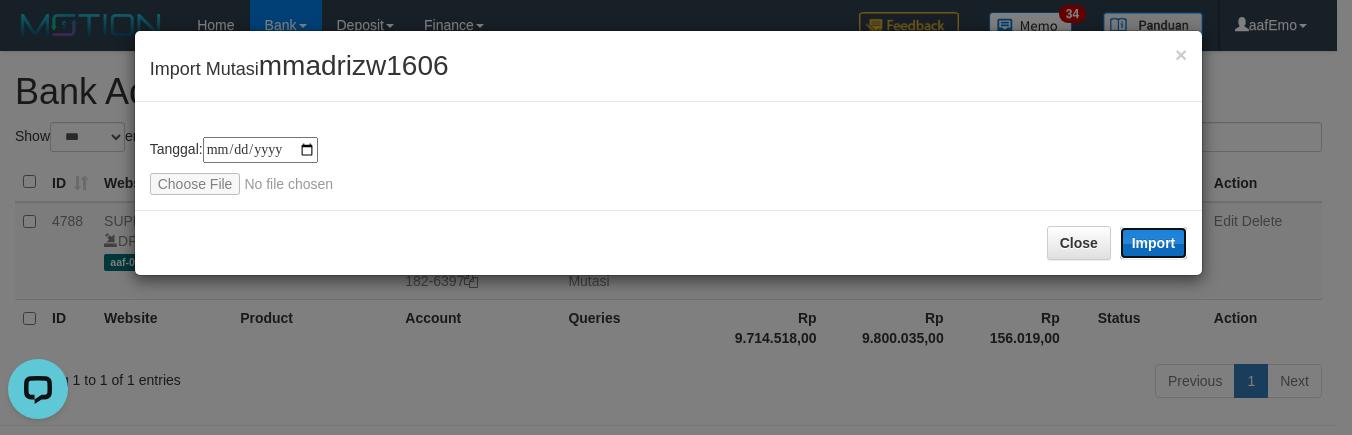 click on "Import" at bounding box center (1154, 243) 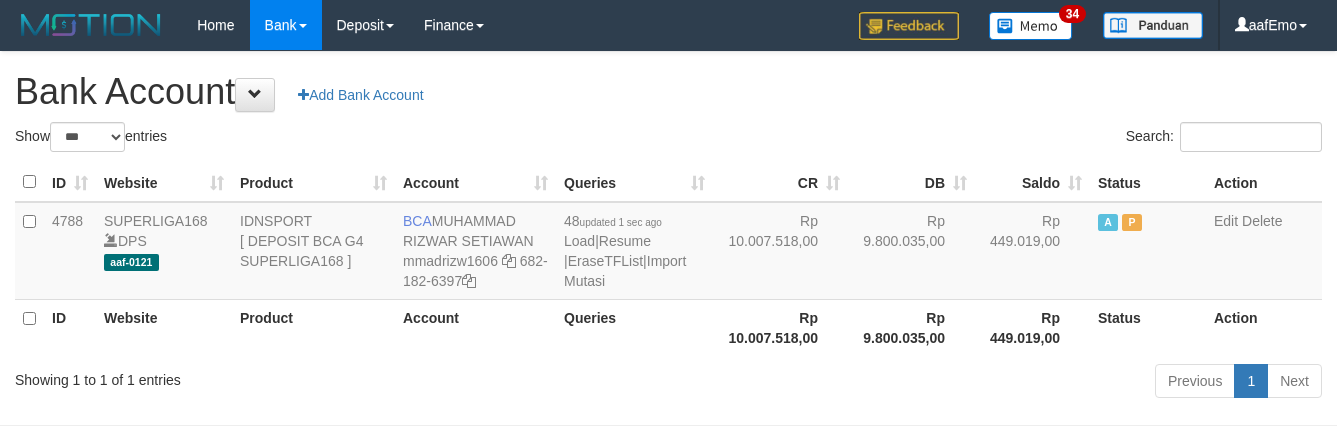 select on "***" 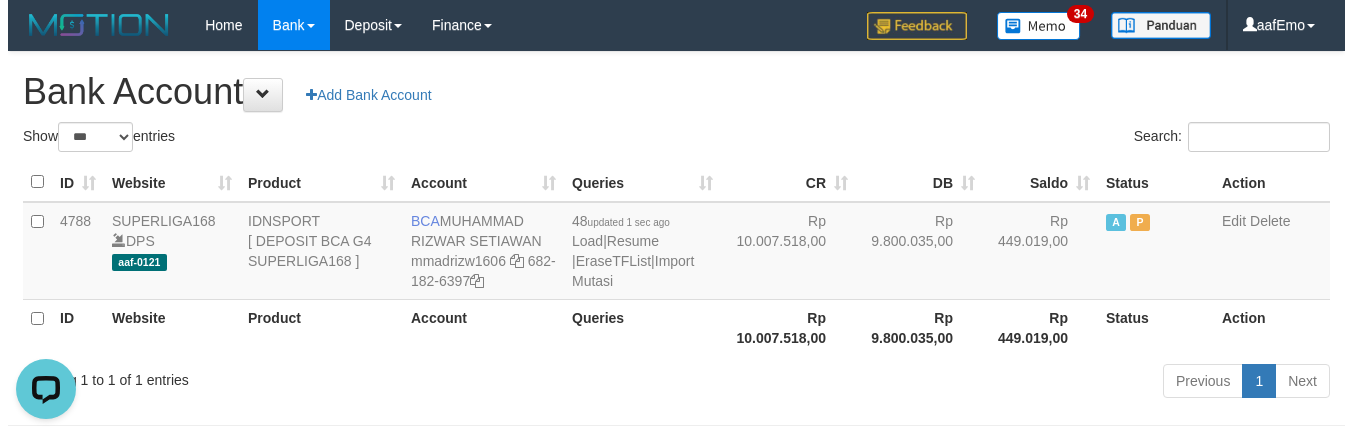 scroll, scrollTop: 0, scrollLeft: 0, axis: both 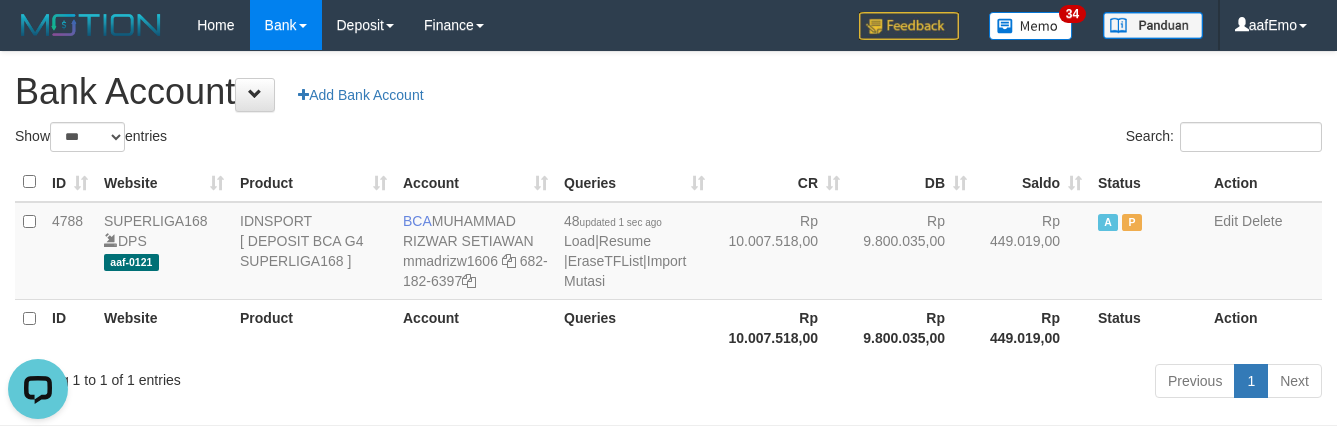 click on "Bank Account
Add Bank Account" at bounding box center [668, 92] 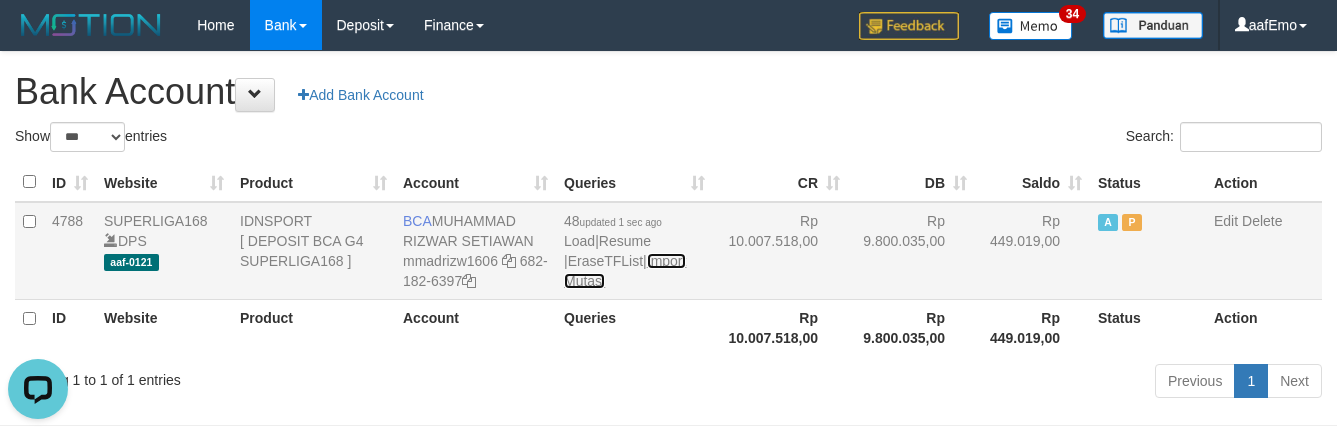 click on "Import Mutasi" at bounding box center [625, 271] 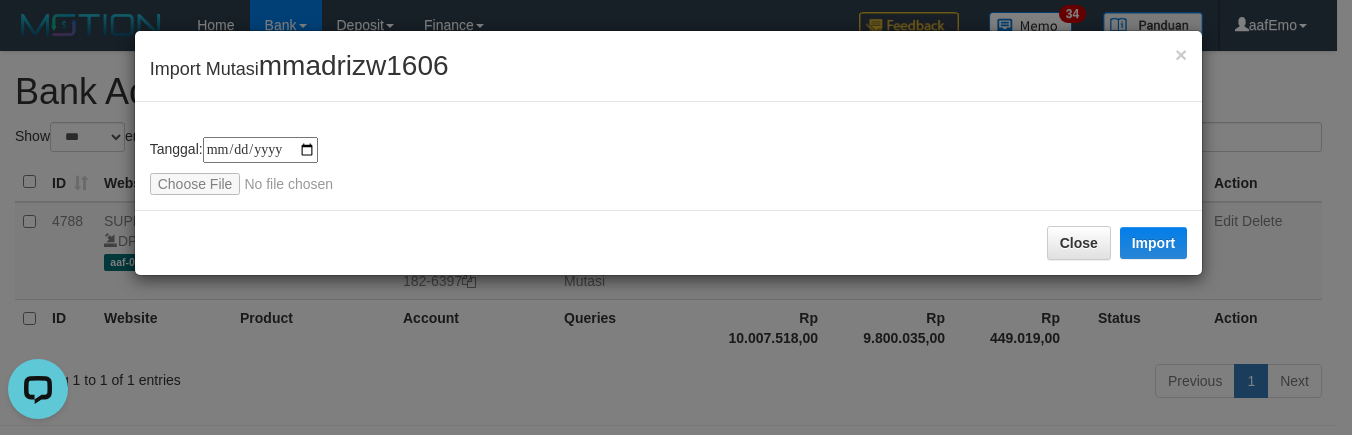 type on "**********" 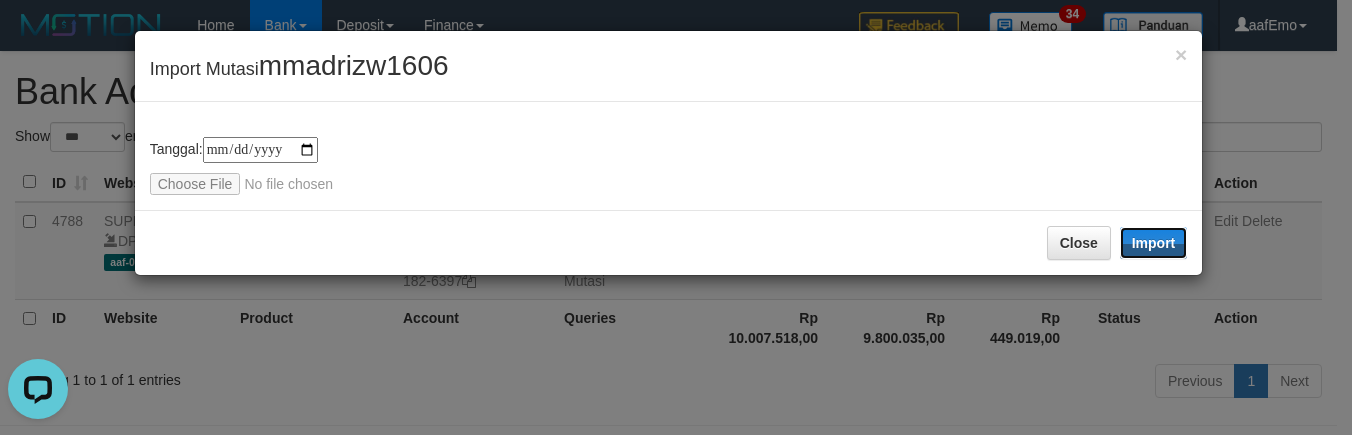 click on "Import" at bounding box center (1154, 243) 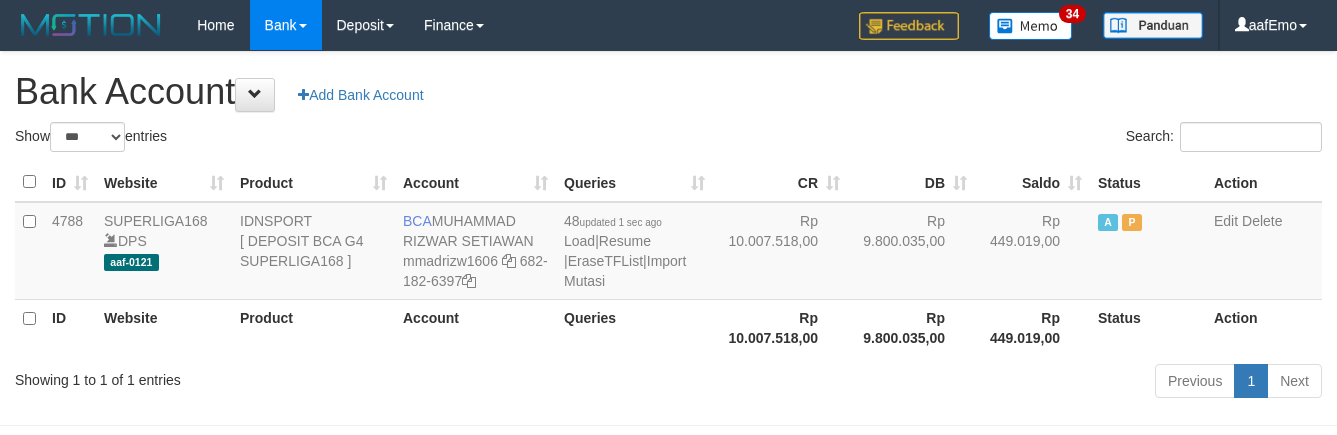 select on "***" 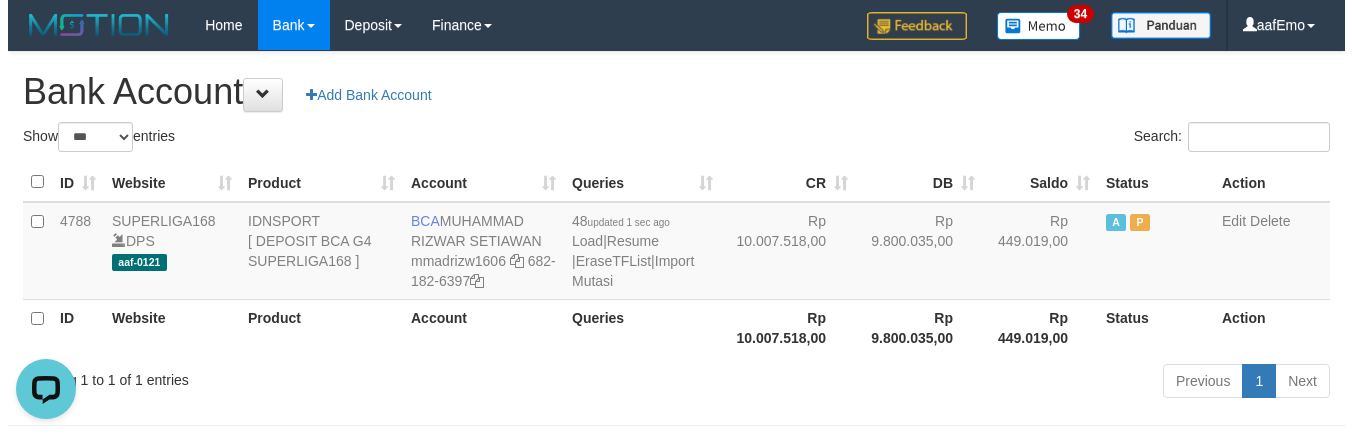scroll, scrollTop: 0, scrollLeft: 0, axis: both 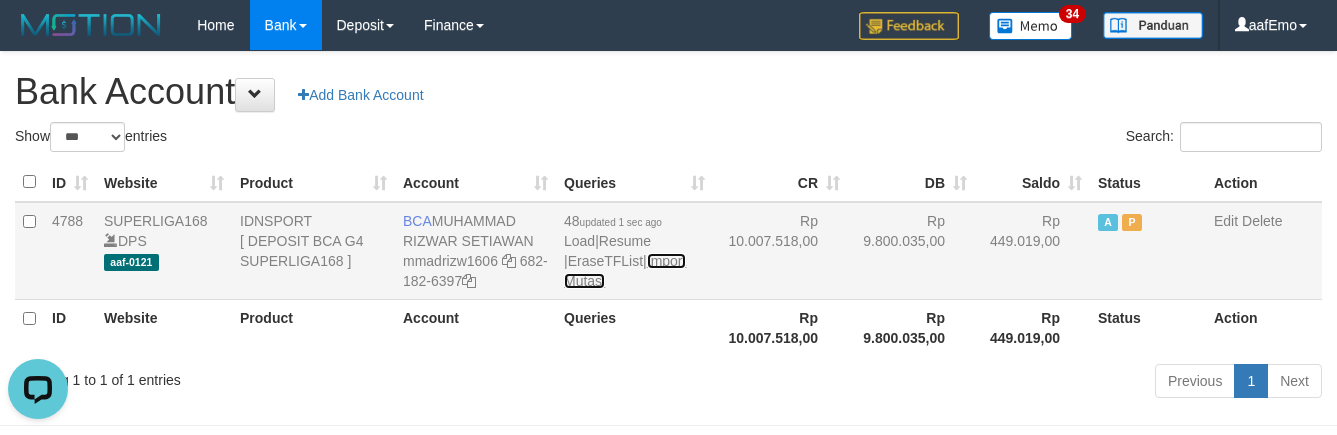 click on "Import Mutasi" at bounding box center [625, 271] 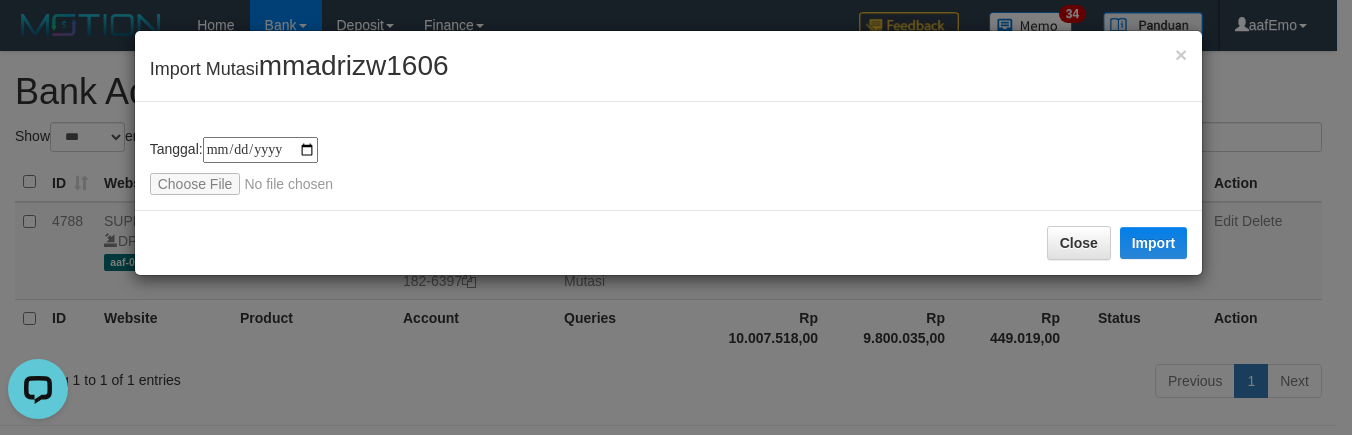 type on "**********" 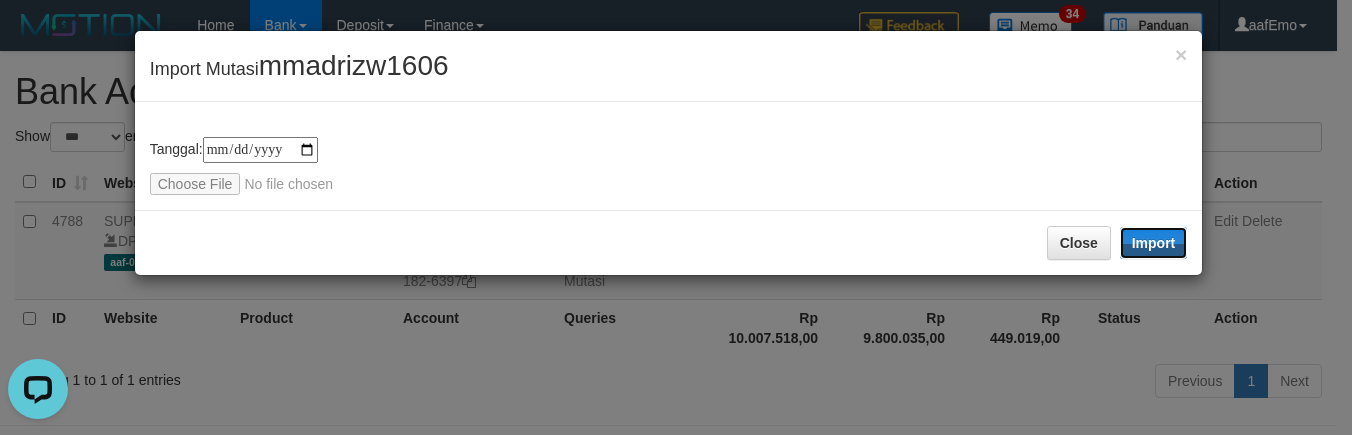 drag, startPoint x: 1148, startPoint y: 238, endPoint x: 231, endPoint y: 7, distance: 945.64795 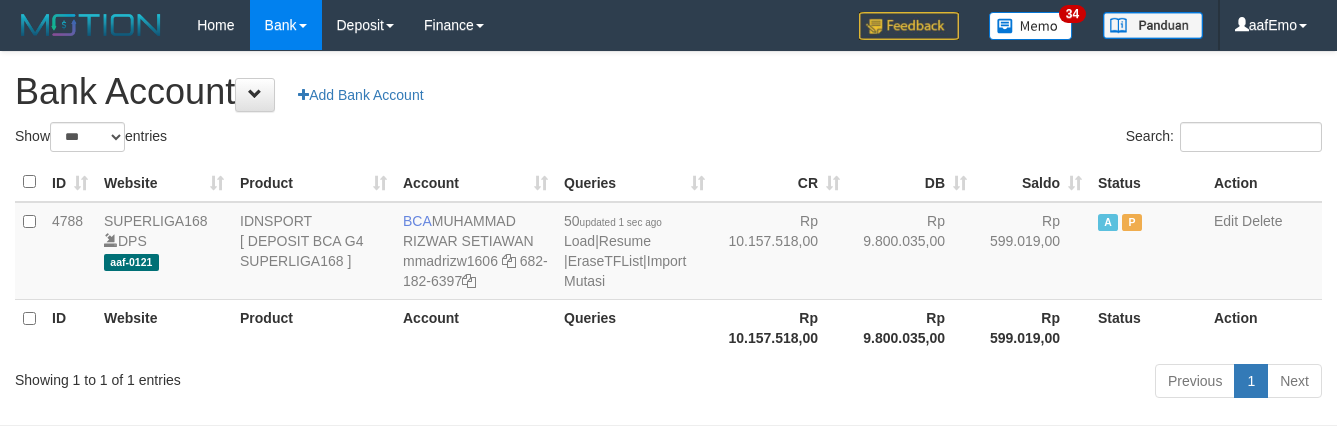 select on "***" 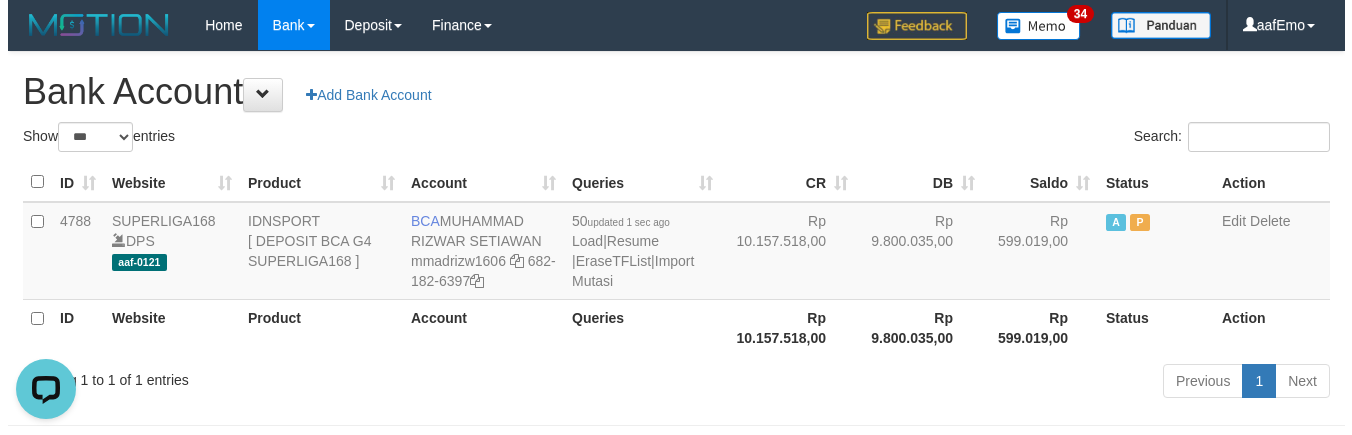 scroll, scrollTop: 0, scrollLeft: 0, axis: both 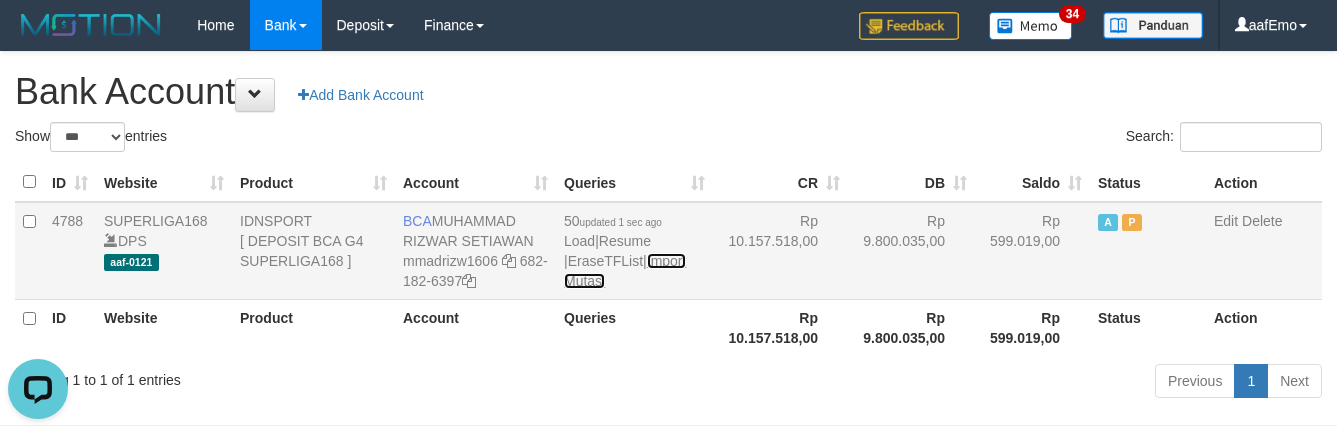 click on "Import Mutasi" at bounding box center [625, 271] 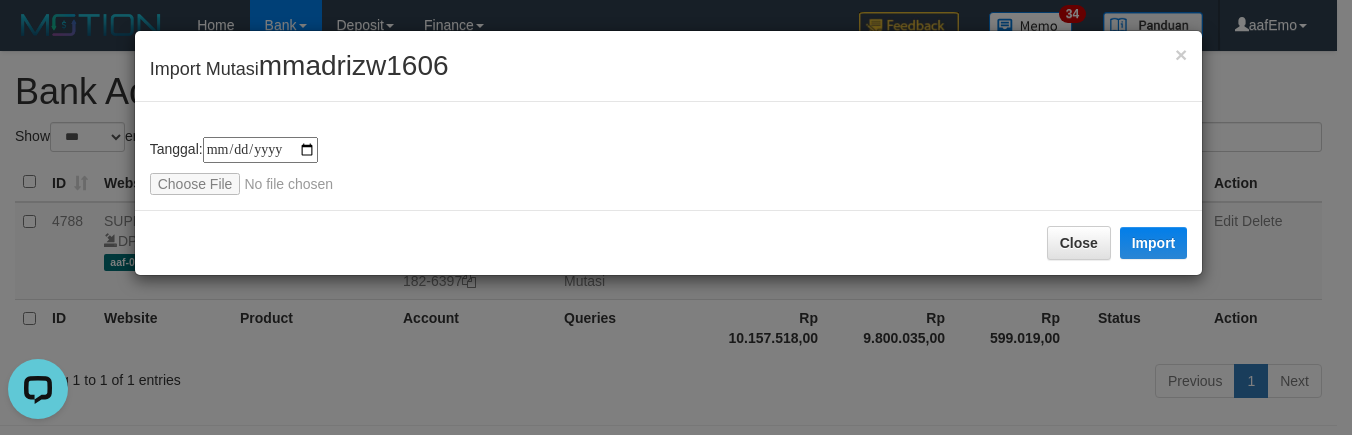 type on "**********" 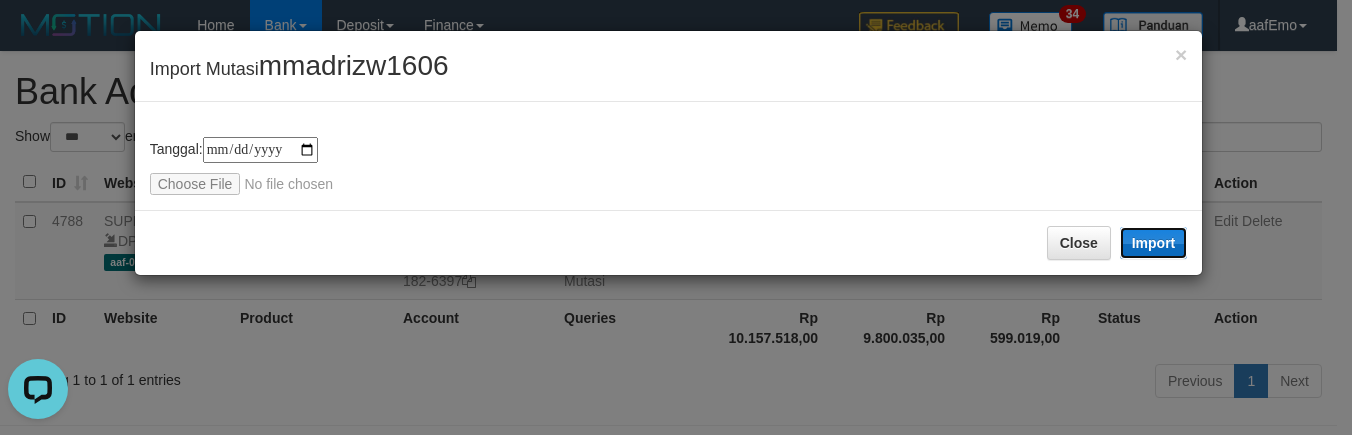 click on "Import" at bounding box center [1154, 243] 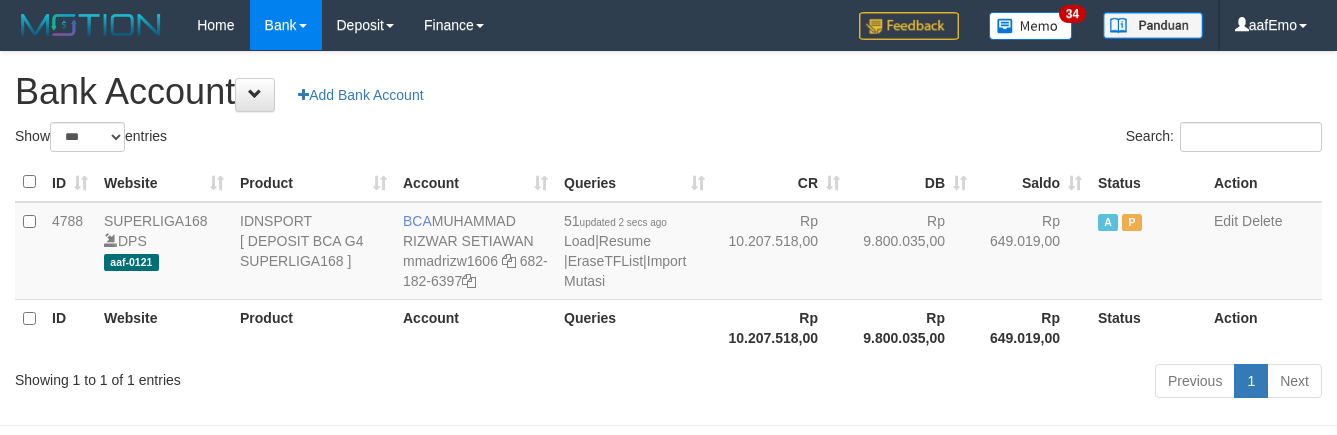 select on "***" 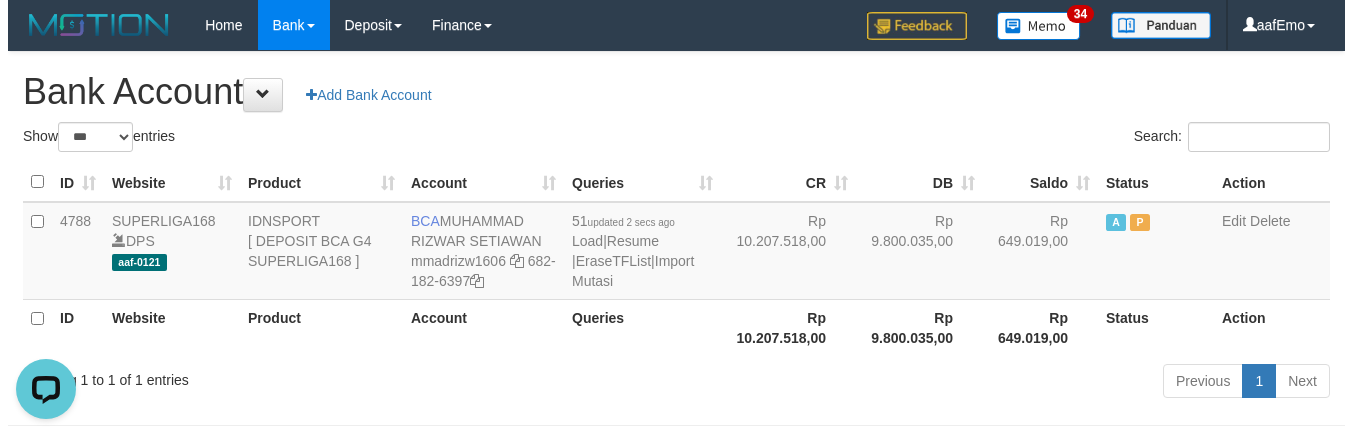 scroll, scrollTop: 0, scrollLeft: 0, axis: both 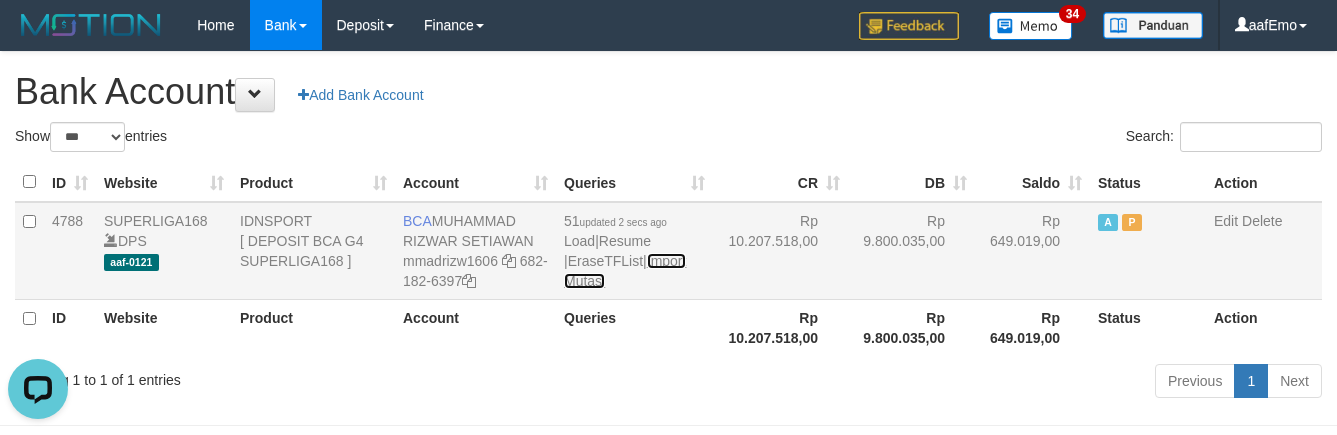 click on "Import Mutasi" at bounding box center (625, 271) 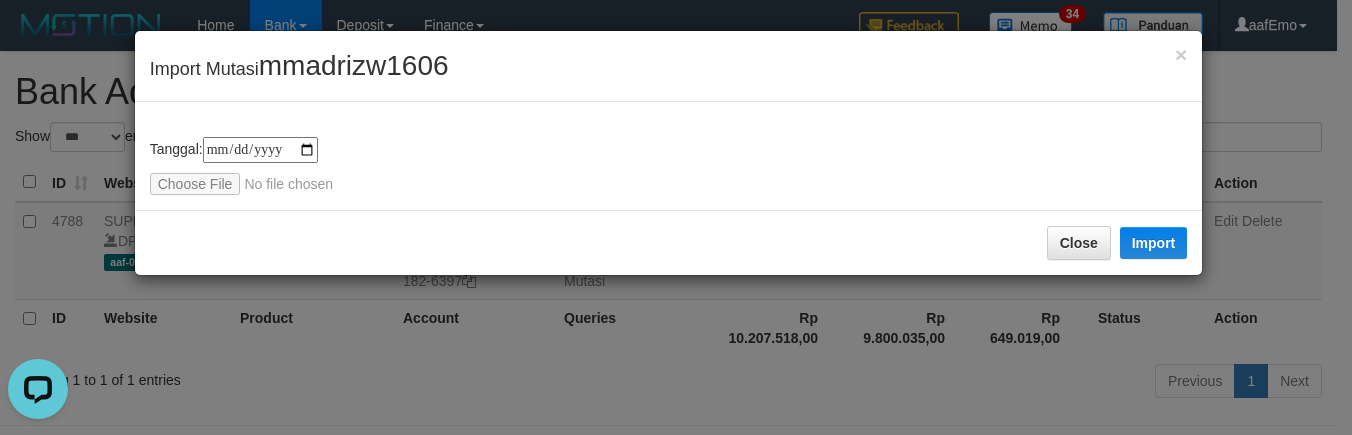 type on "**********" 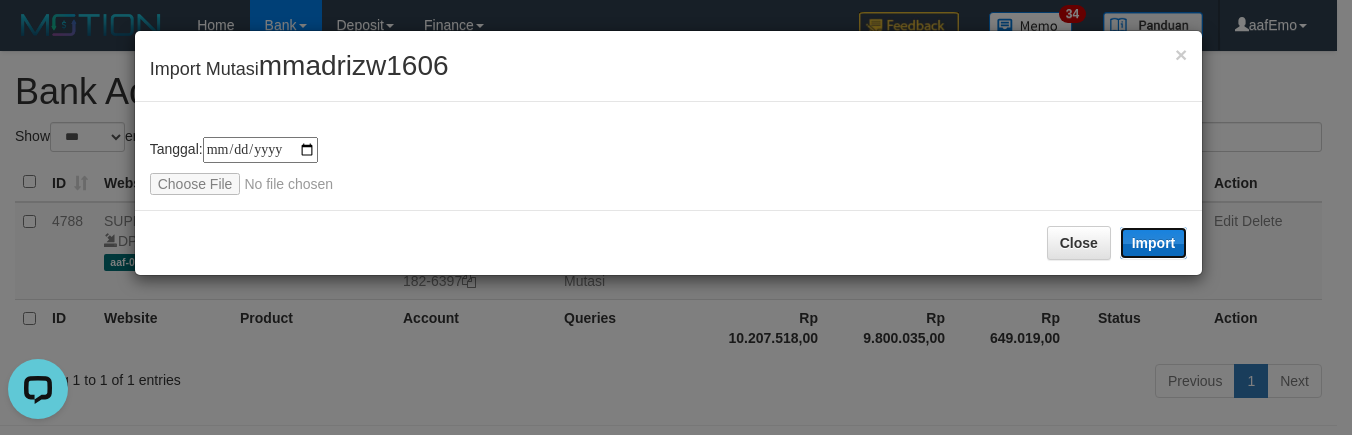click on "Import" at bounding box center (1154, 243) 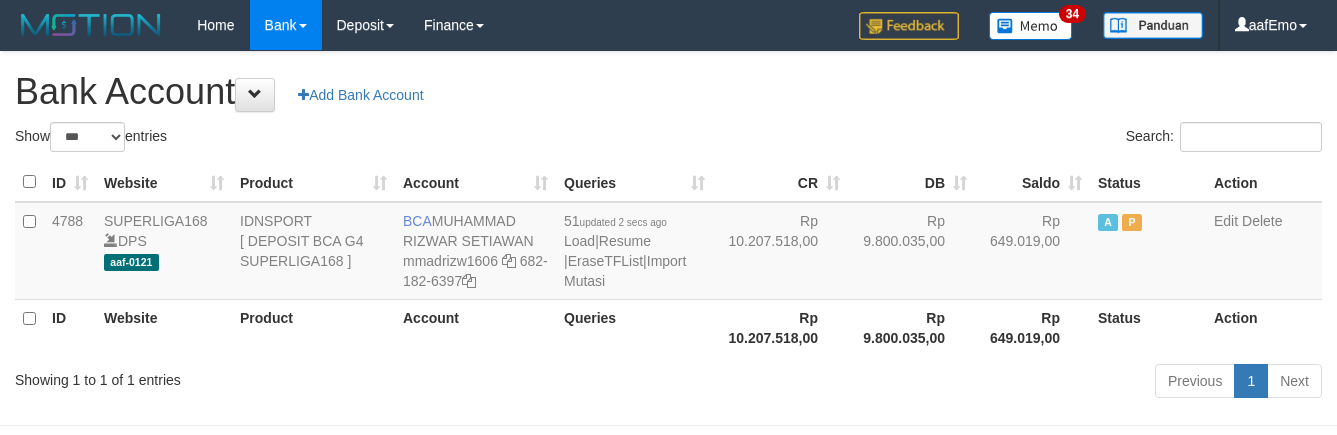 select on "***" 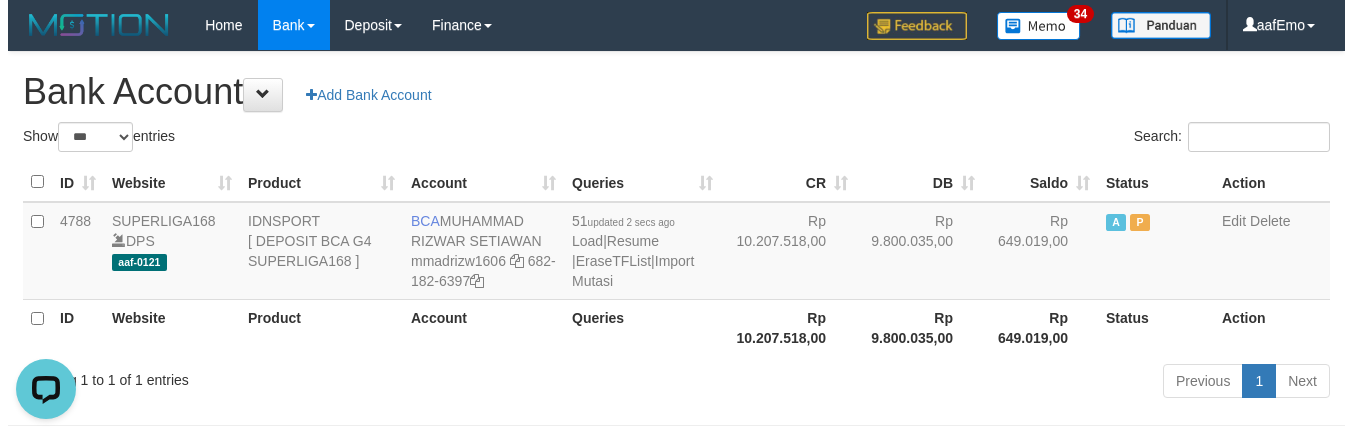 scroll, scrollTop: 0, scrollLeft: 0, axis: both 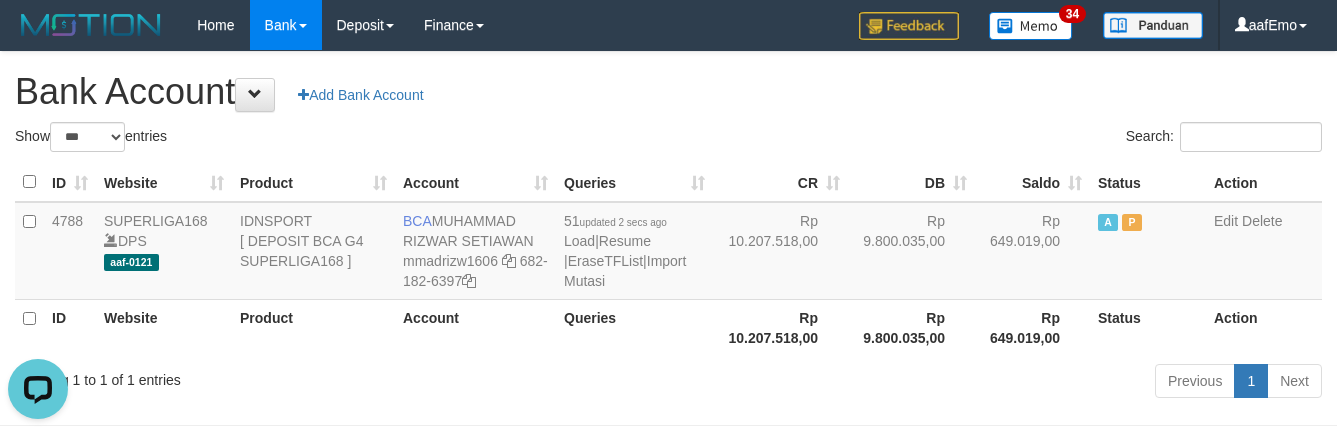 click on "Show  ** ** ** *** ***  entries" at bounding box center [334, 139] 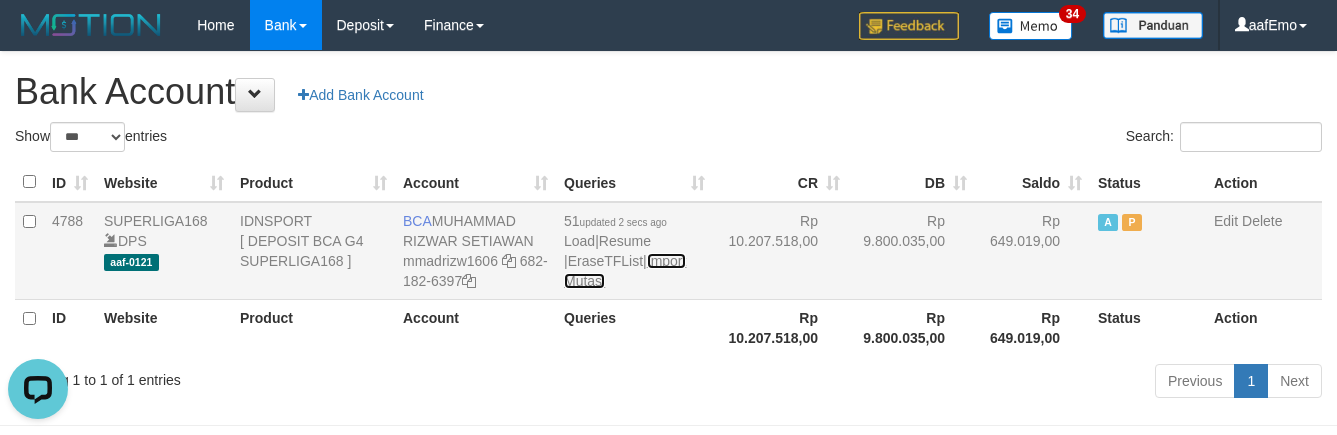click on "Import Mutasi" at bounding box center [625, 271] 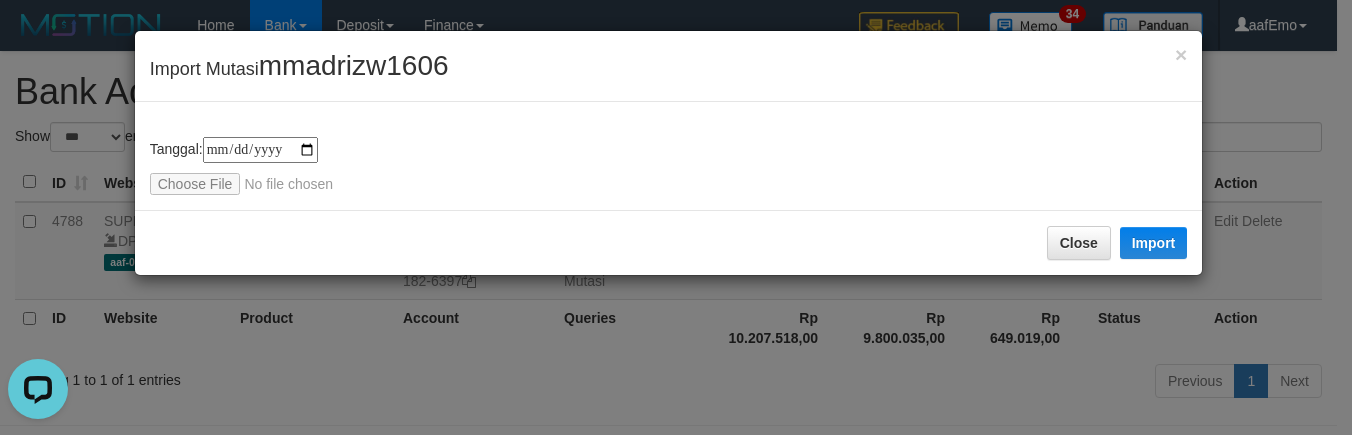type on "**********" 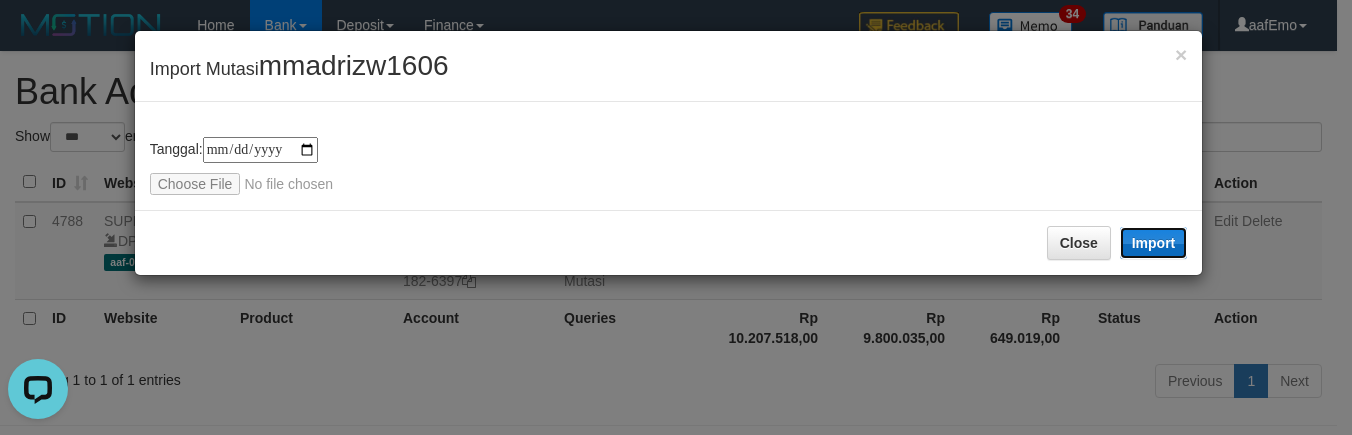 click on "Import" at bounding box center (1154, 243) 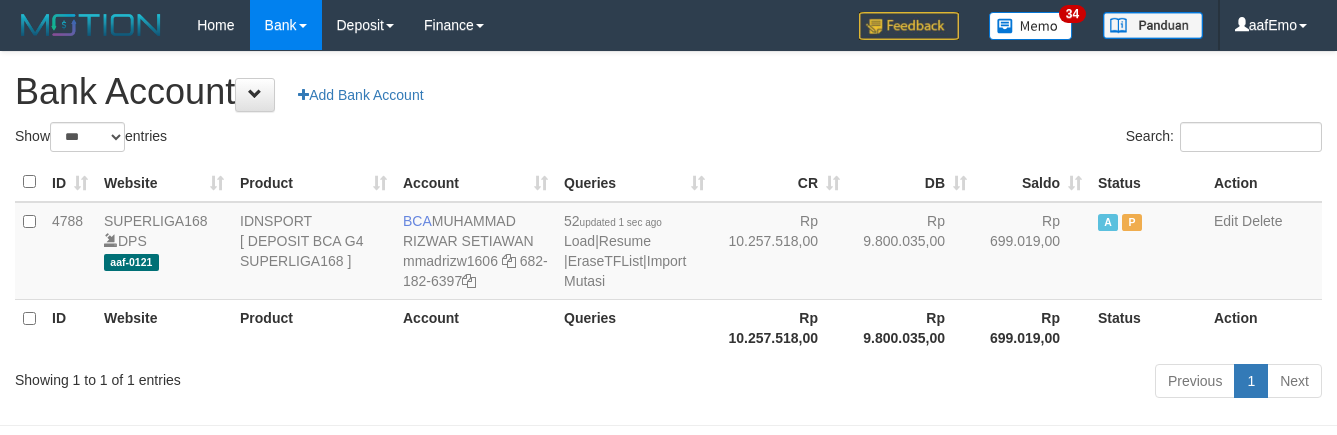 select on "***" 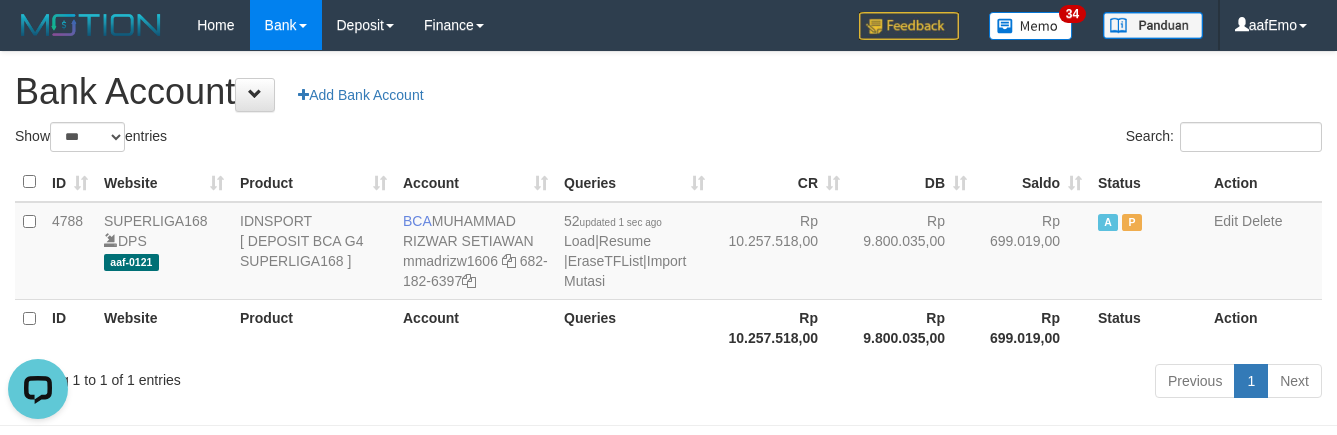 scroll, scrollTop: 0, scrollLeft: 0, axis: both 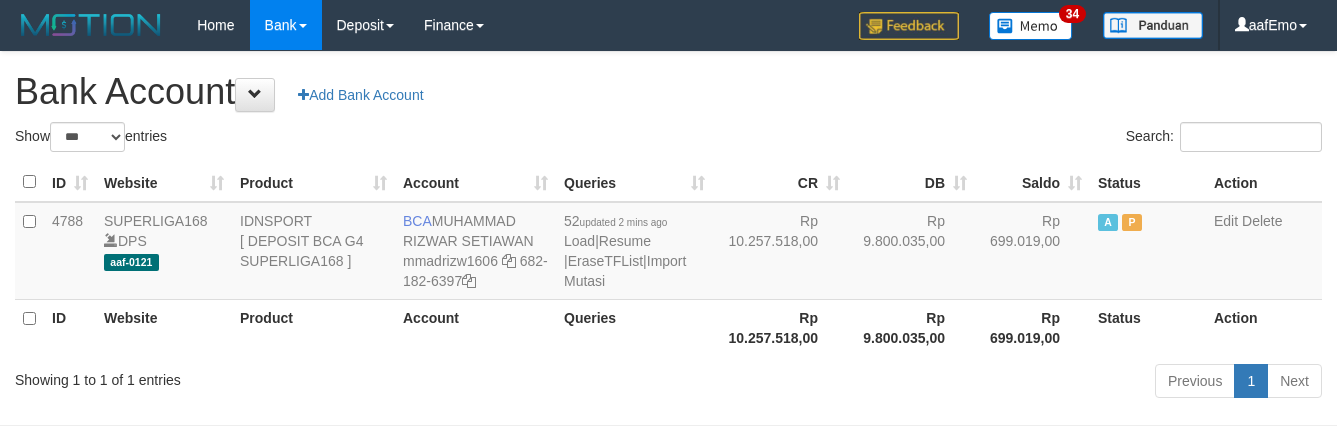 select on "***" 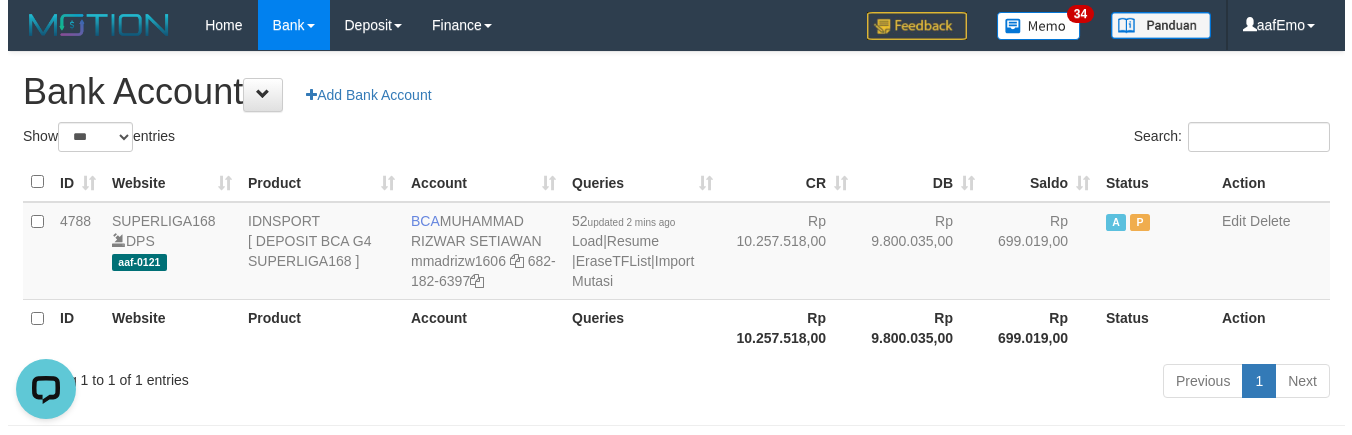 scroll, scrollTop: 0, scrollLeft: 0, axis: both 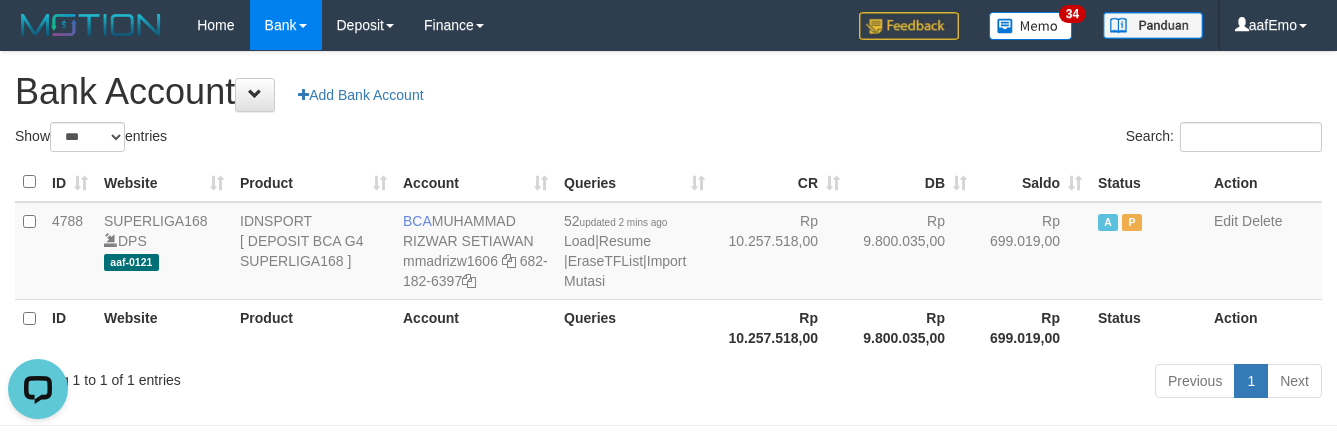 click on "Show  ** ** ** *** ***  entries" at bounding box center [334, 139] 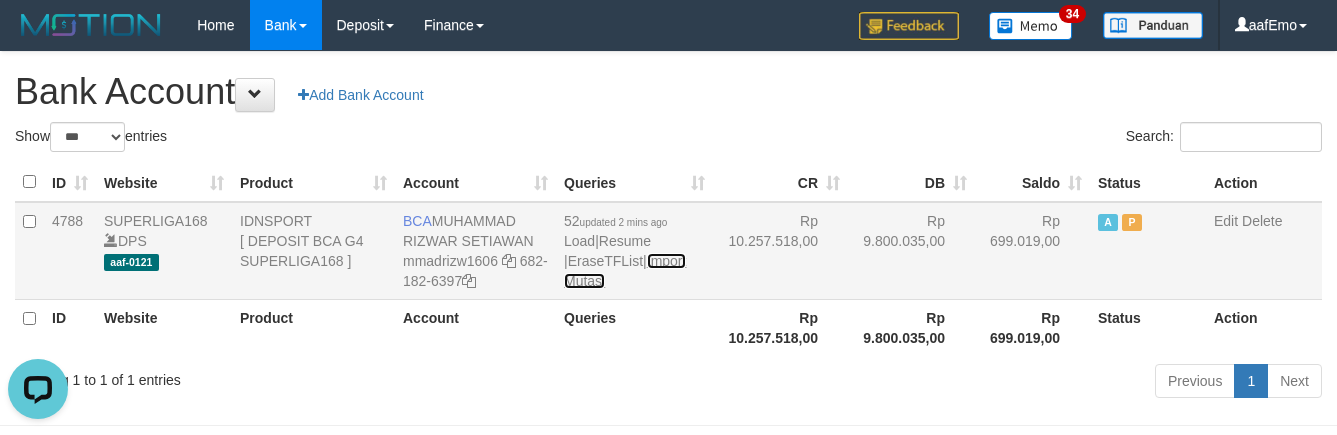 click on "Import Mutasi" at bounding box center [625, 271] 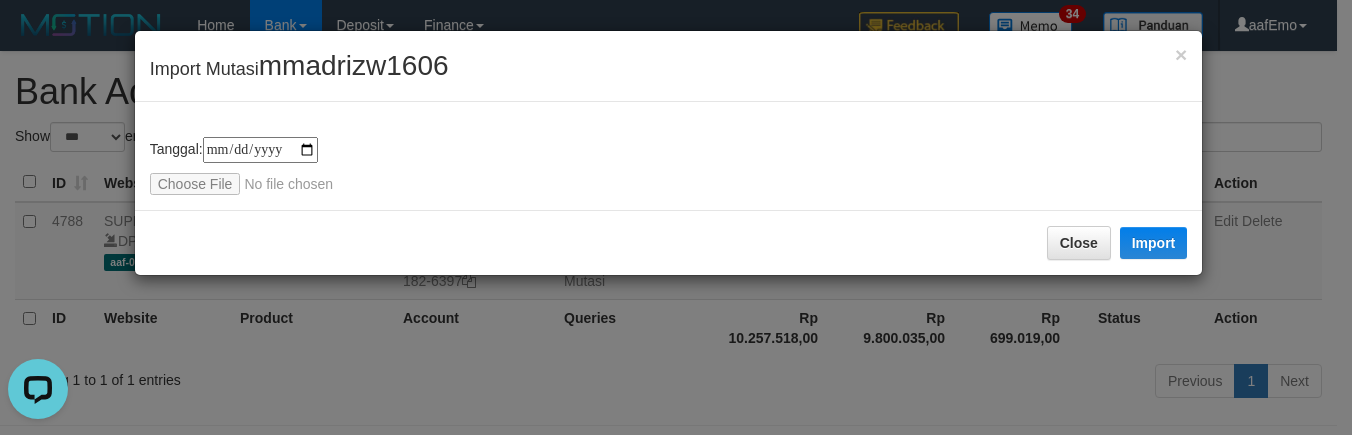 type on "**********" 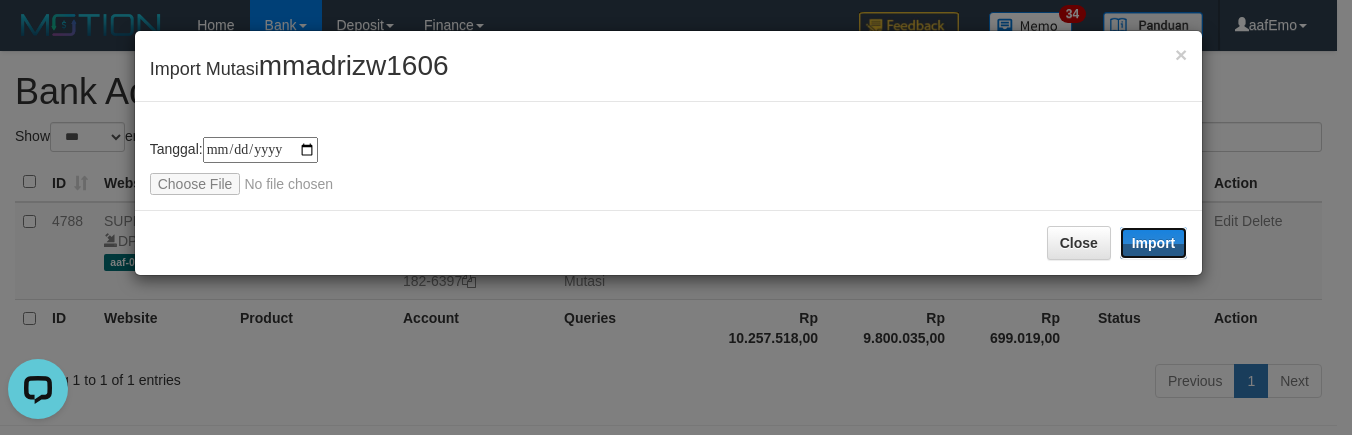 click on "Import" at bounding box center [1154, 243] 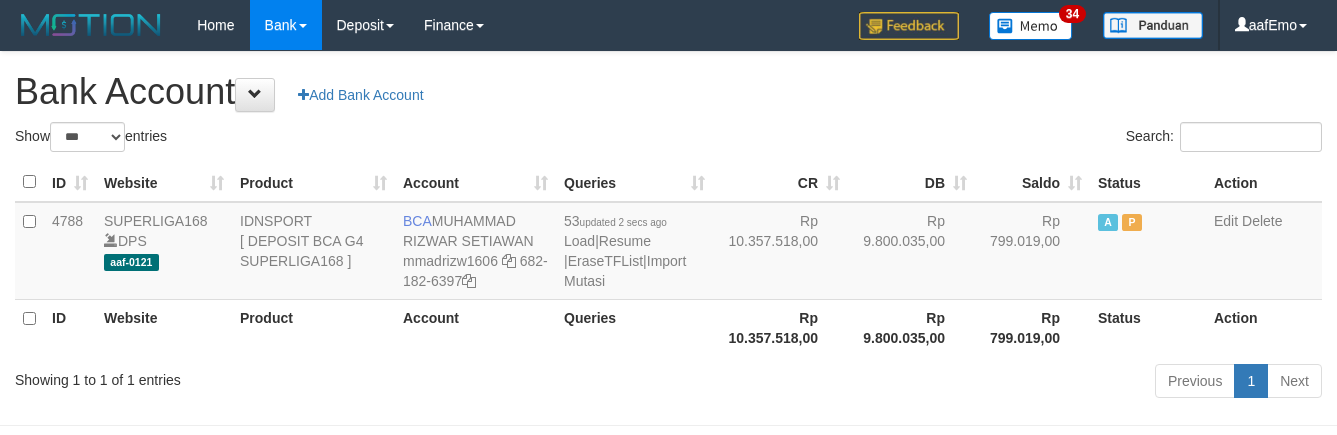 select on "***" 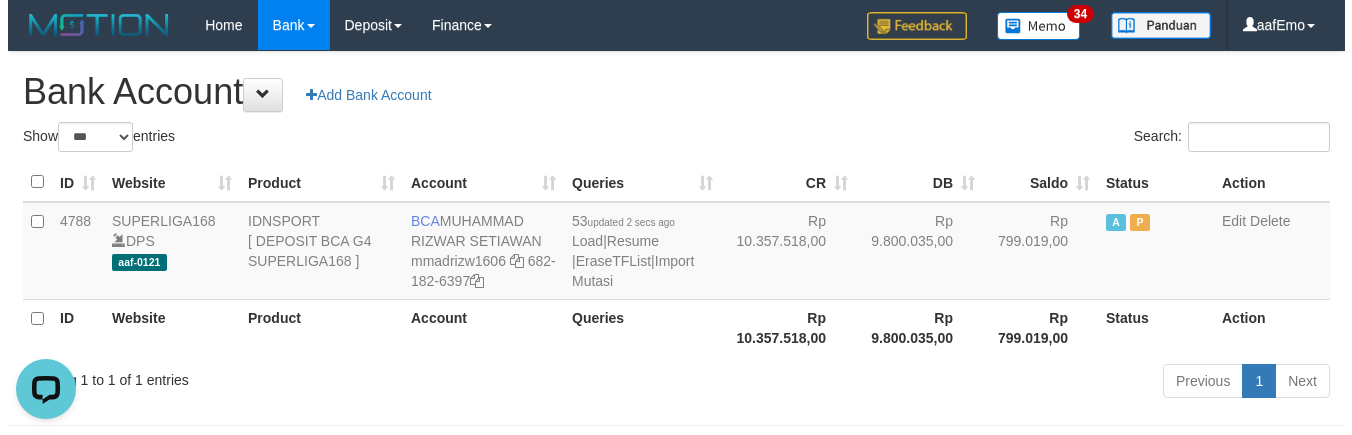 scroll, scrollTop: 0, scrollLeft: 0, axis: both 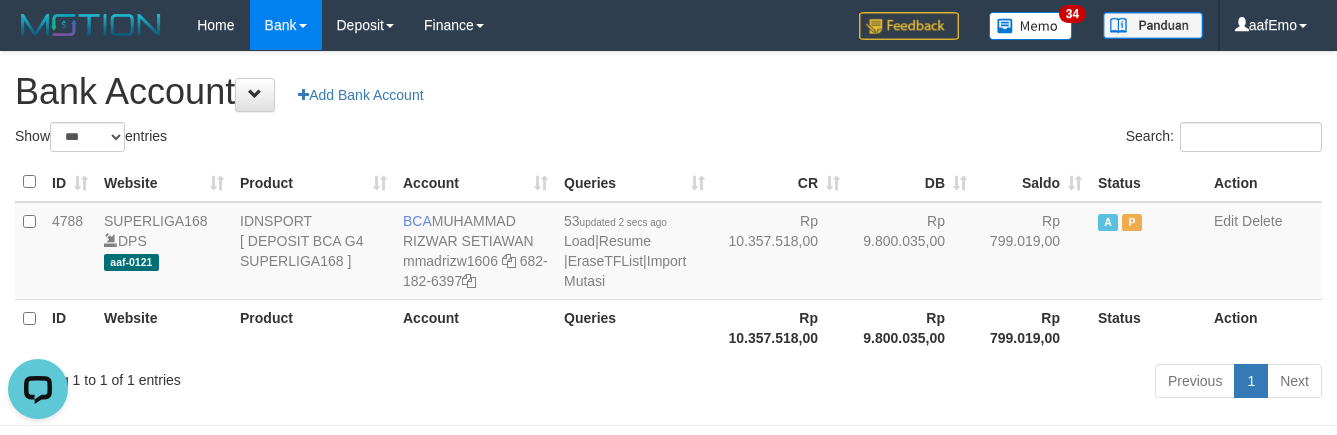 click on "**********" at bounding box center [668, 228] 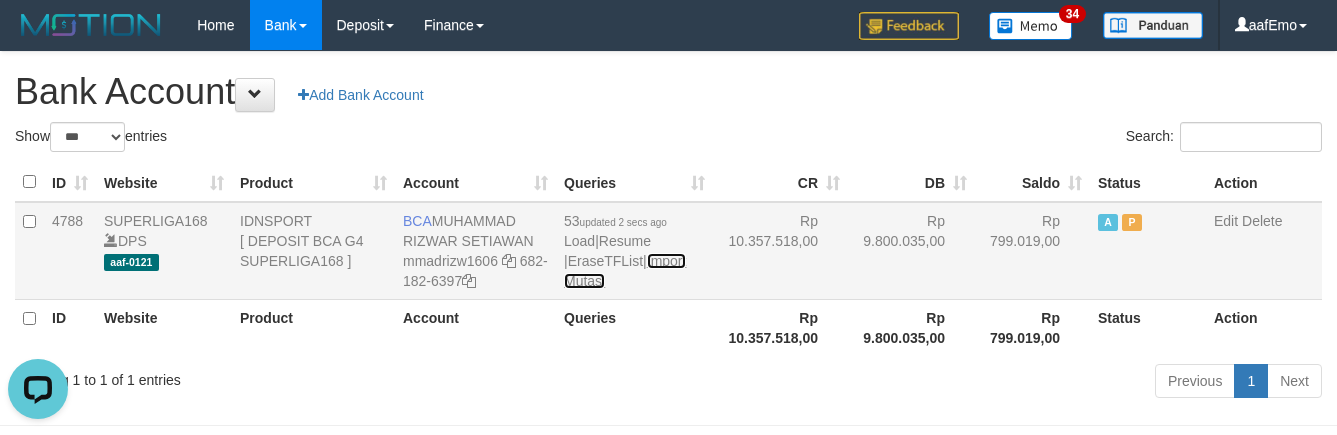 click on "Import Mutasi" at bounding box center [625, 271] 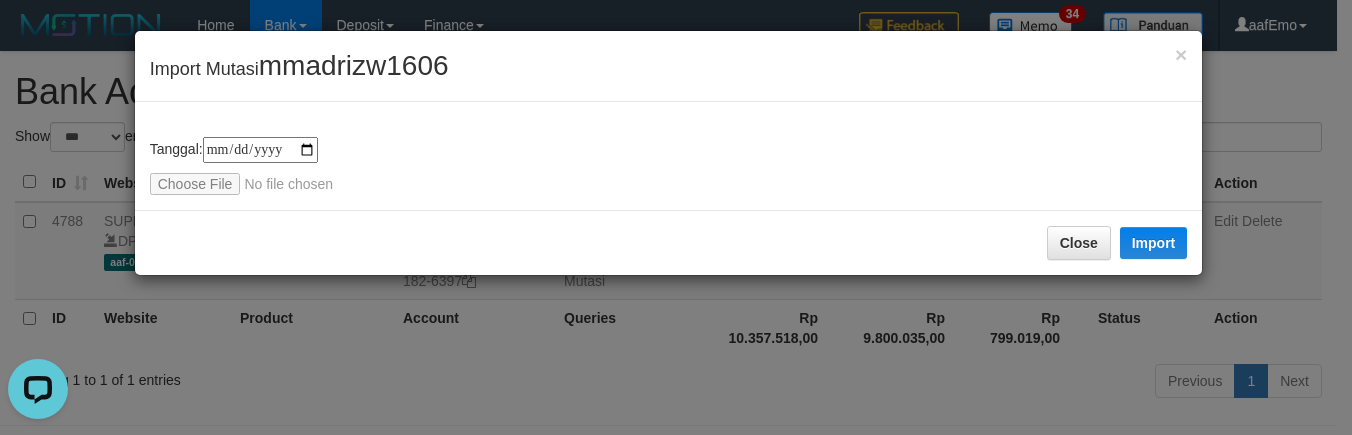 type on "**********" 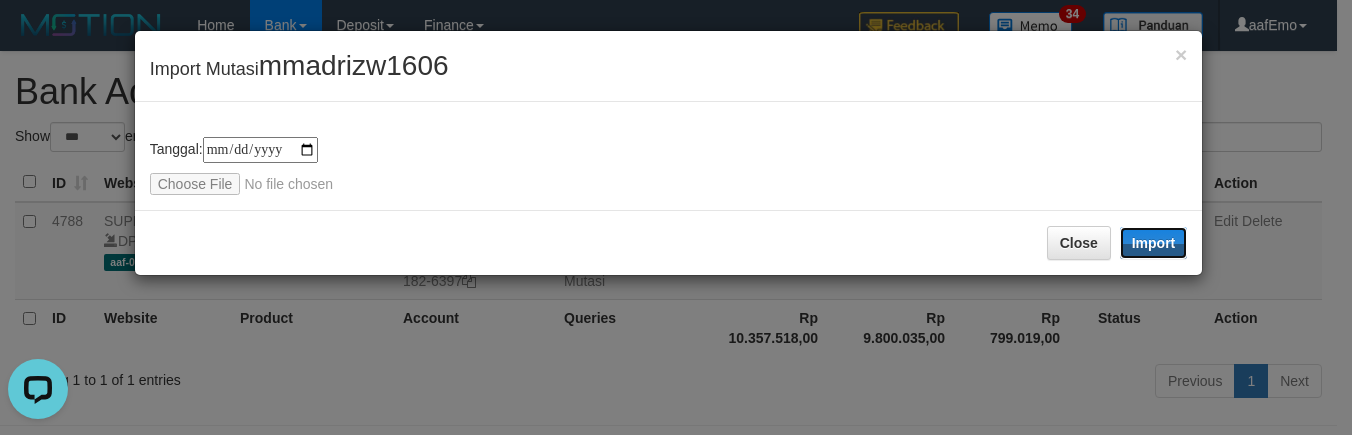 drag, startPoint x: 1159, startPoint y: 243, endPoint x: 395, endPoint y: 208, distance: 764.8013 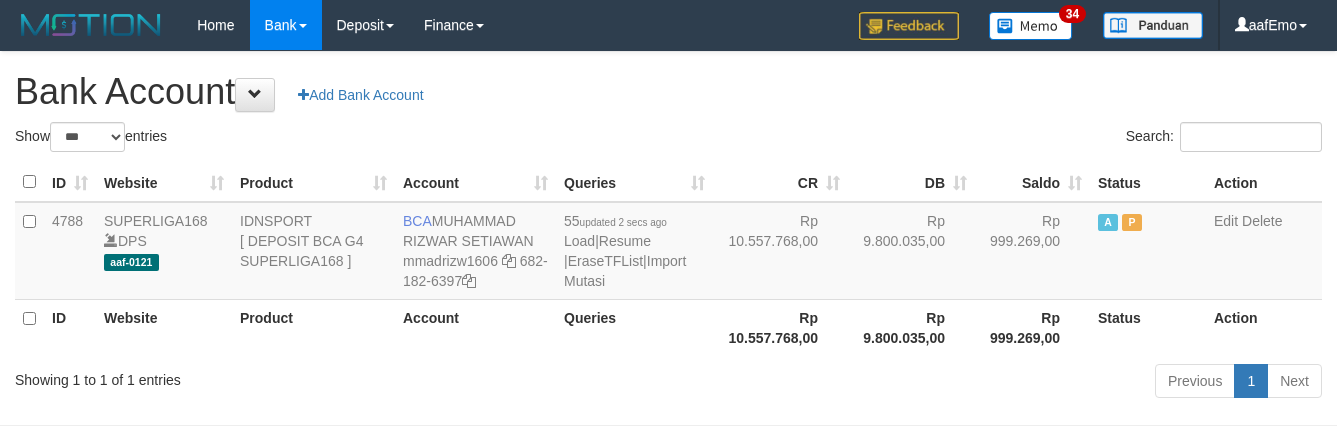 select on "***" 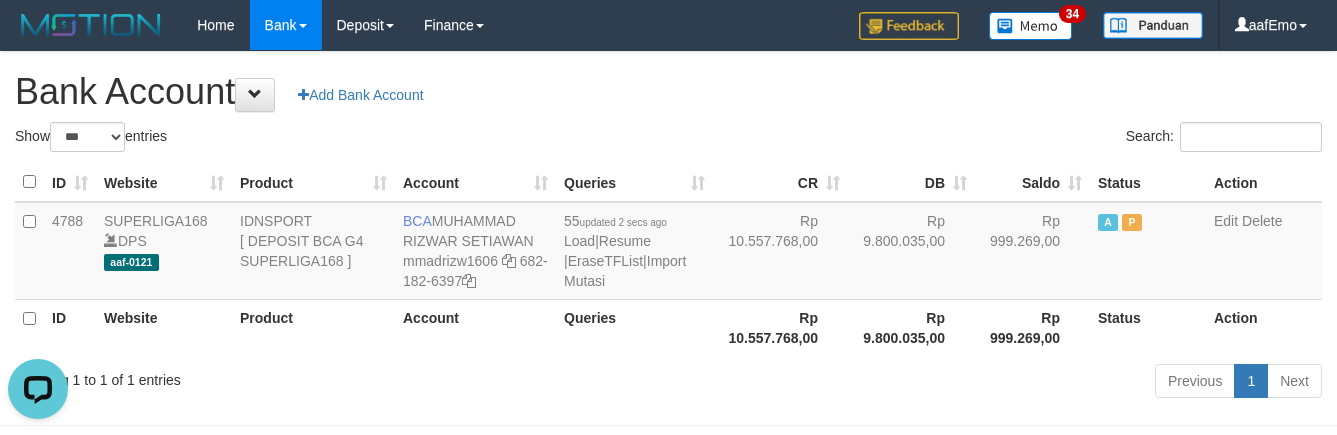 scroll, scrollTop: 0, scrollLeft: 0, axis: both 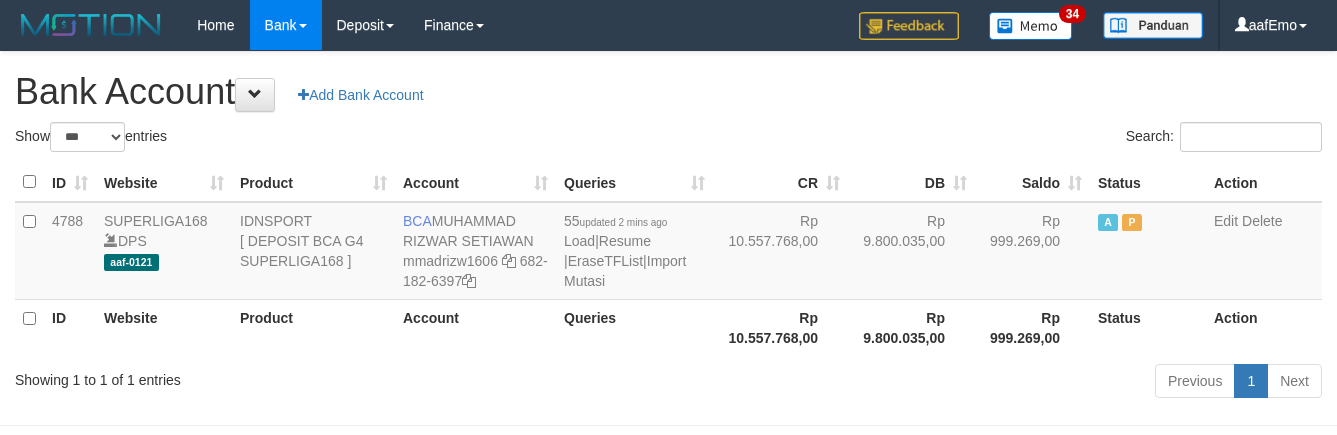 select on "***" 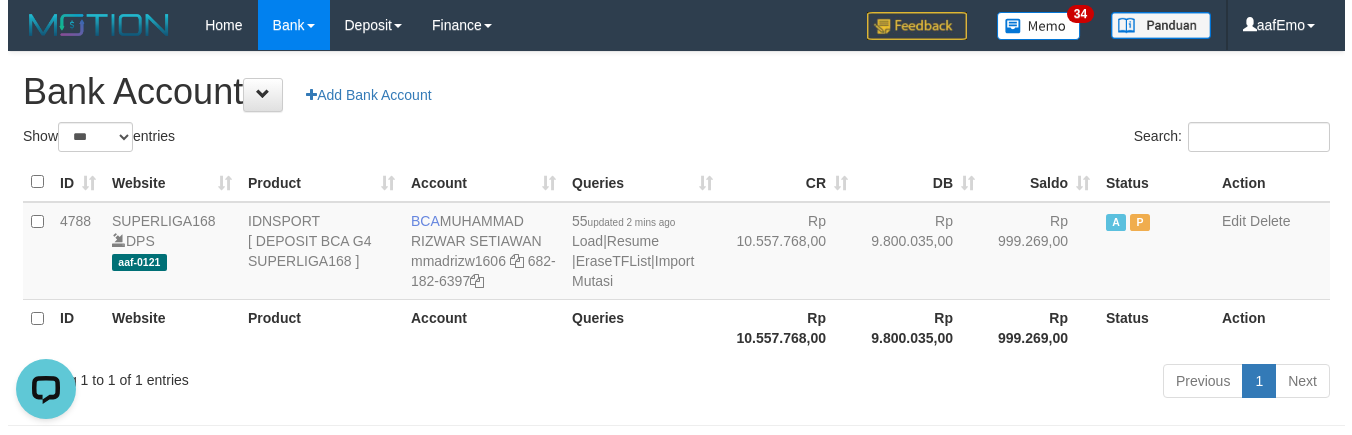 scroll, scrollTop: 0, scrollLeft: 0, axis: both 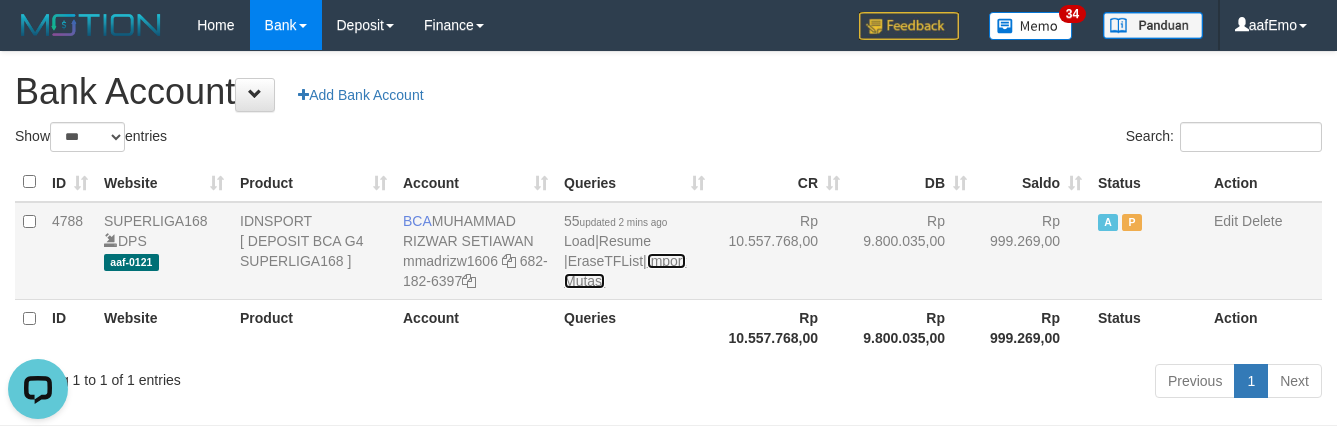 click on "Import Mutasi" at bounding box center (625, 271) 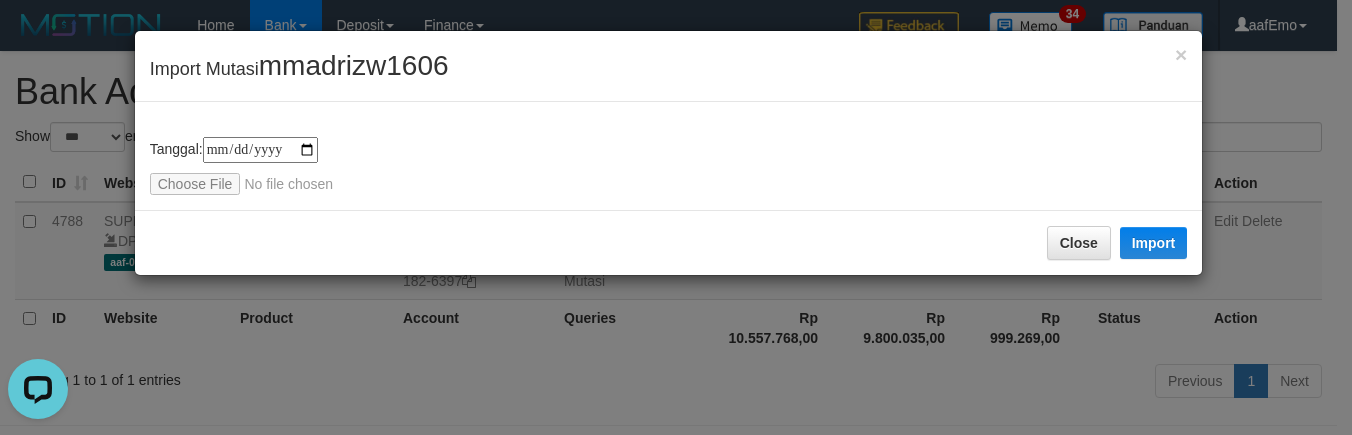 type on "**********" 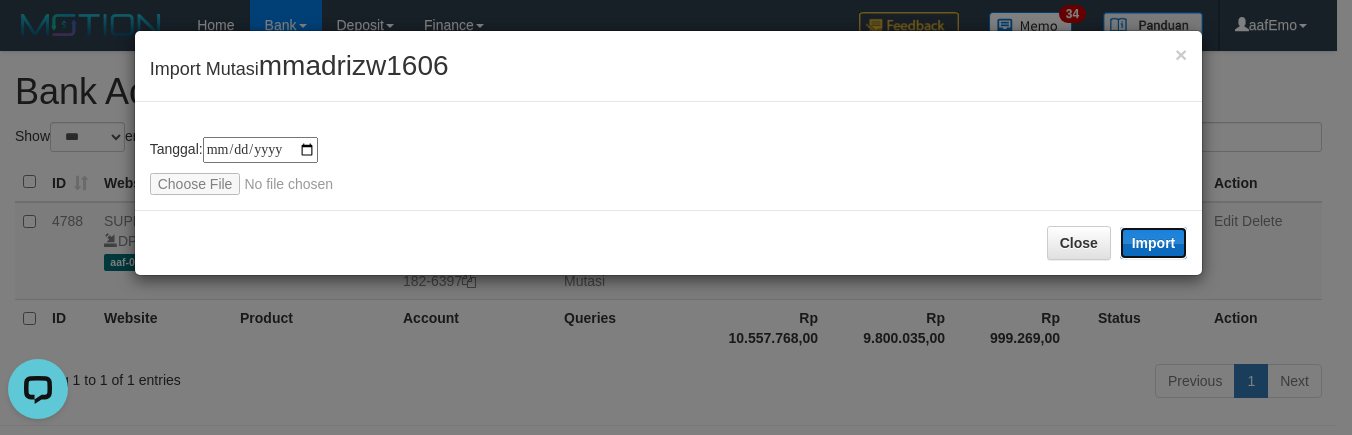 click on "Import" at bounding box center [1154, 243] 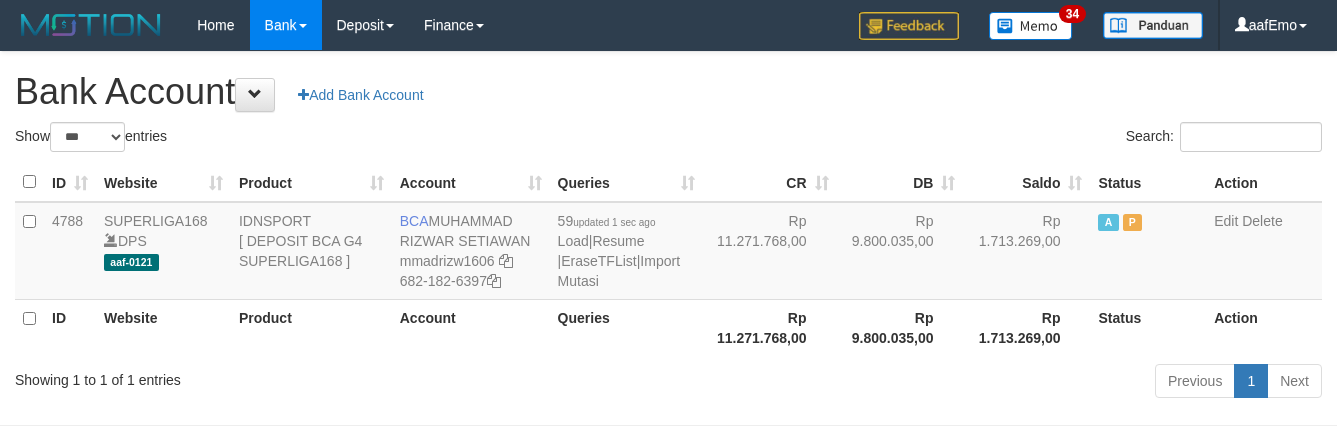 select on "***" 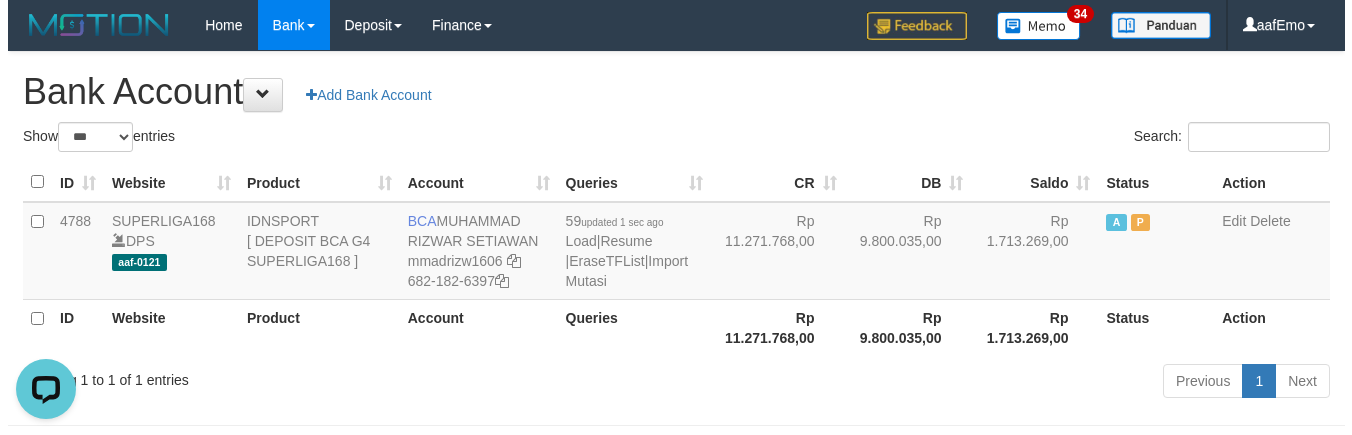 scroll, scrollTop: 0, scrollLeft: 0, axis: both 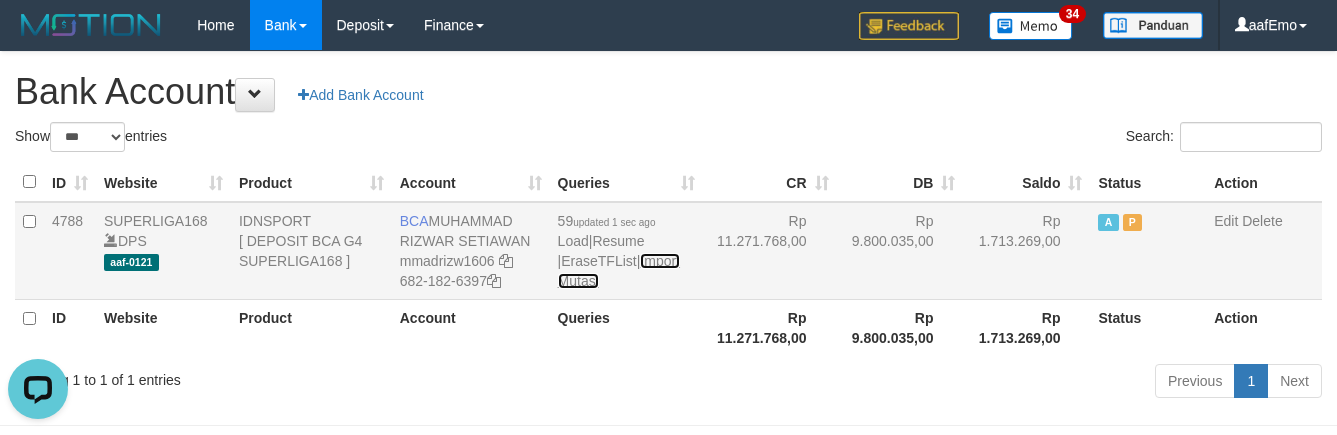 click on "Import Mutasi" at bounding box center (619, 271) 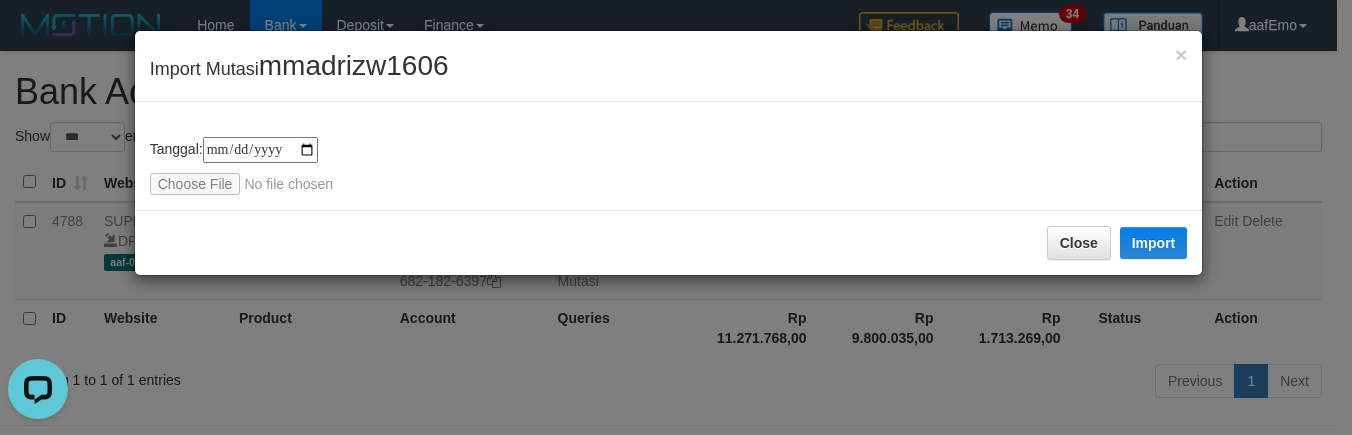 type on "**********" 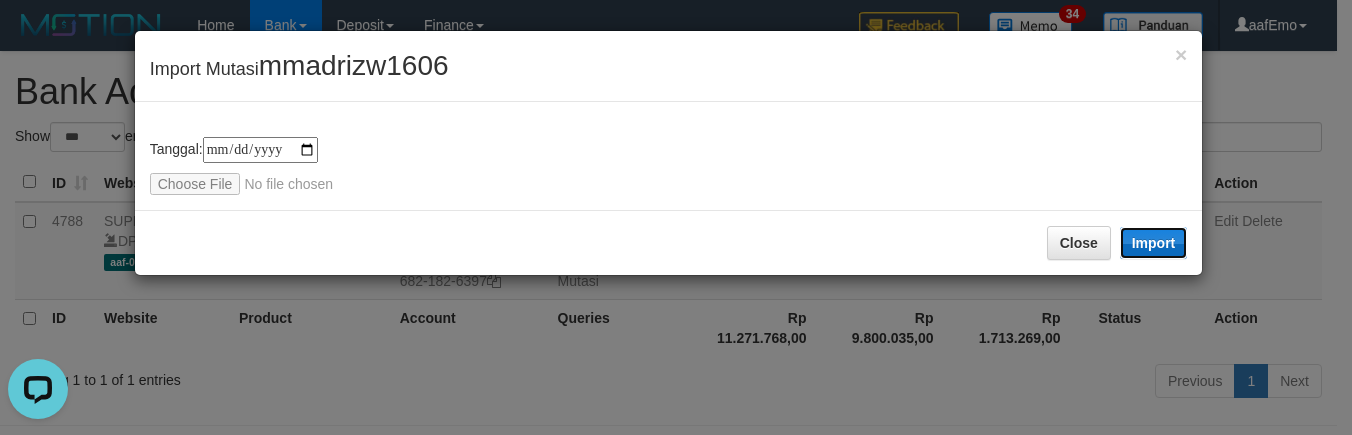 click on "Import" at bounding box center [1154, 243] 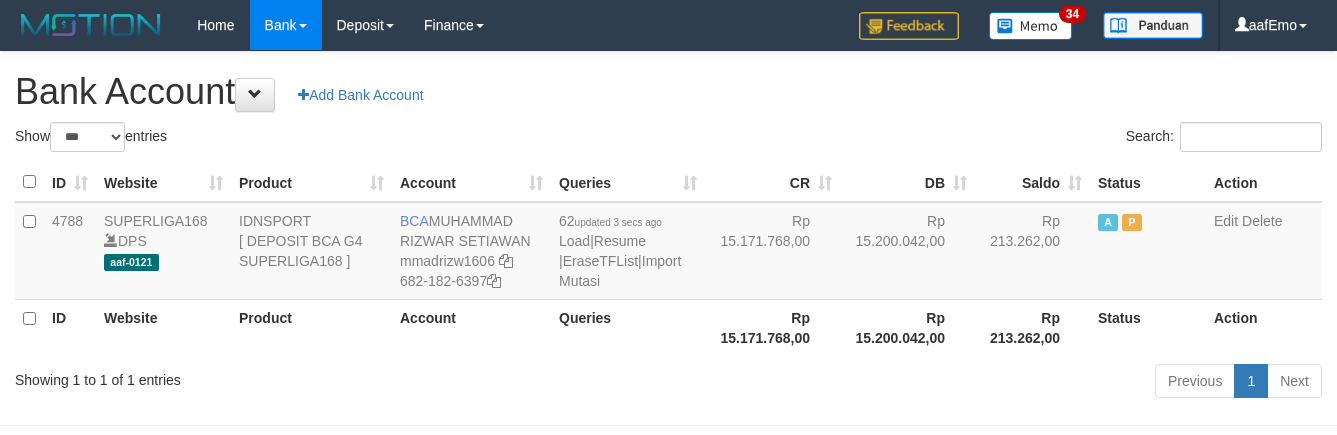 select on "***" 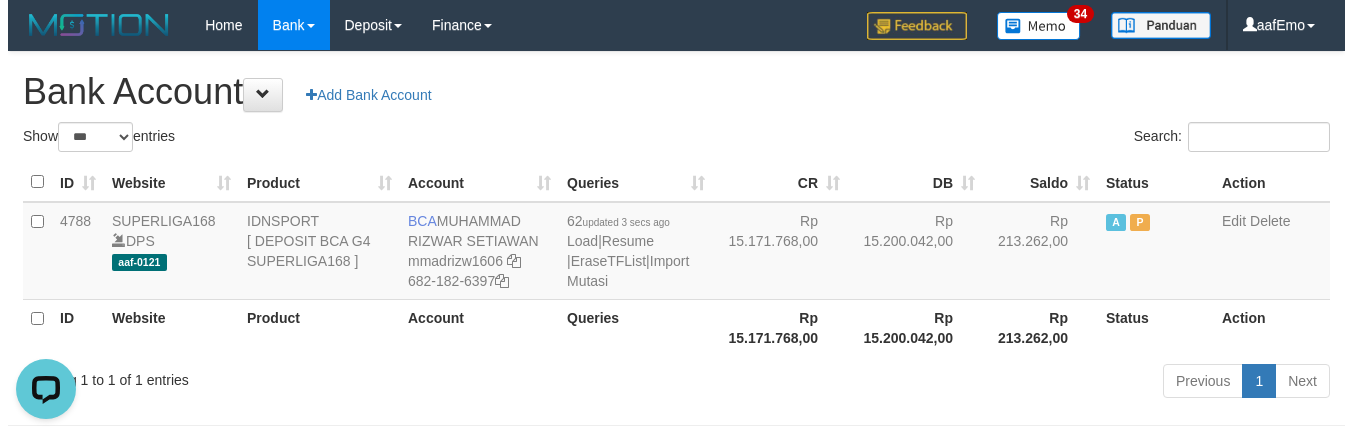 scroll, scrollTop: 0, scrollLeft: 0, axis: both 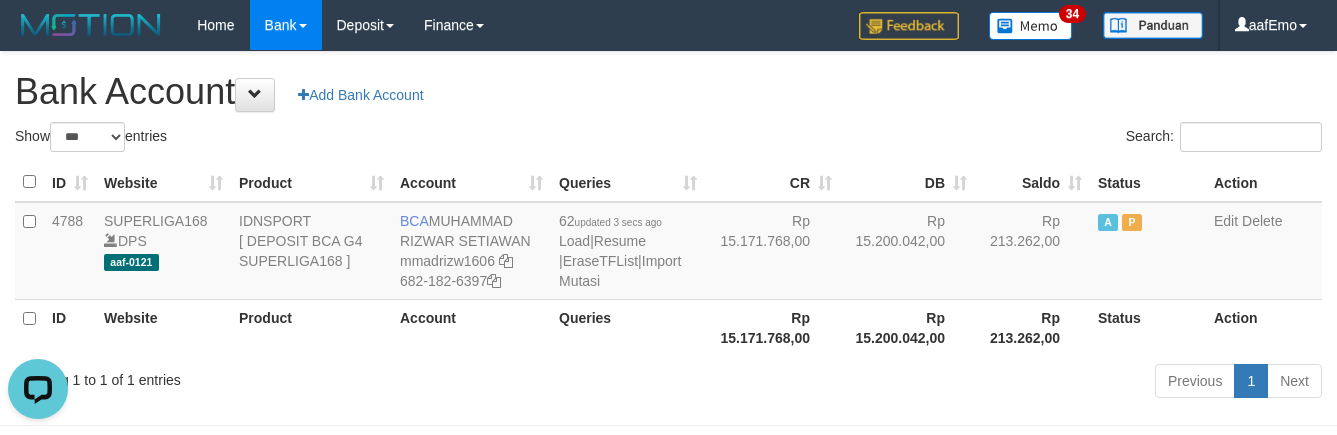click on "Bank Account
Add Bank Account" at bounding box center (668, 92) 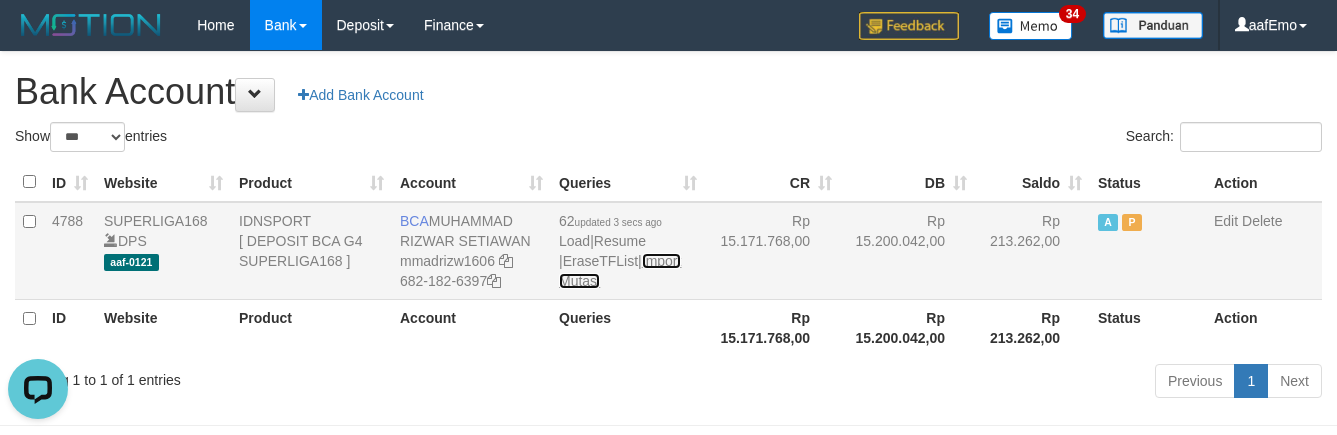 click on "Import Mutasi" at bounding box center (620, 271) 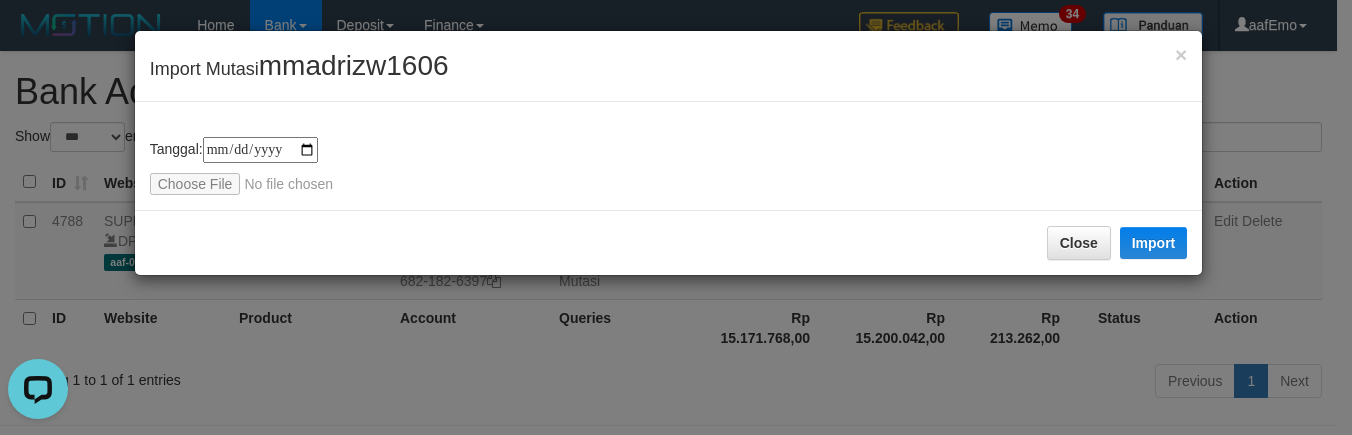 type on "**********" 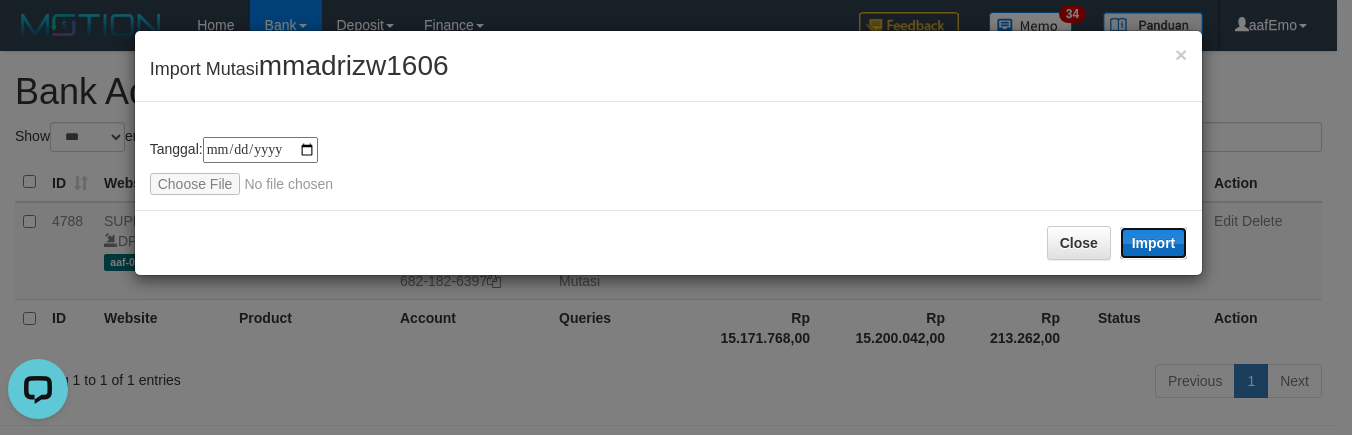 click on "Import" at bounding box center (1154, 243) 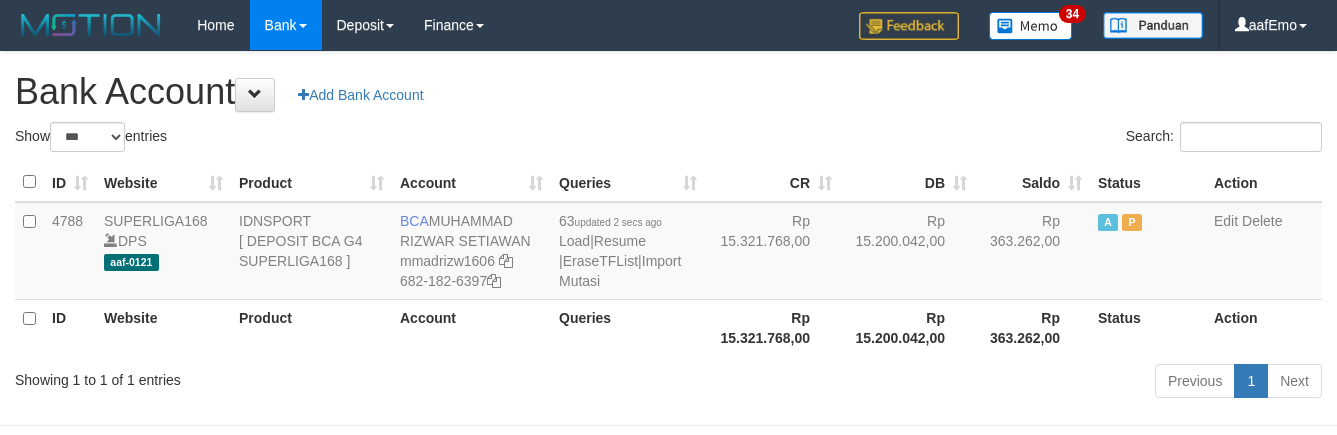 select on "***" 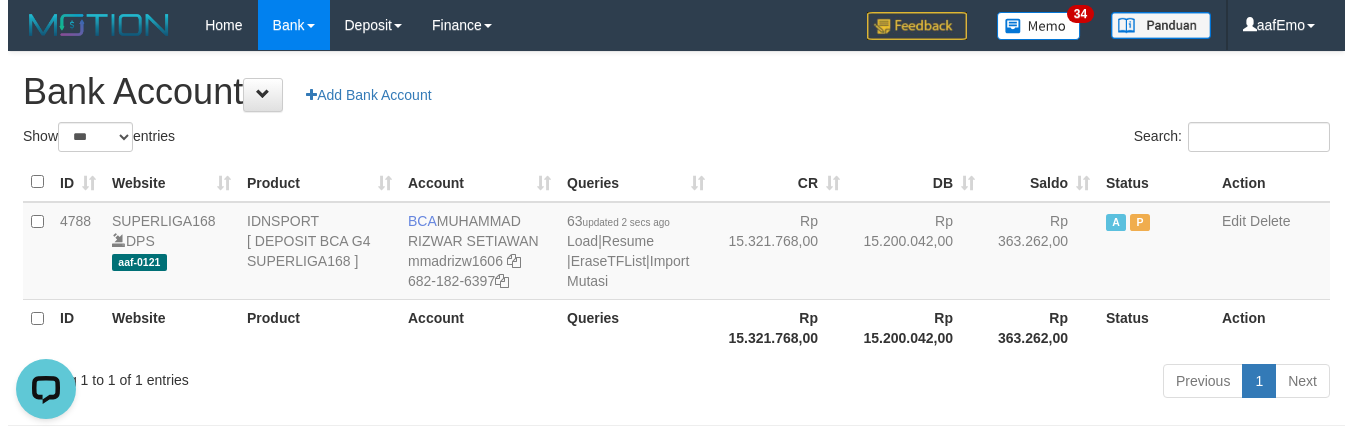 scroll, scrollTop: 0, scrollLeft: 0, axis: both 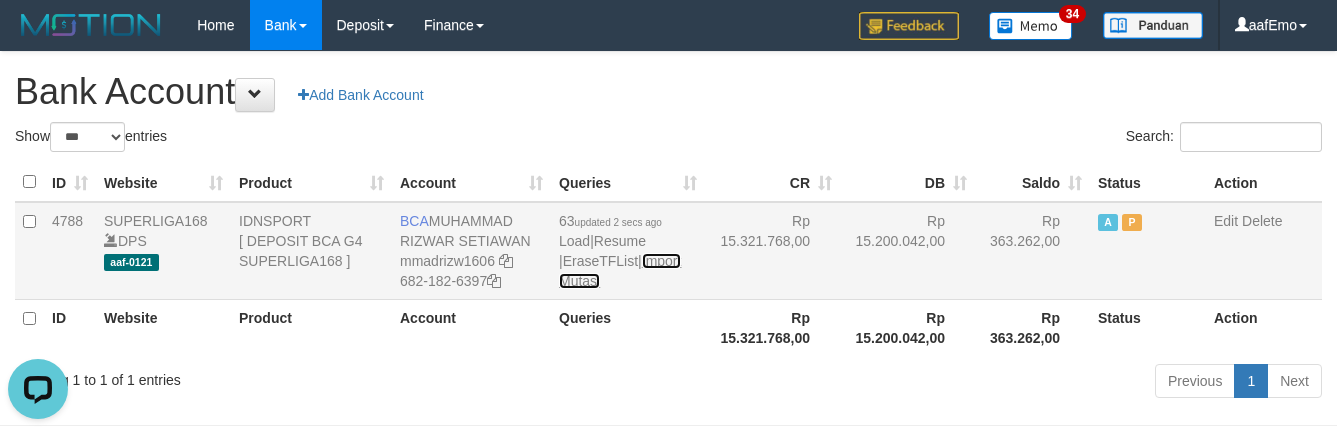 click on "Import Mutasi" at bounding box center [620, 271] 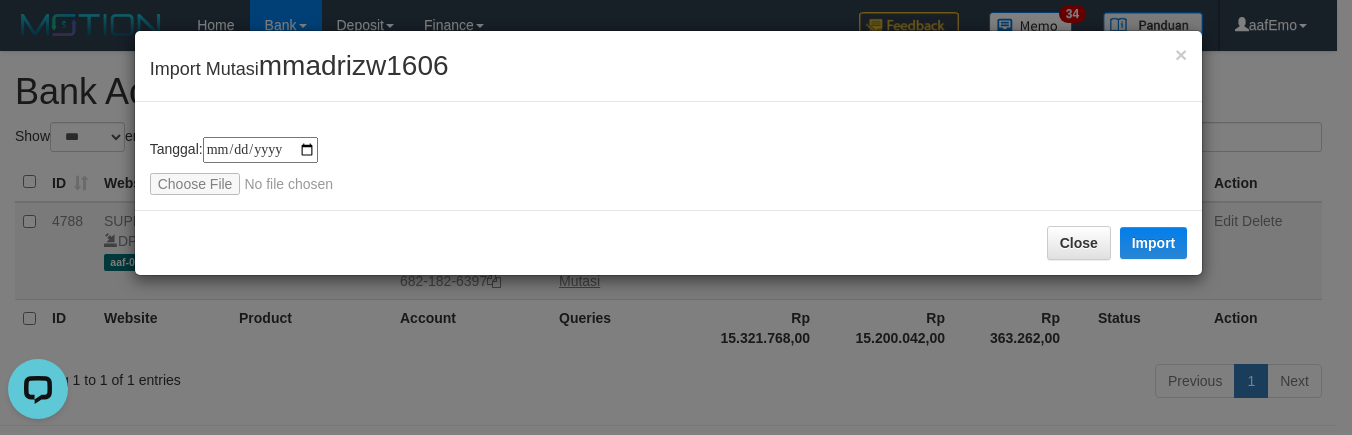 type on "**********" 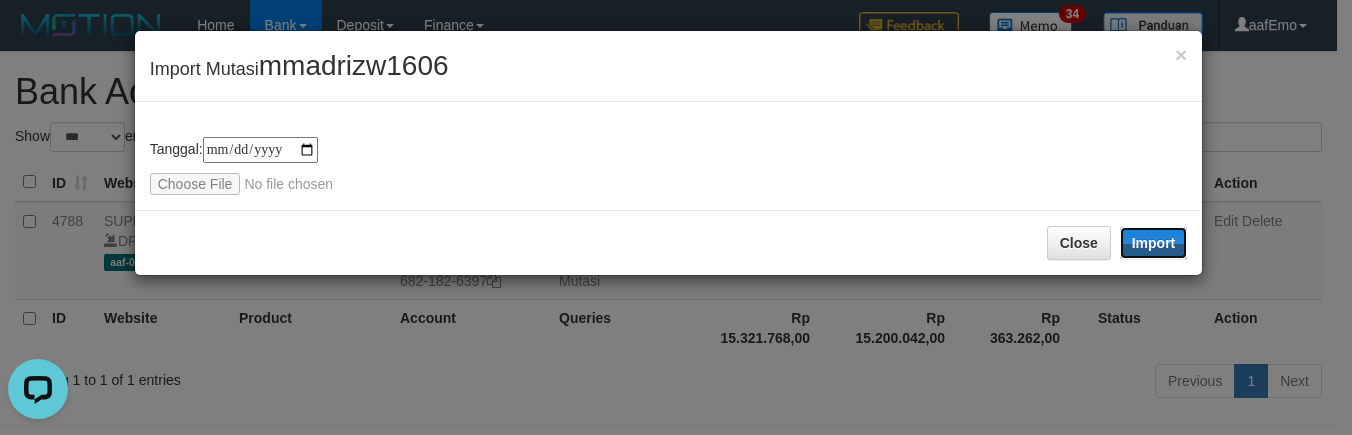 drag, startPoint x: 1148, startPoint y: 232, endPoint x: 134, endPoint y: 30, distance: 1033.9246 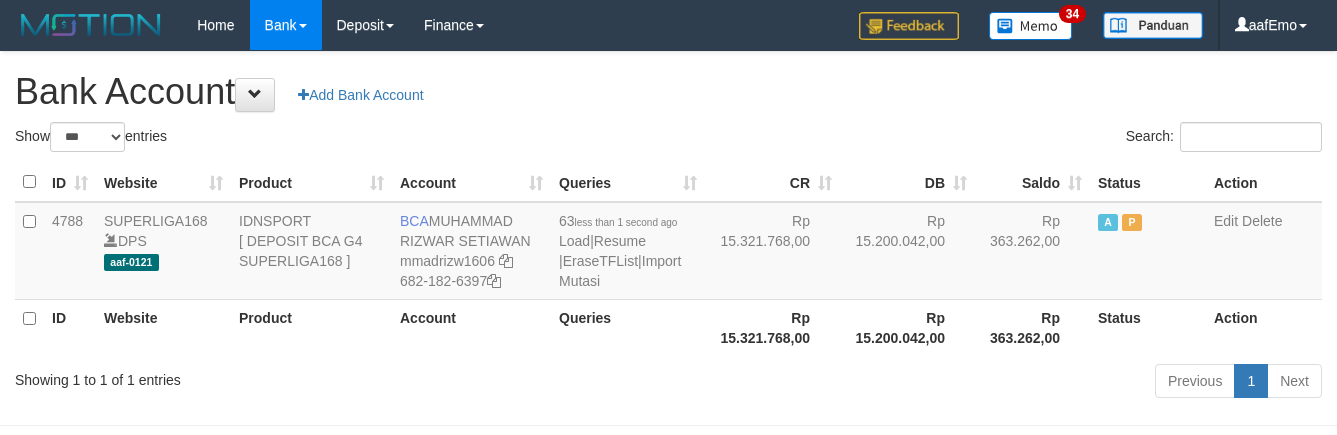 select on "***" 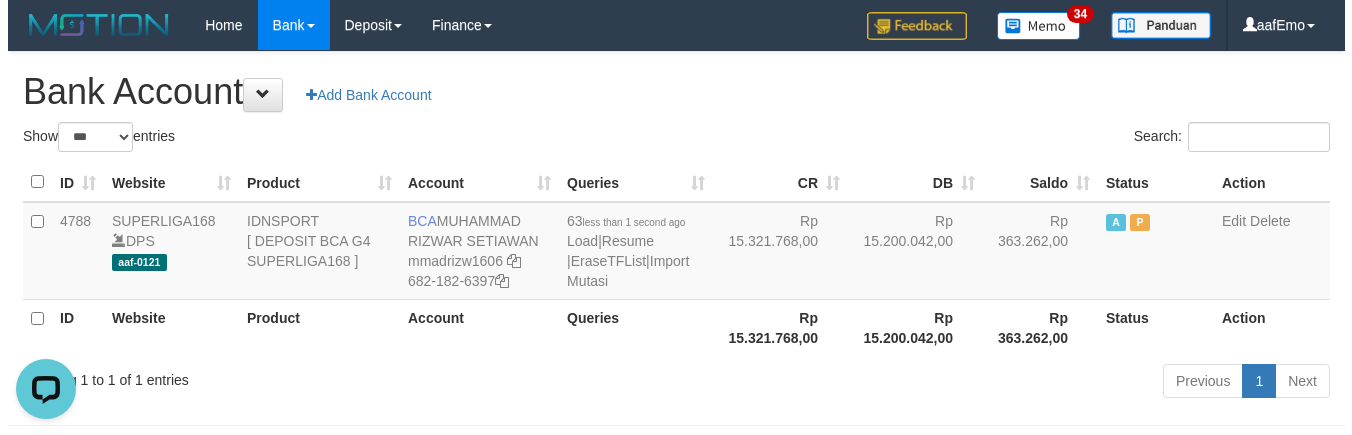 scroll, scrollTop: 0, scrollLeft: 0, axis: both 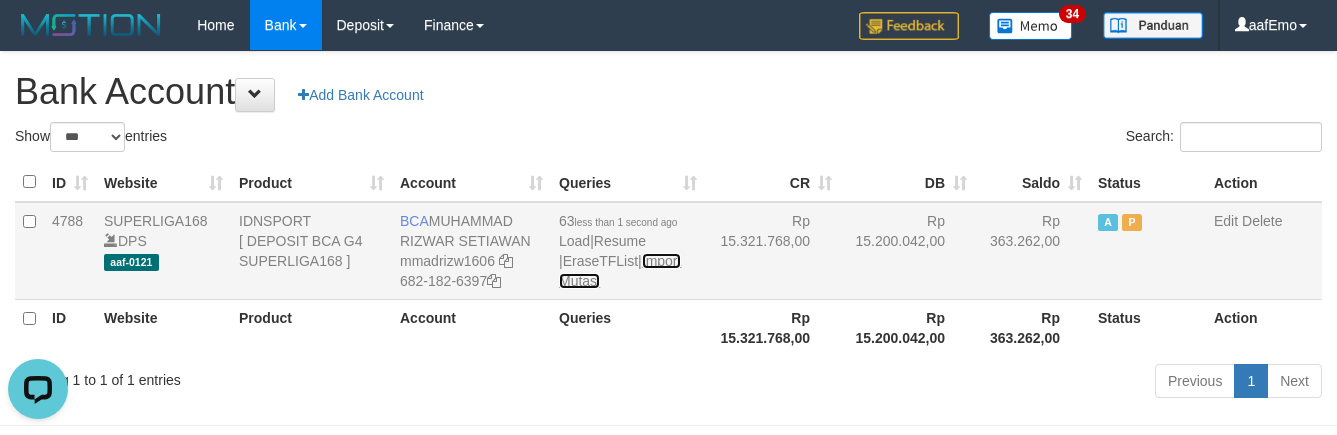 click on "Import Mutasi" at bounding box center [620, 271] 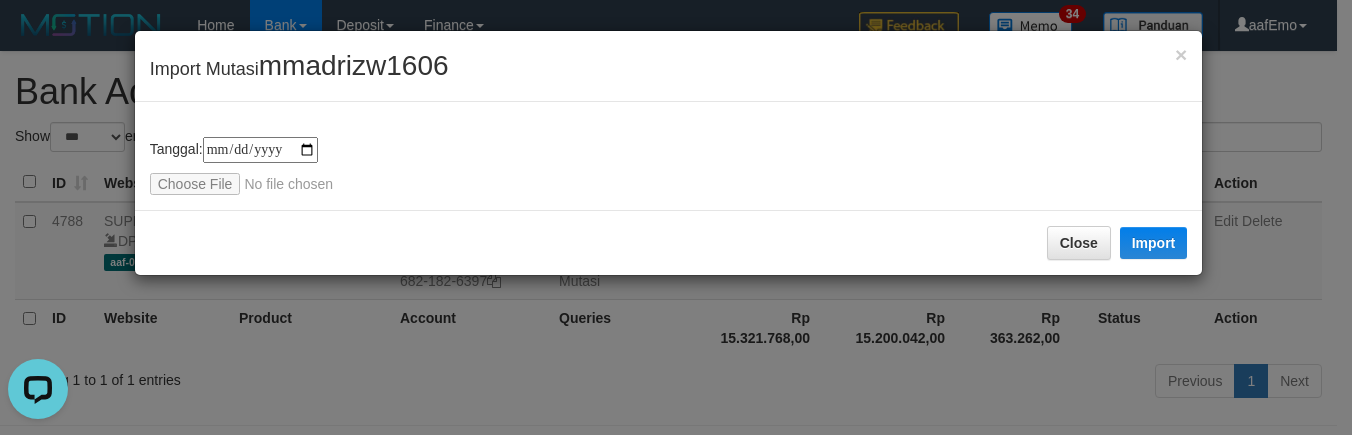 type on "**********" 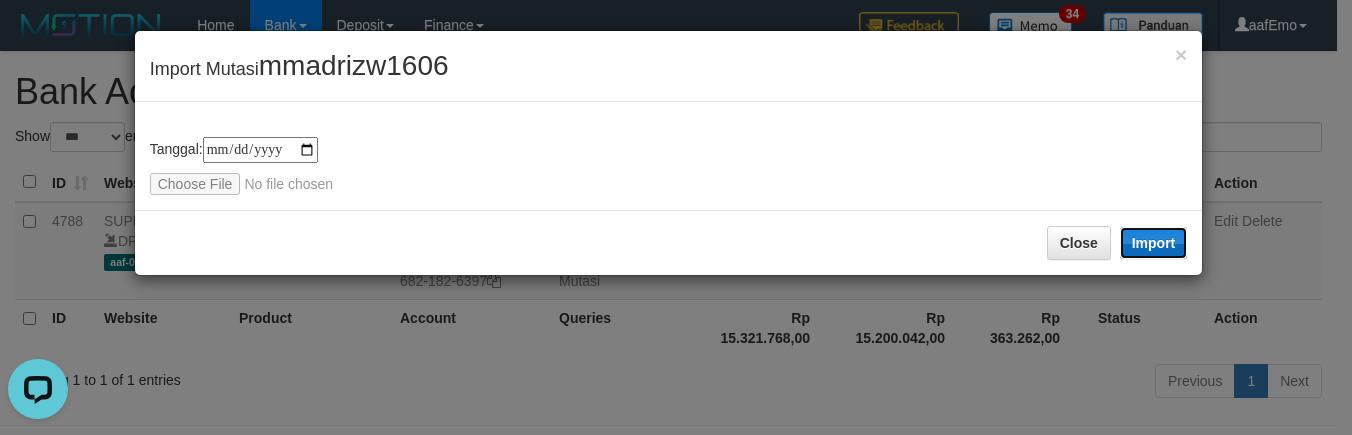 click on "Import" at bounding box center [1154, 243] 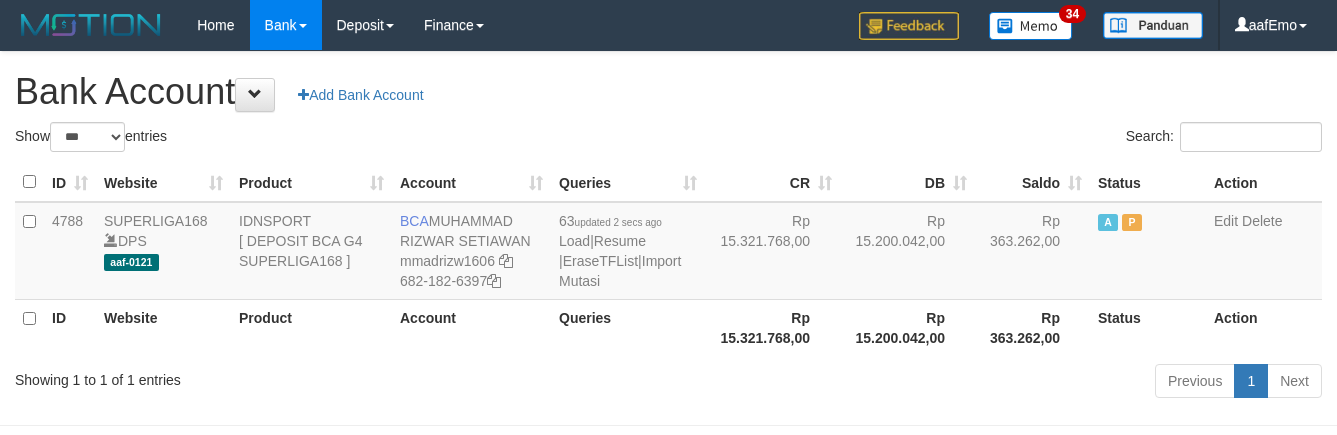 select on "***" 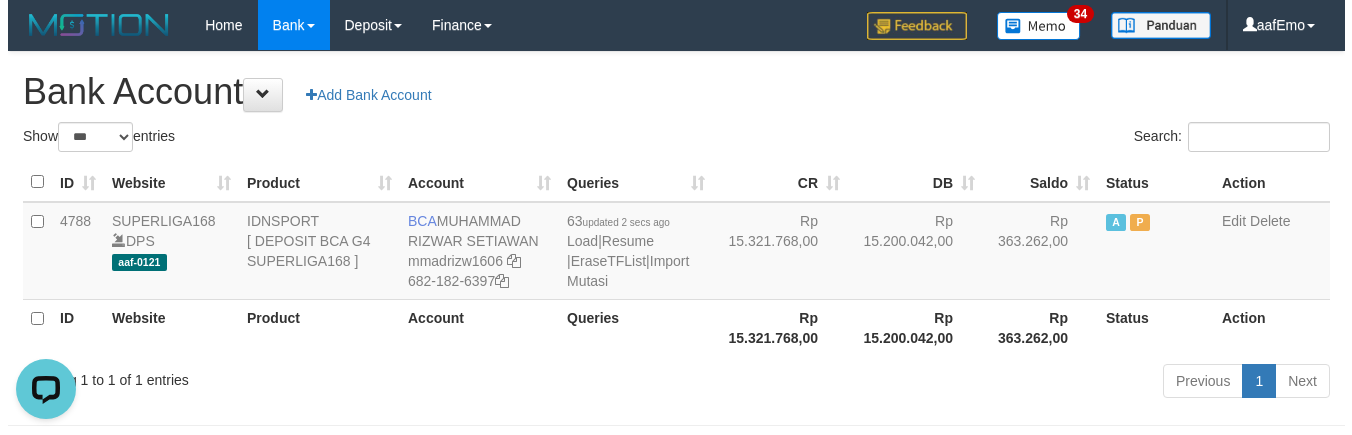 scroll, scrollTop: 0, scrollLeft: 0, axis: both 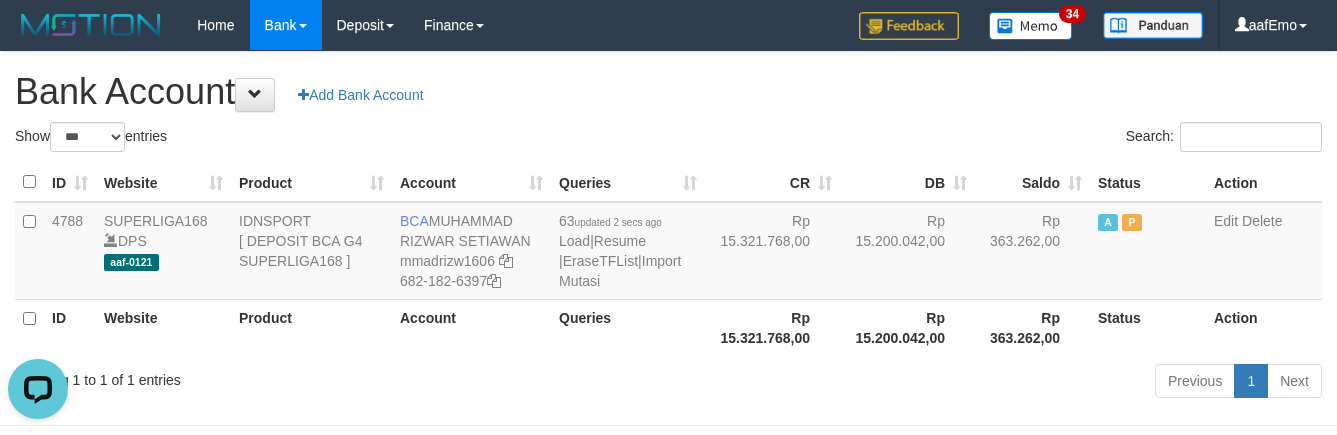 drag, startPoint x: 753, startPoint y: 110, endPoint x: 732, endPoint y: 120, distance: 23.259407 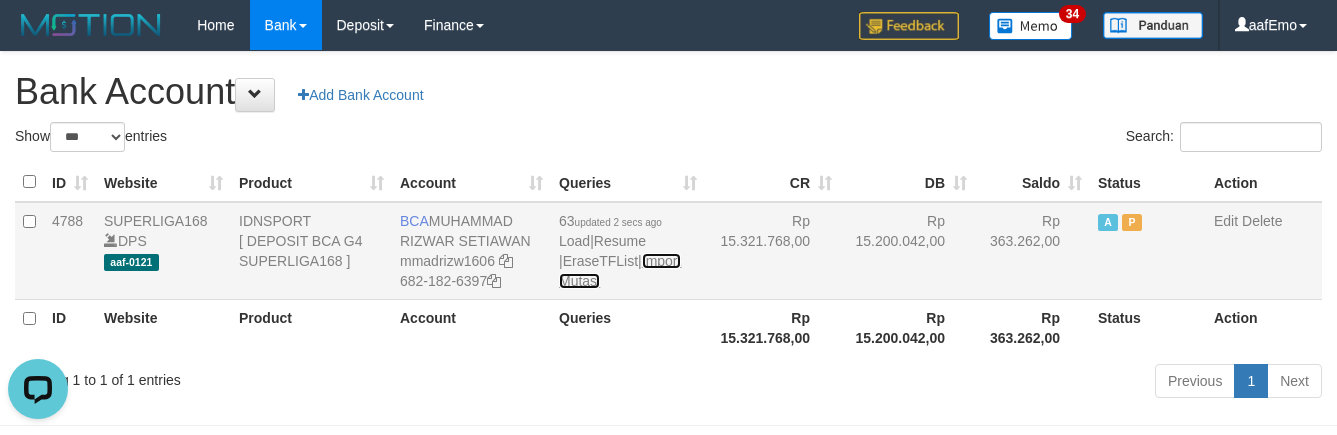 click on "Import Mutasi" at bounding box center [620, 271] 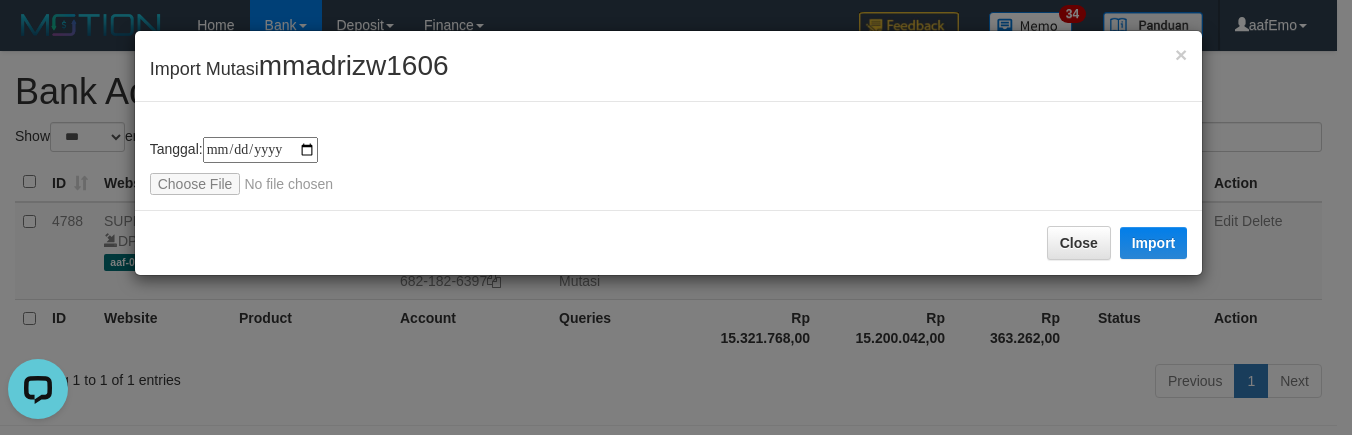 type on "**********" 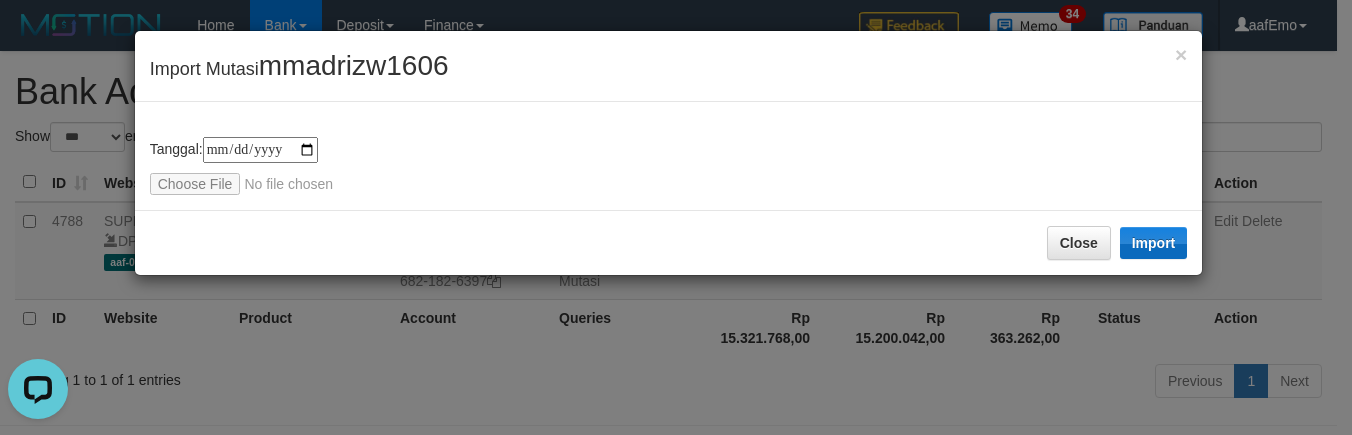 click on "Close
Import" at bounding box center (669, 242) 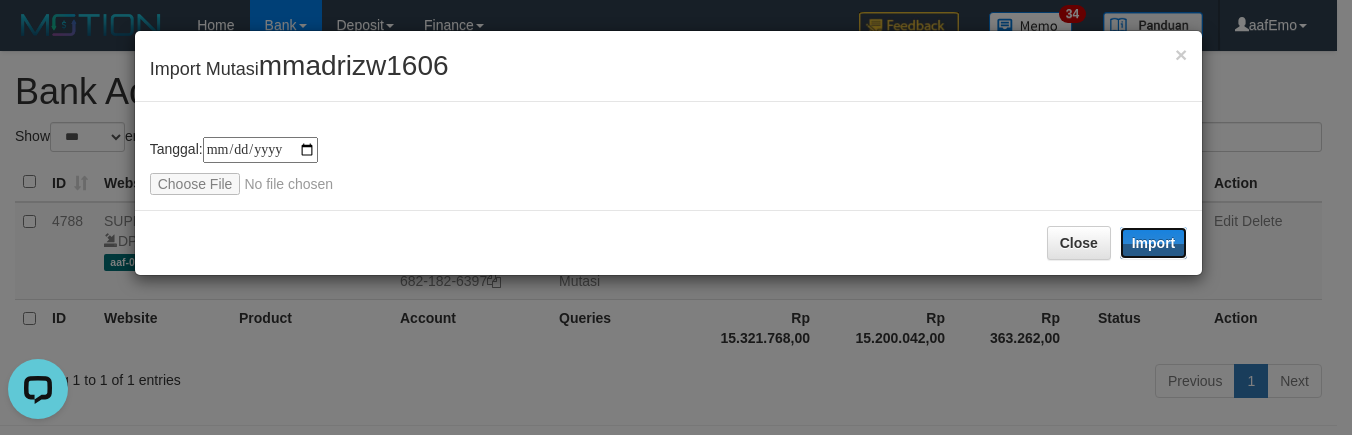 drag, startPoint x: 1153, startPoint y: 244, endPoint x: 798, endPoint y: 214, distance: 356.26535 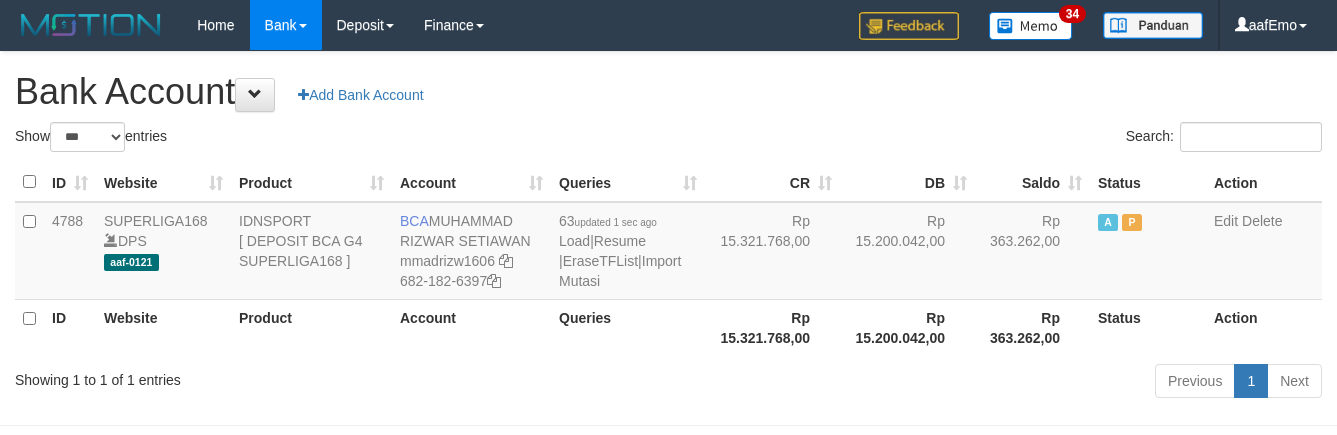 select on "***" 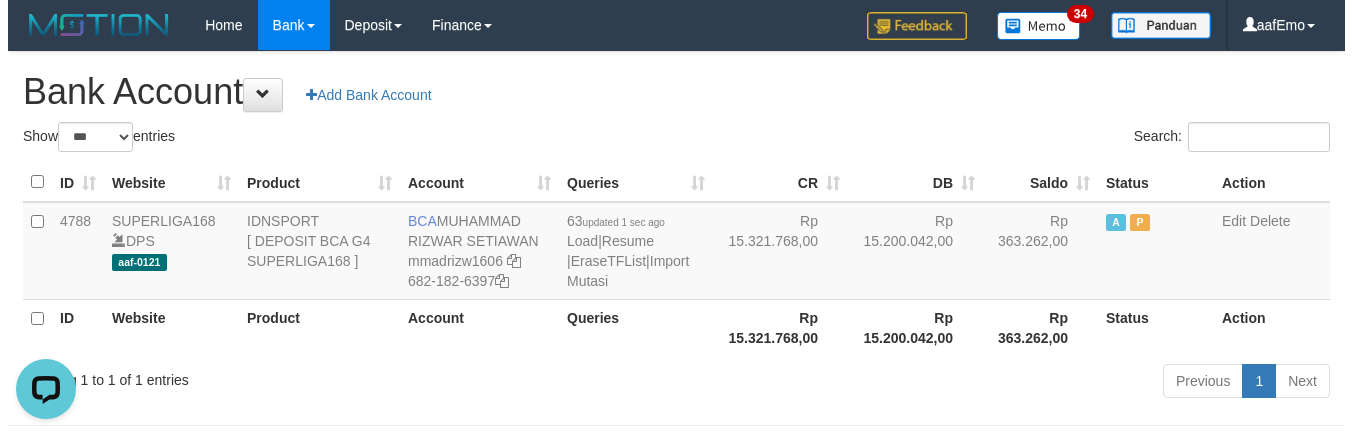 scroll, scrollTop: 0, scrollLeft: 0, axis: both 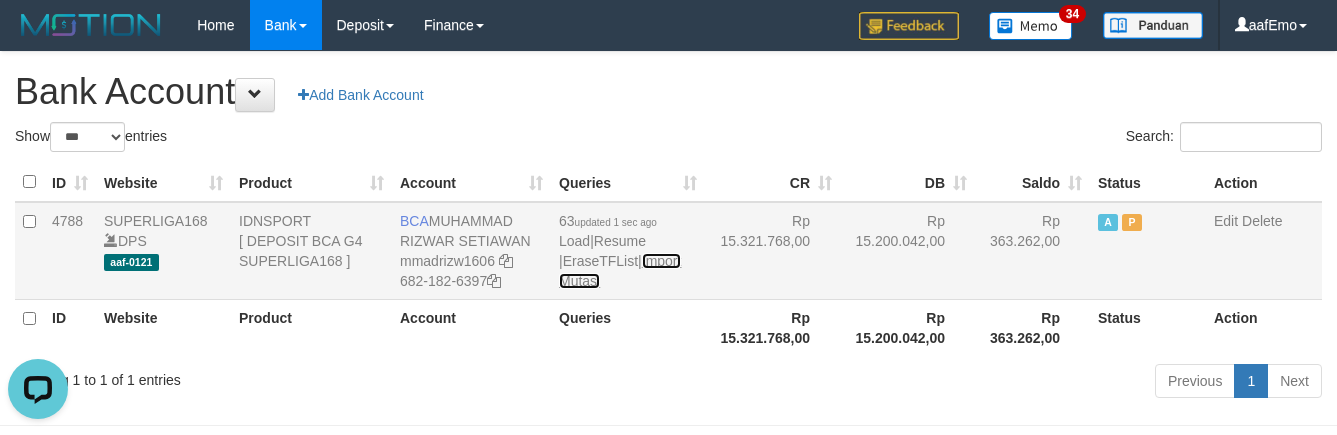 click on "Import Mutasi" at bounding box center [620, 271] 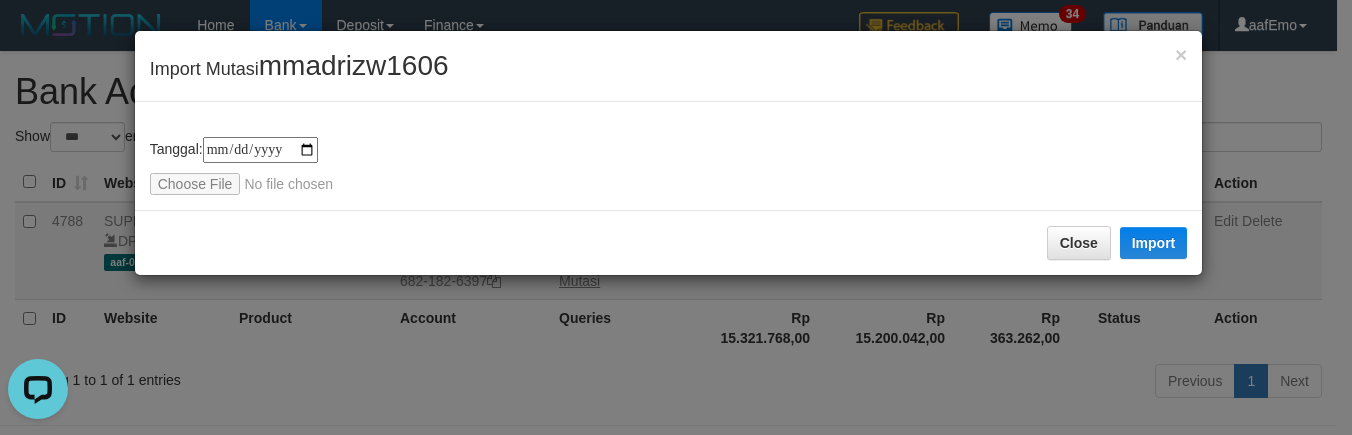 type on "**********" 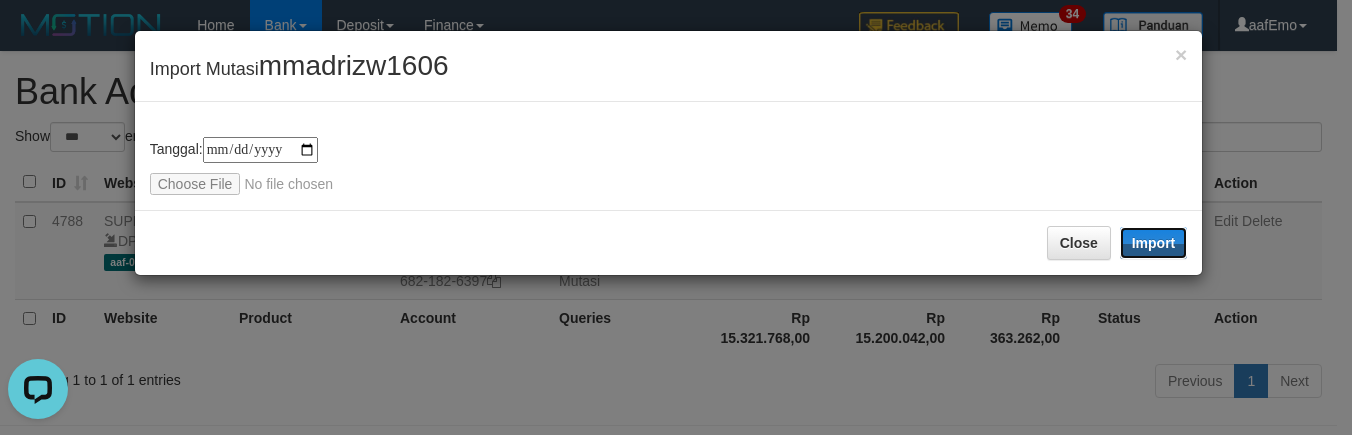 drag, startPoint x: 1165, startPoint y: 235, endPoint x: 292, endPoint y: 0, distance: 904.0763 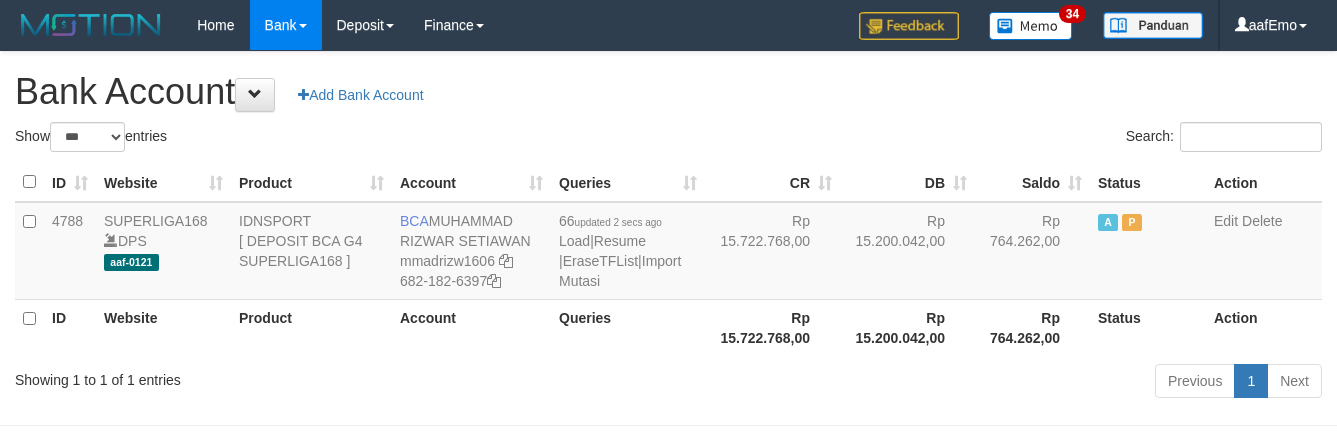select on "***" 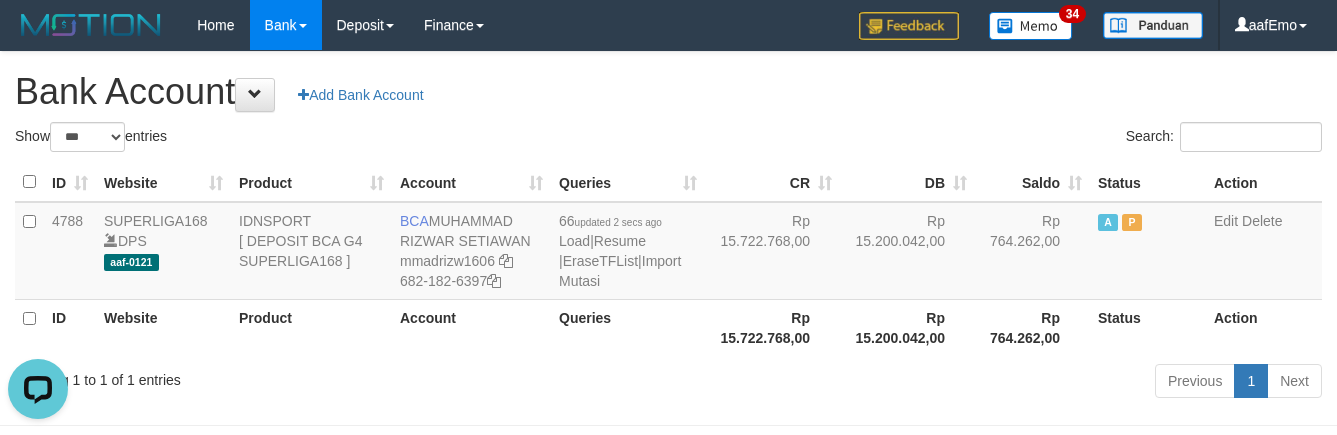 scroll, scrollTop: 0, scrollLeft: 0, axis: both 